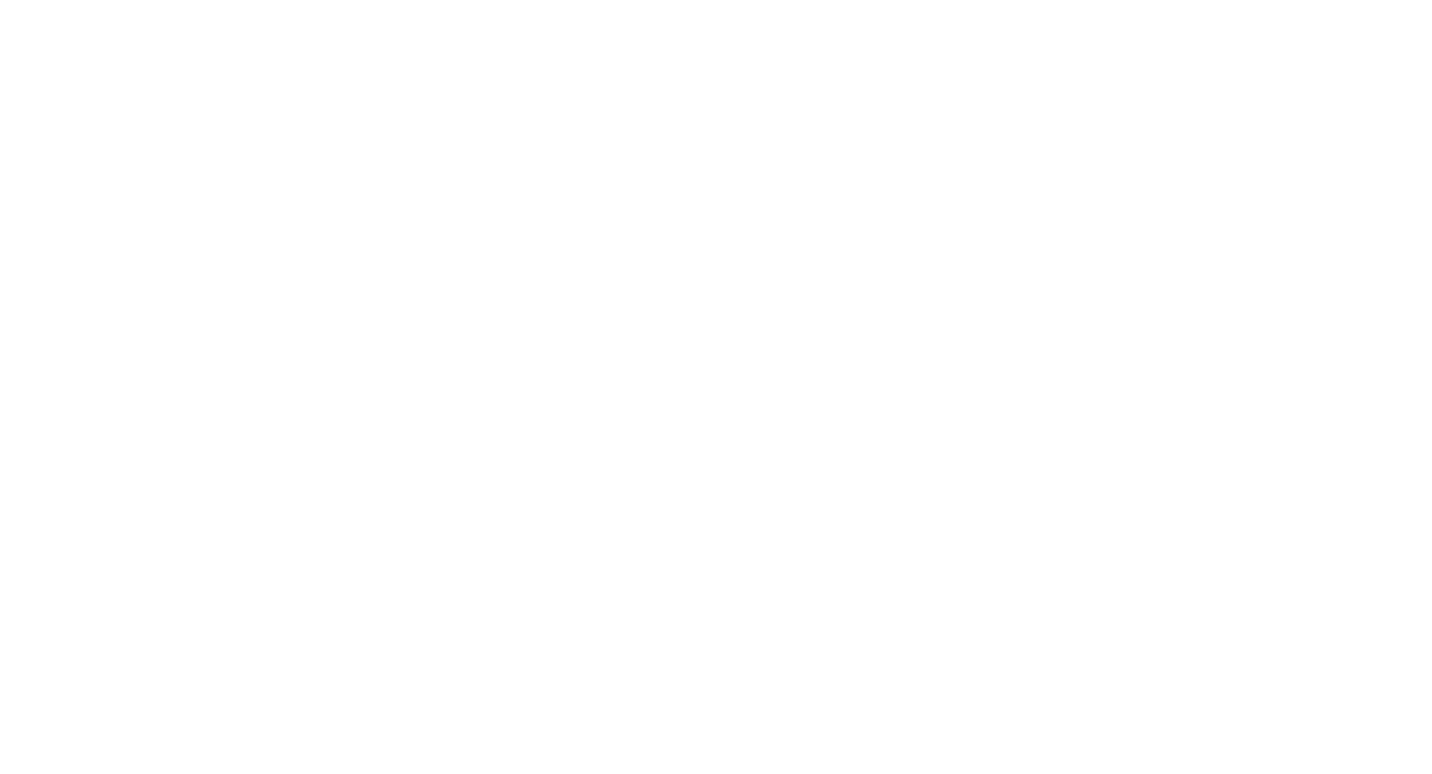 scroll, scrollTop: 0, scrollLeft: 0, axis: both 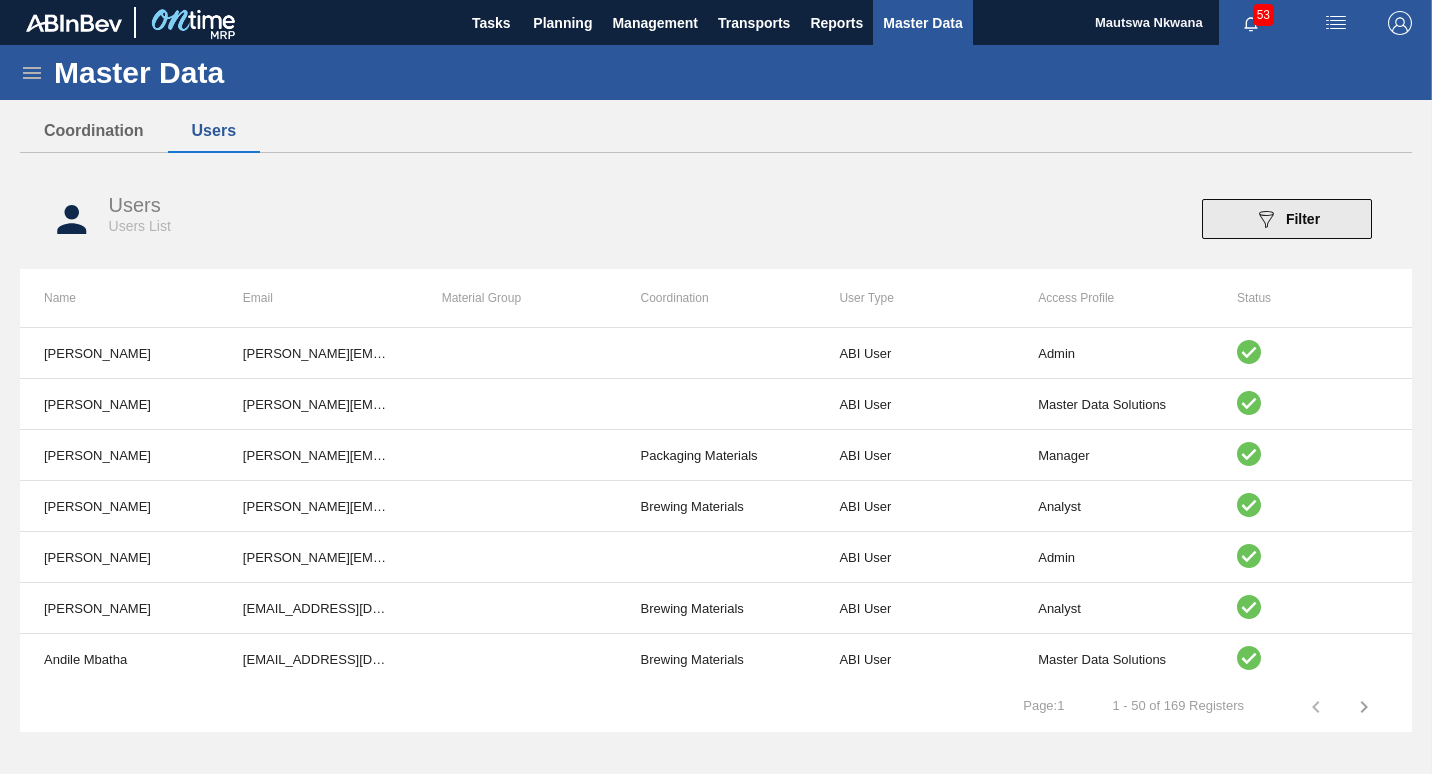 click on "089F7B8B-B2A5-4AFE-B5C0-19BA573D28AC" 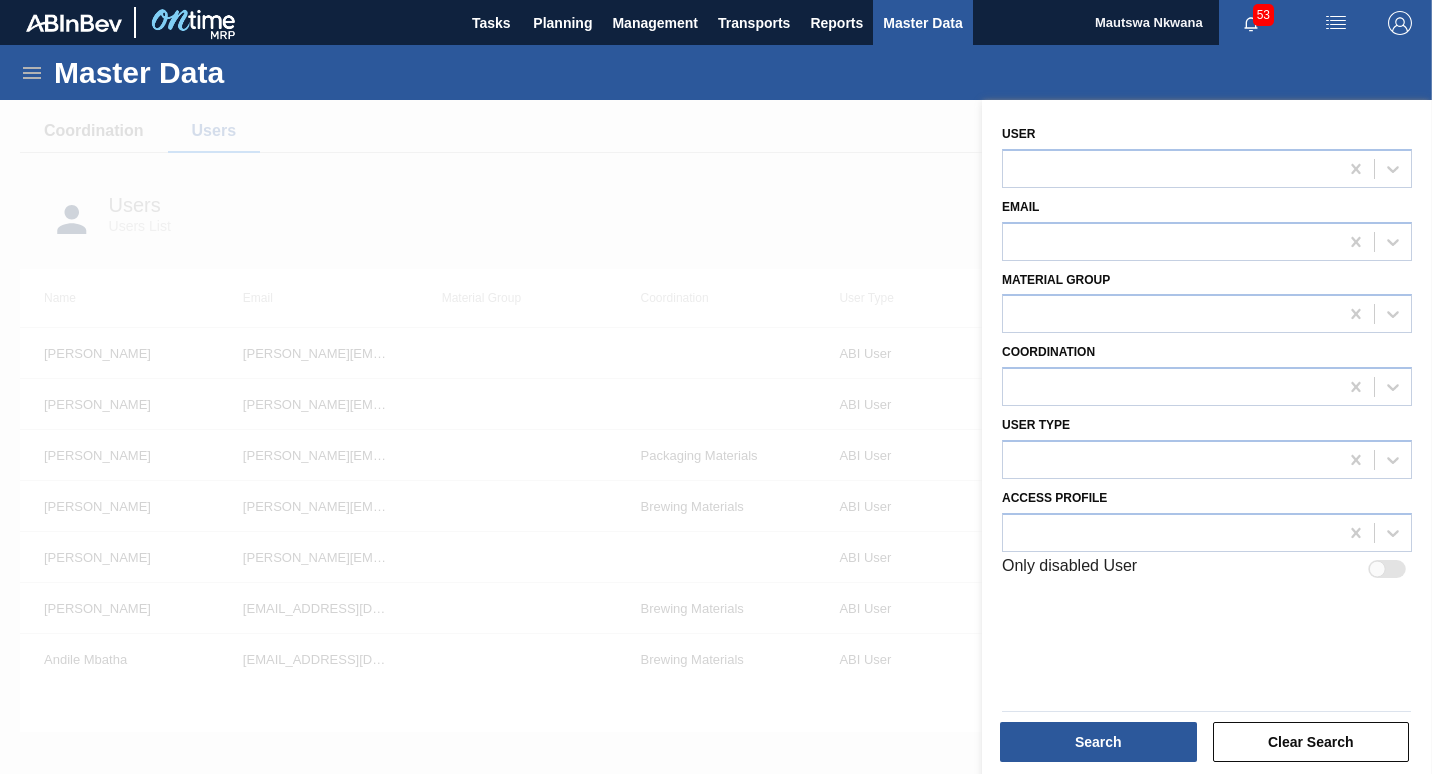 click on "Master Data" at bounding box center [716, 72] 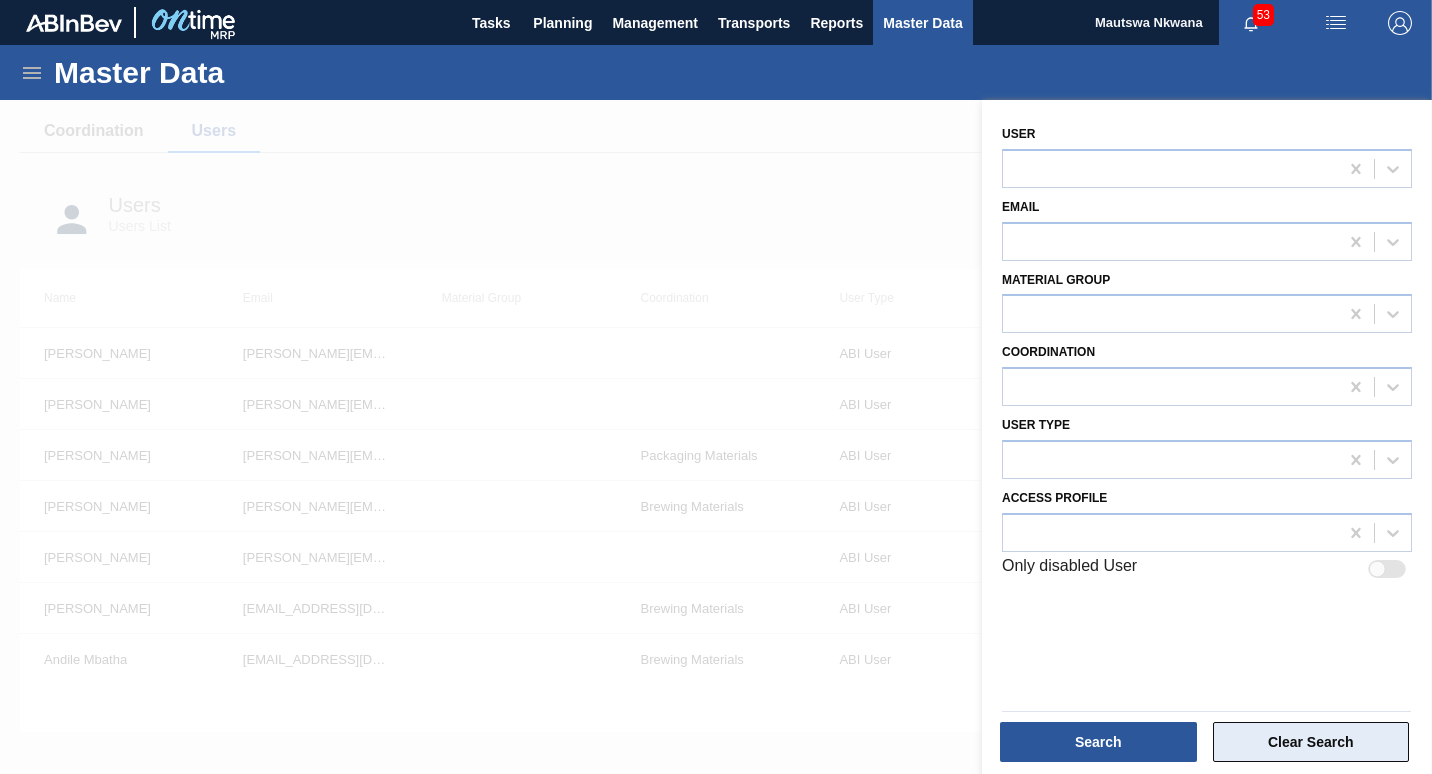 click on "Clear Search" at bounding box center [1311, 742] 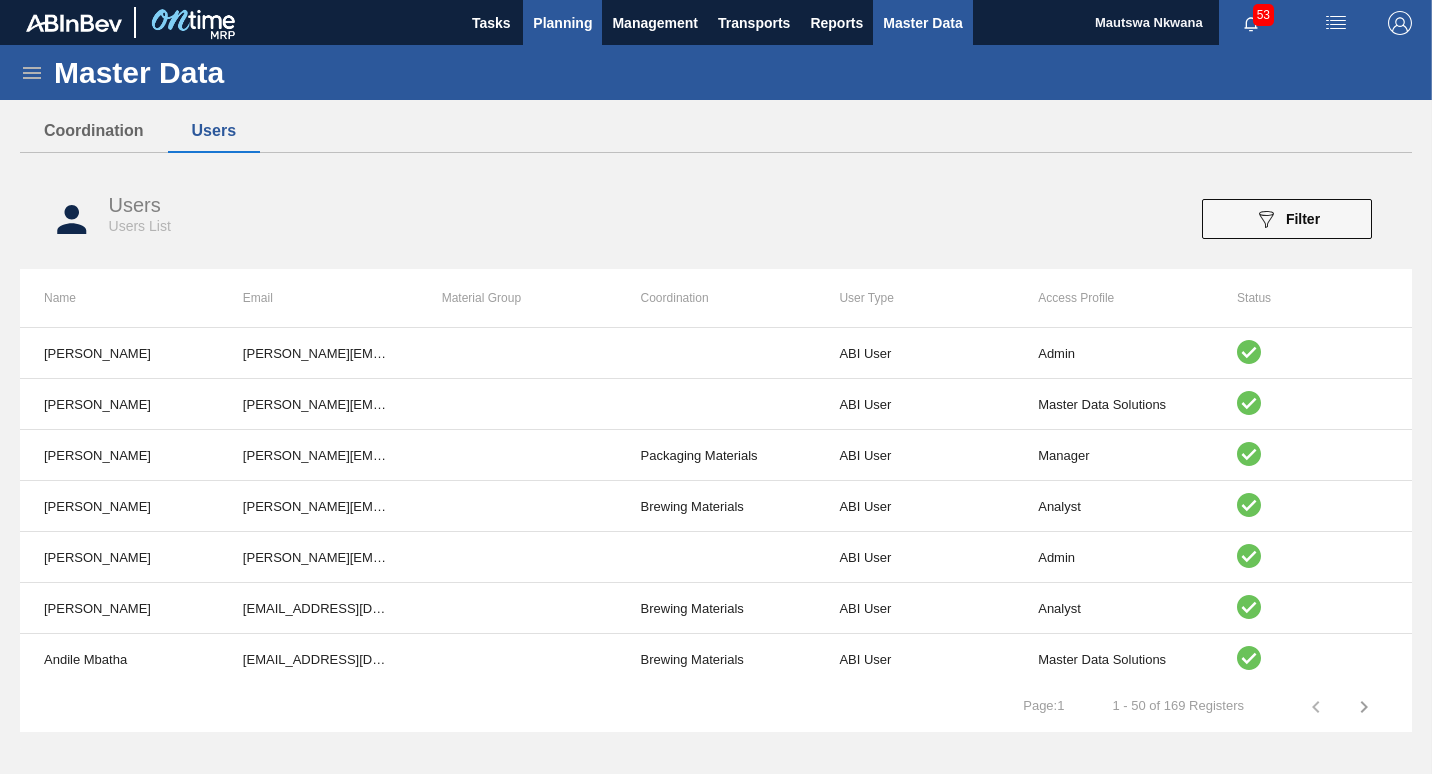click on "Planning" at bounding box center (562, 23) 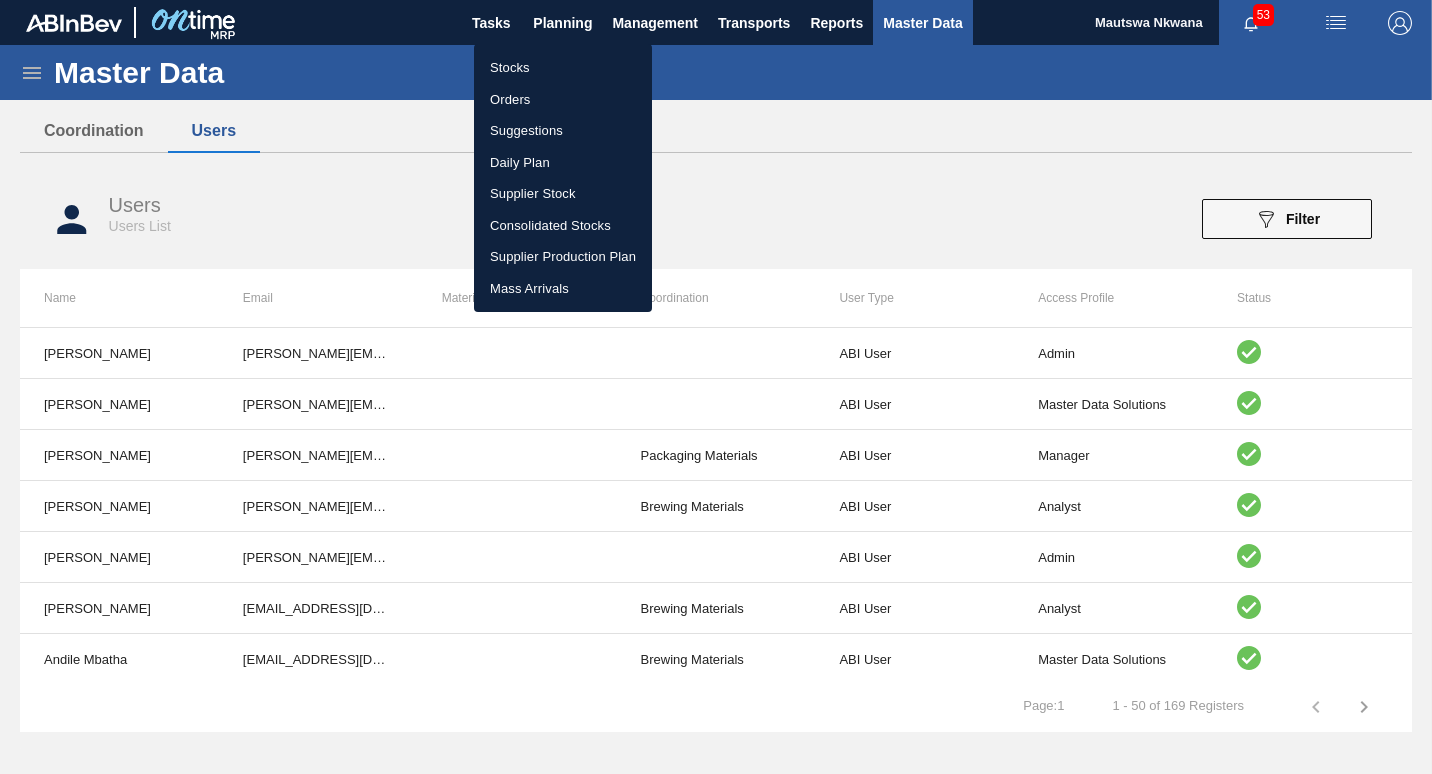 click on "Orders" at bounding box center [563, 100] 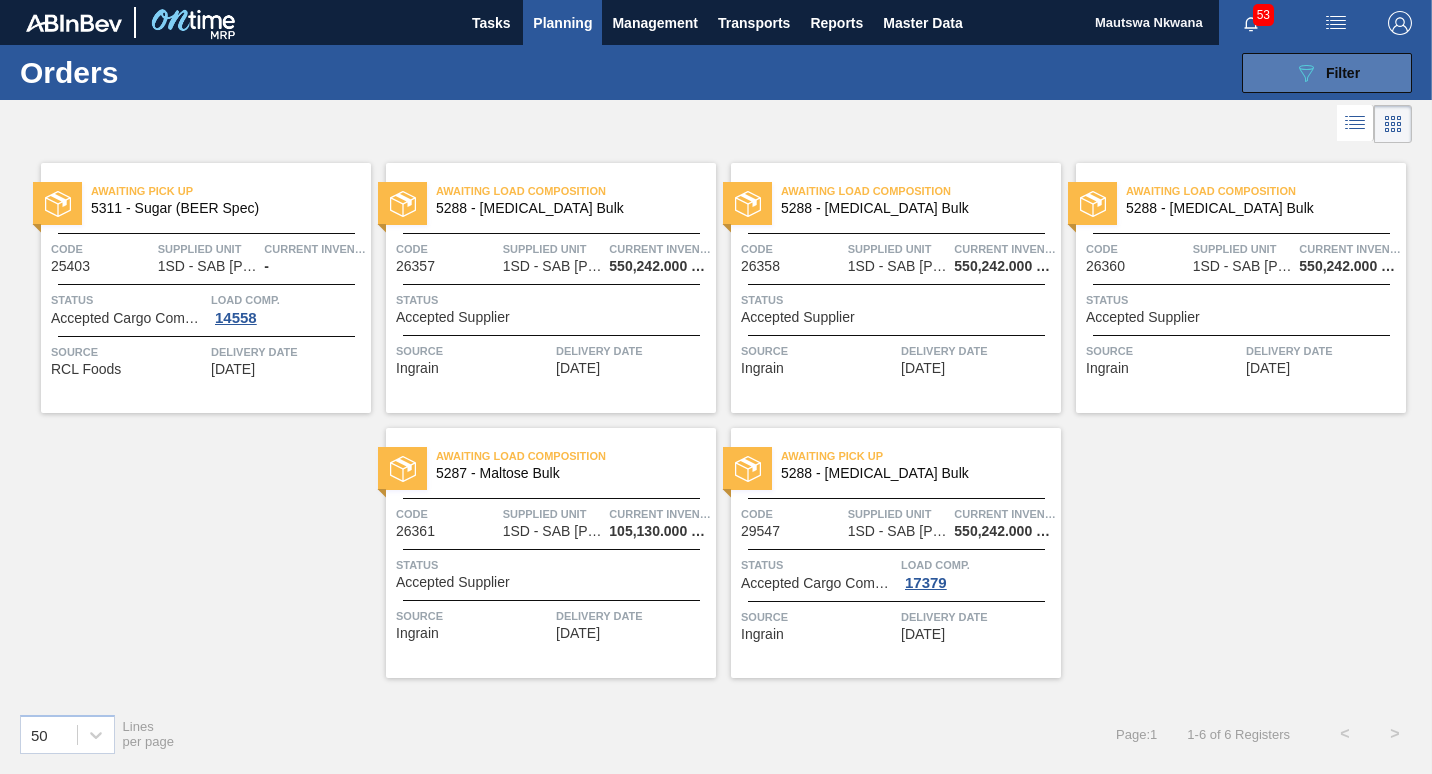 click on "Filter" at bounding box center [1343, 73] 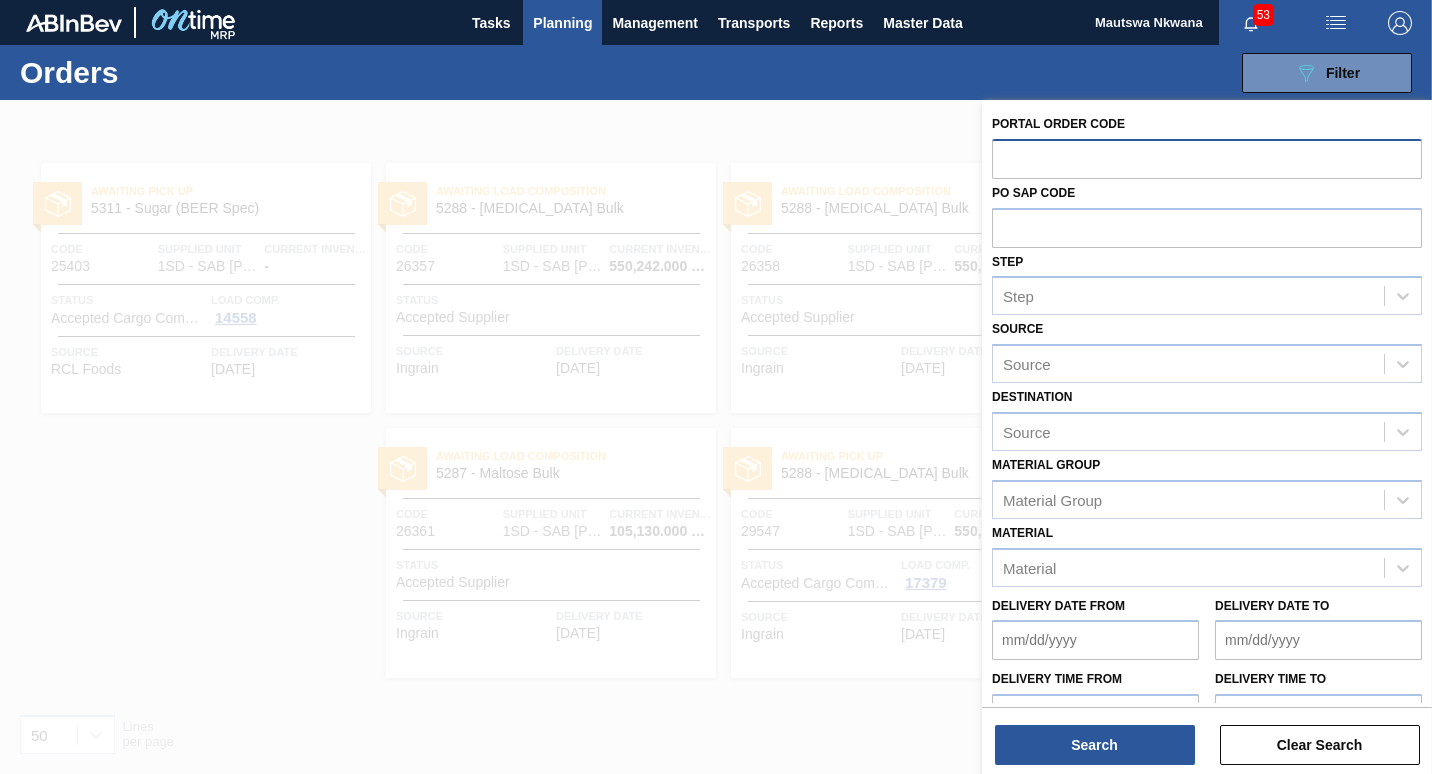 click at bounding box center [1207, 158] 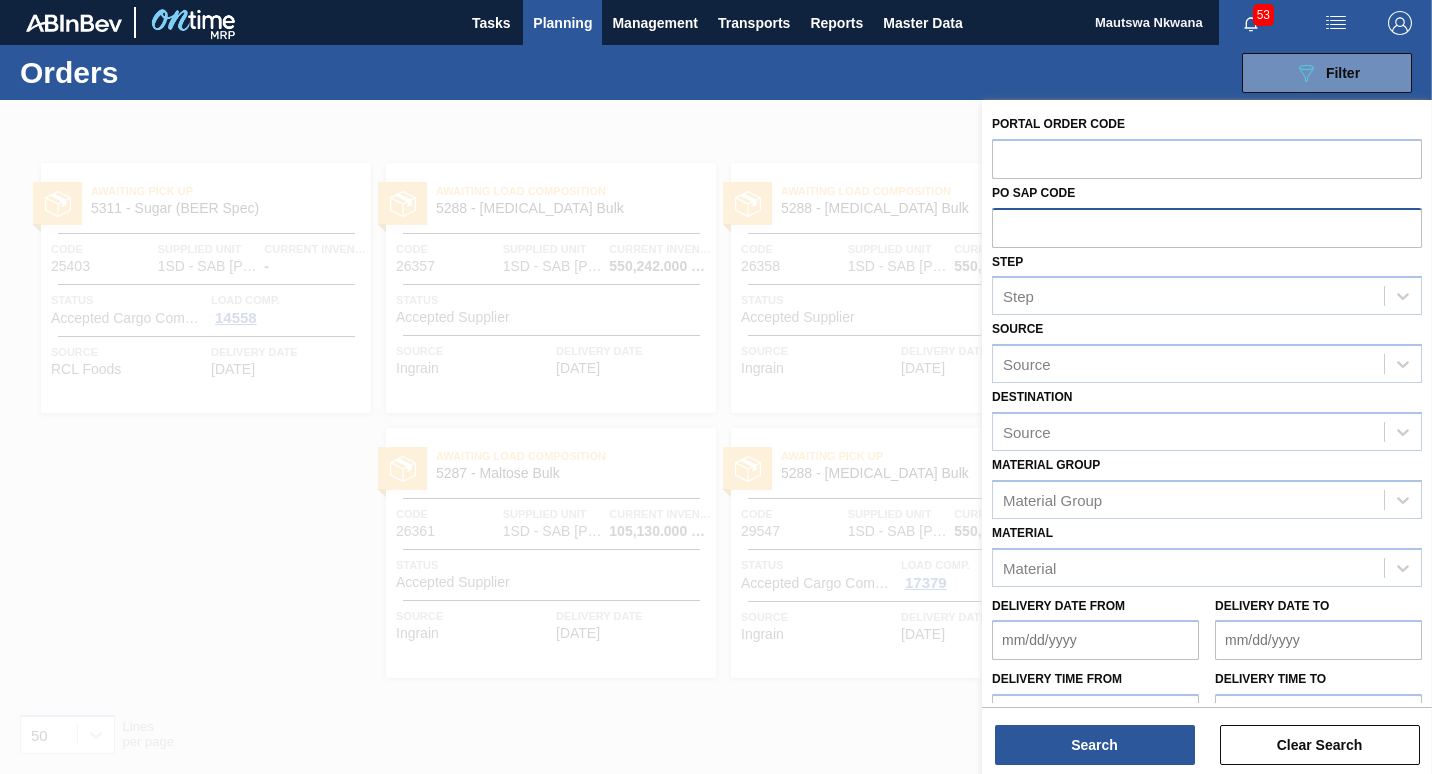 click at bounding box center (1207, 227) 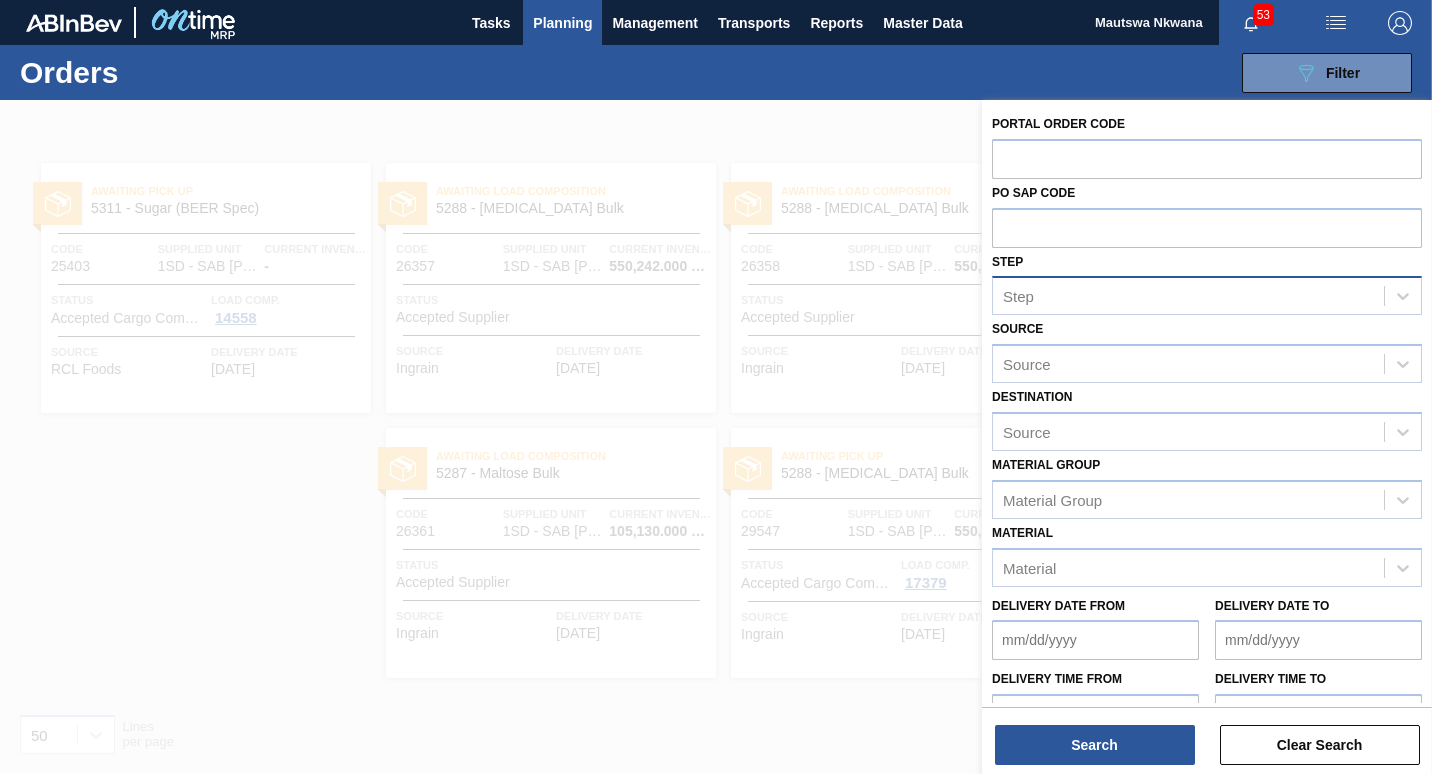 click on "Step" at bounding box center (1188, 296) 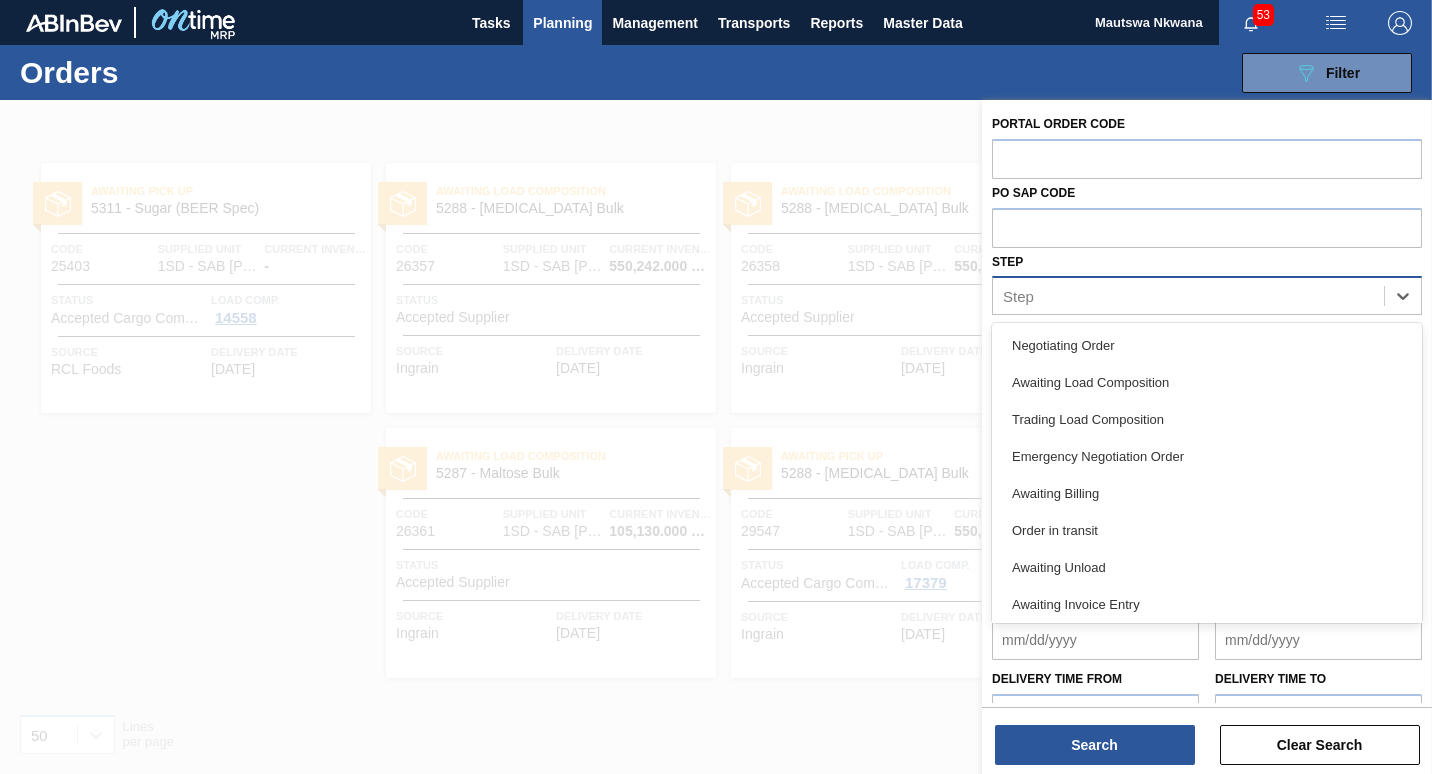 click on "Step" at bounding box center [1188, 296] 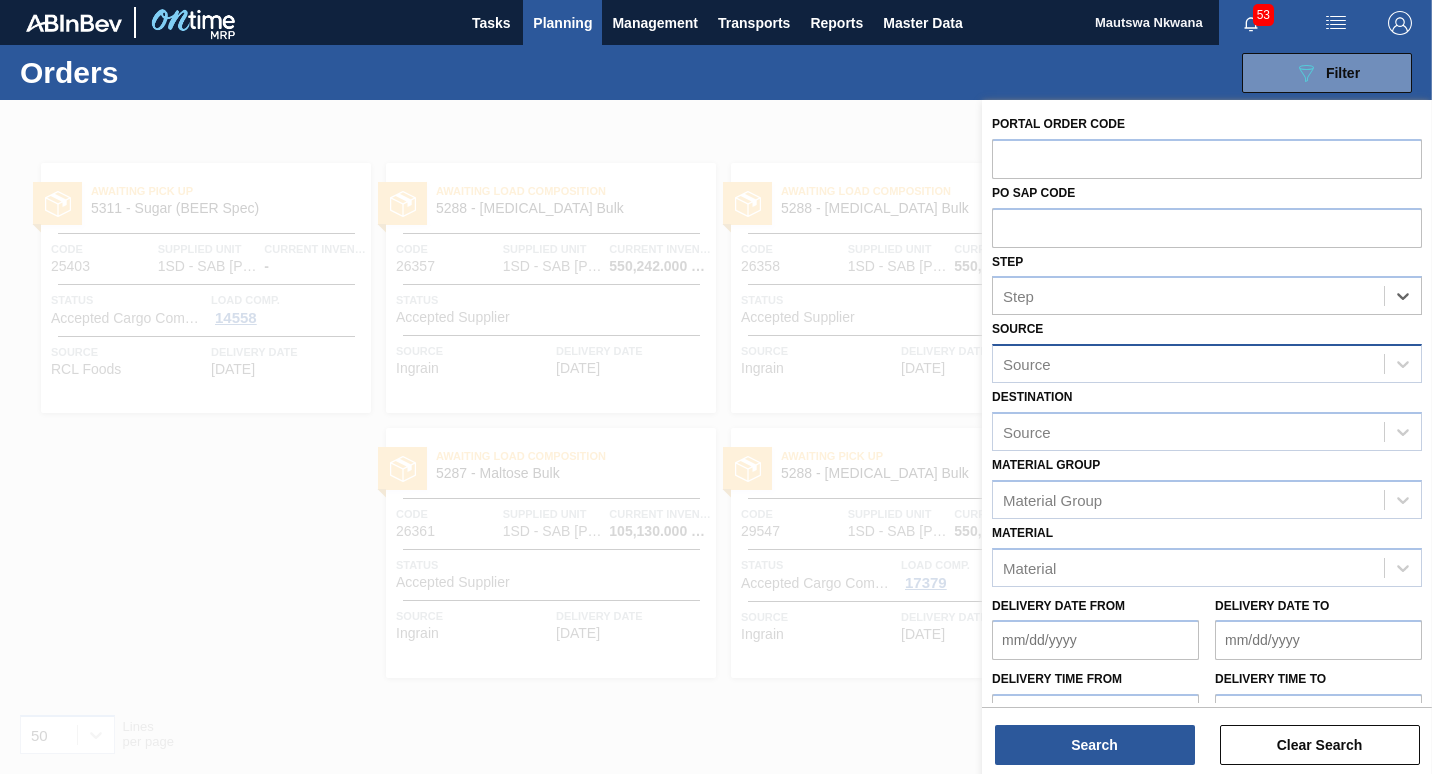 click on "Source" at bounding box center [1188, 364] 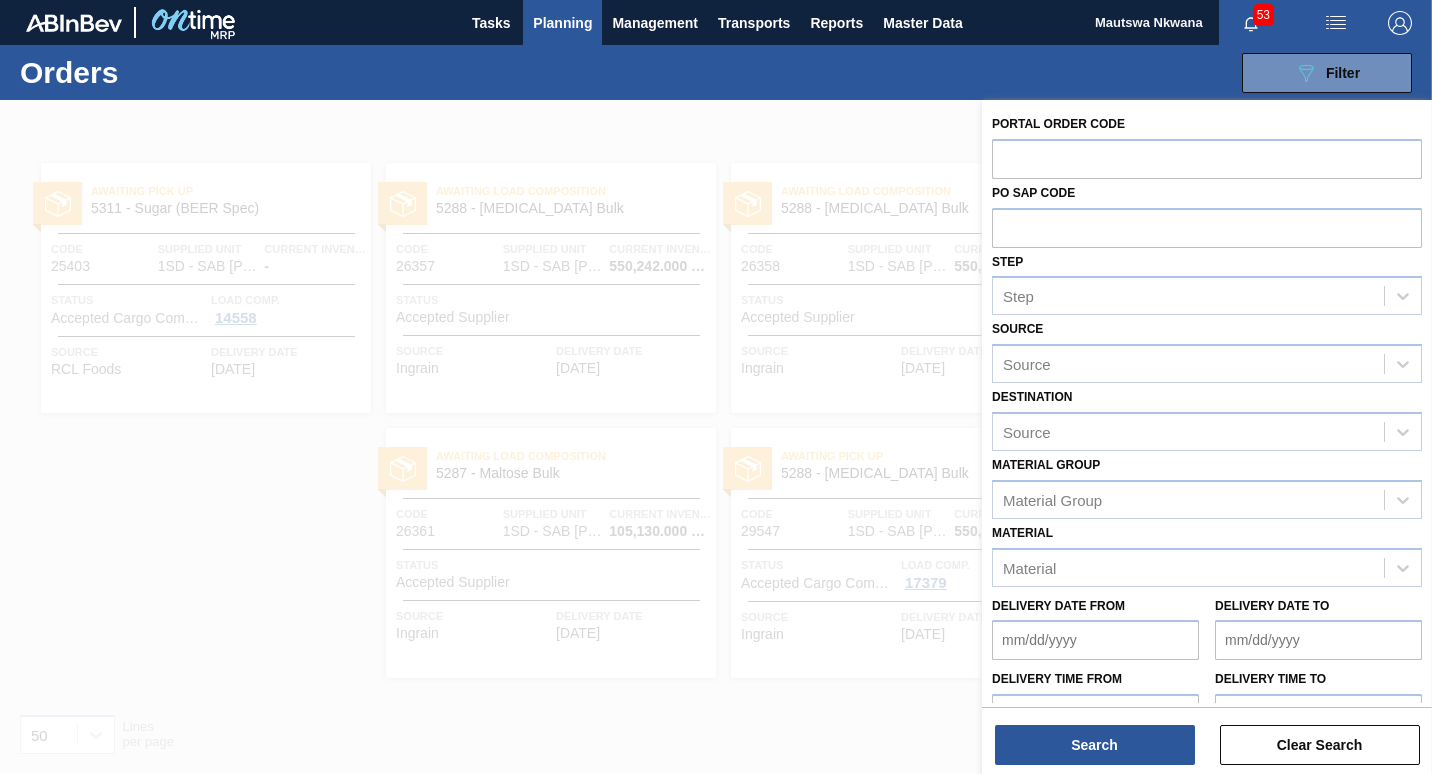 click at bounding box center [716, 487] 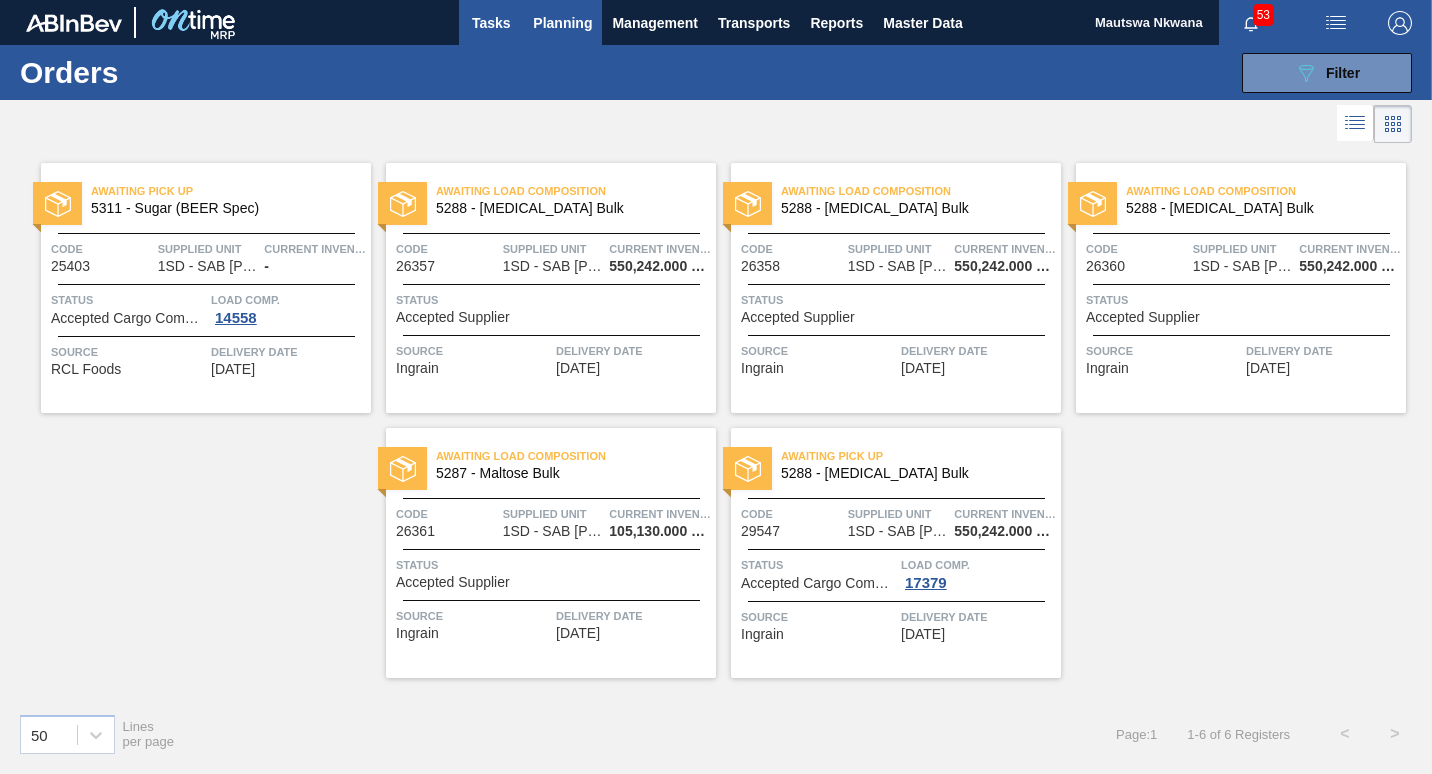 click on "Tasks" at bounding box center [491, 23] 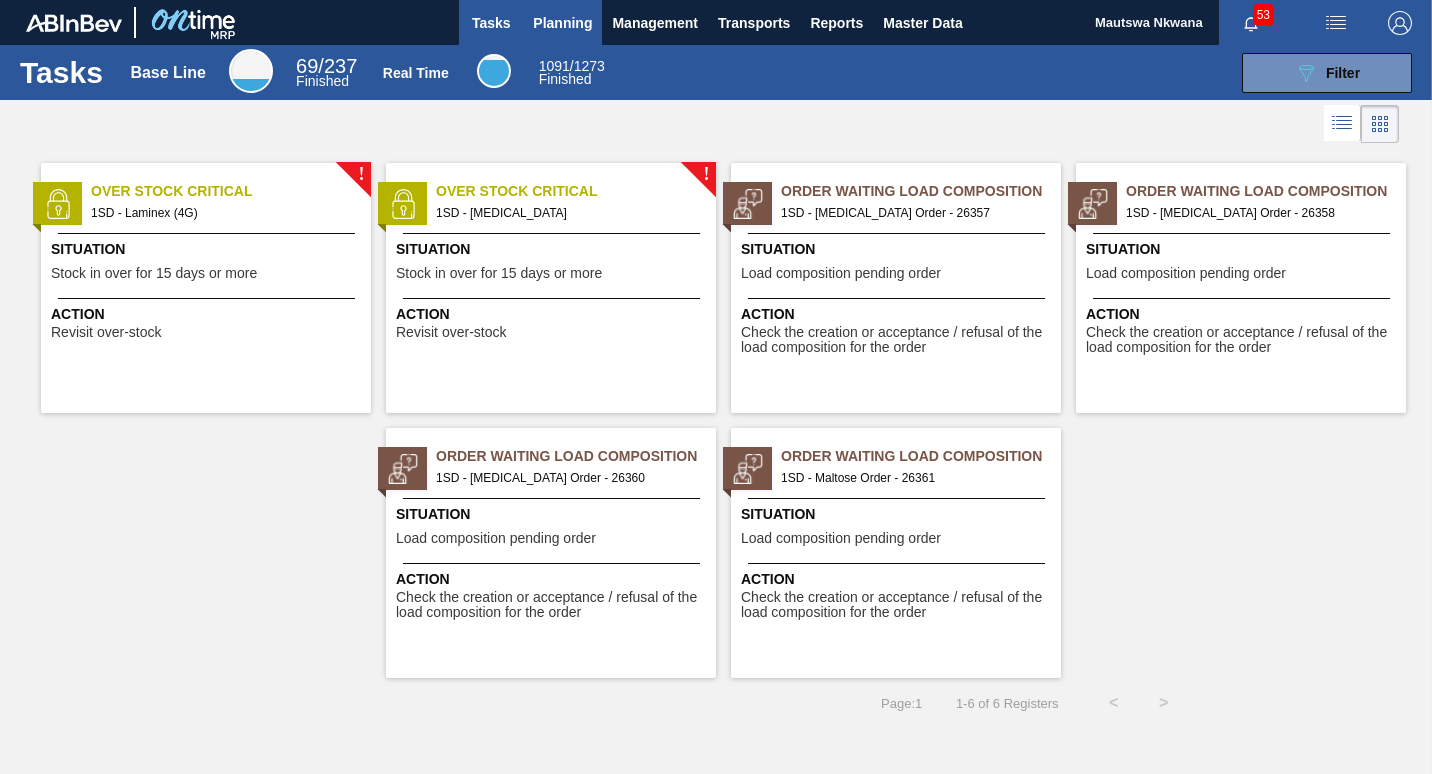 click on "Planning" at bounding box center (562, 23) 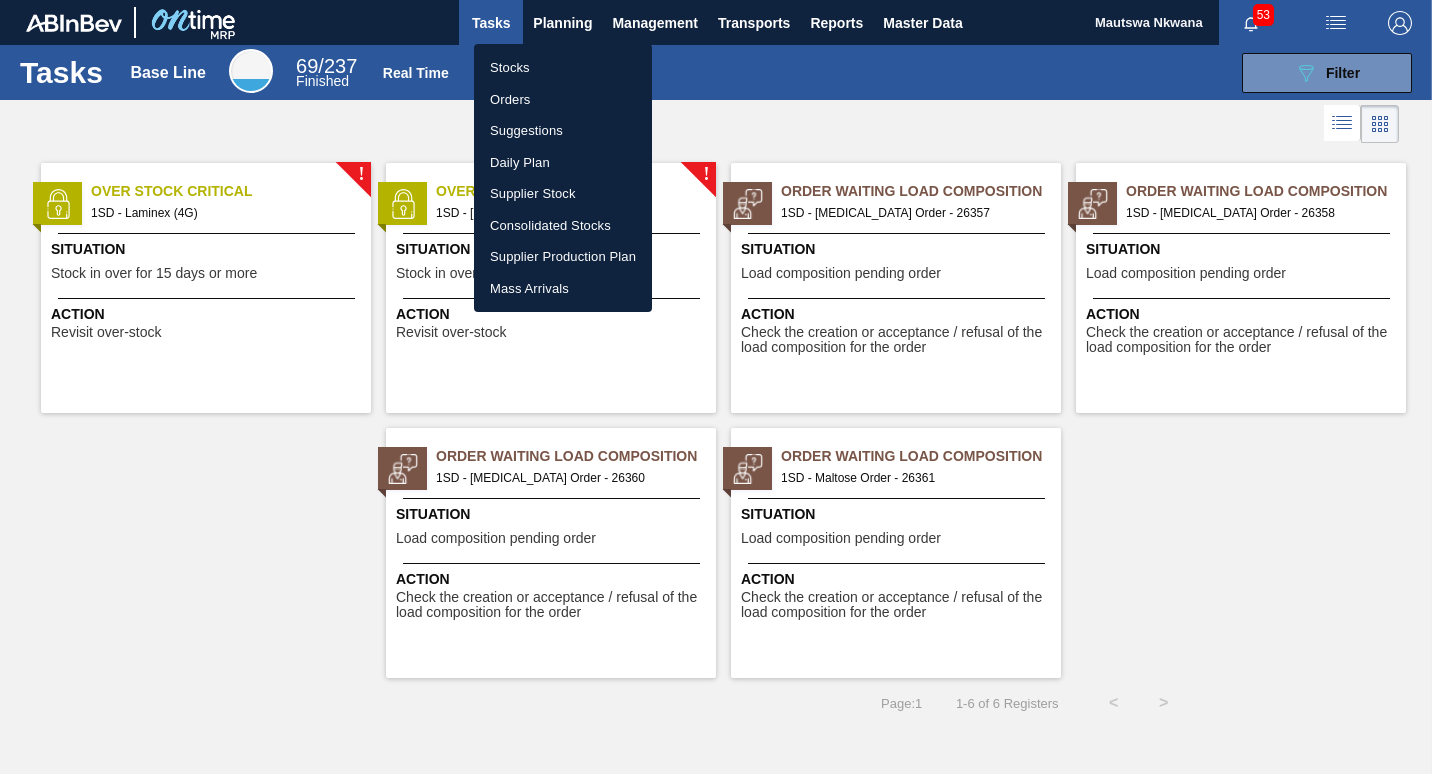 click on "Stocks" at bounding box center [563, 68] 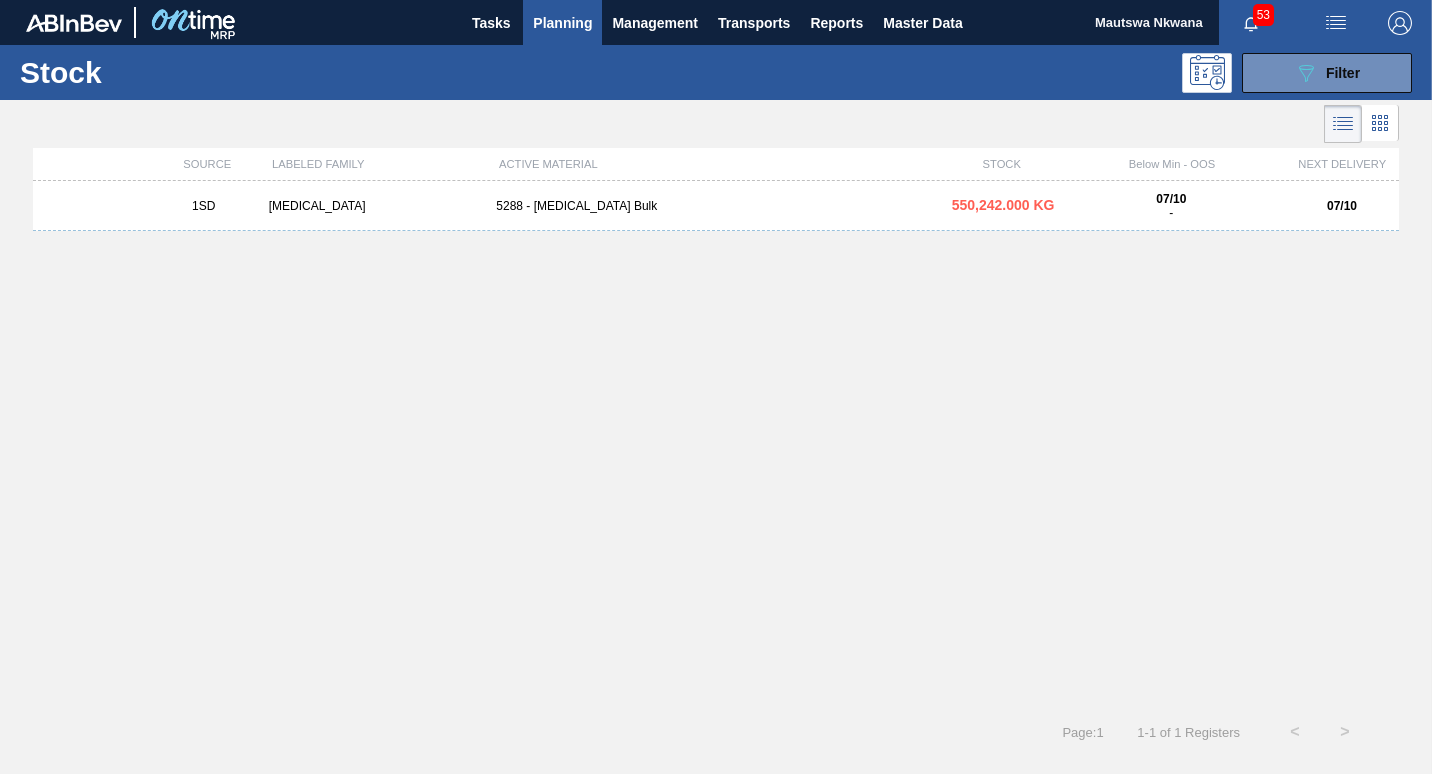 click on "Planning" at bounding box center (562, 23) 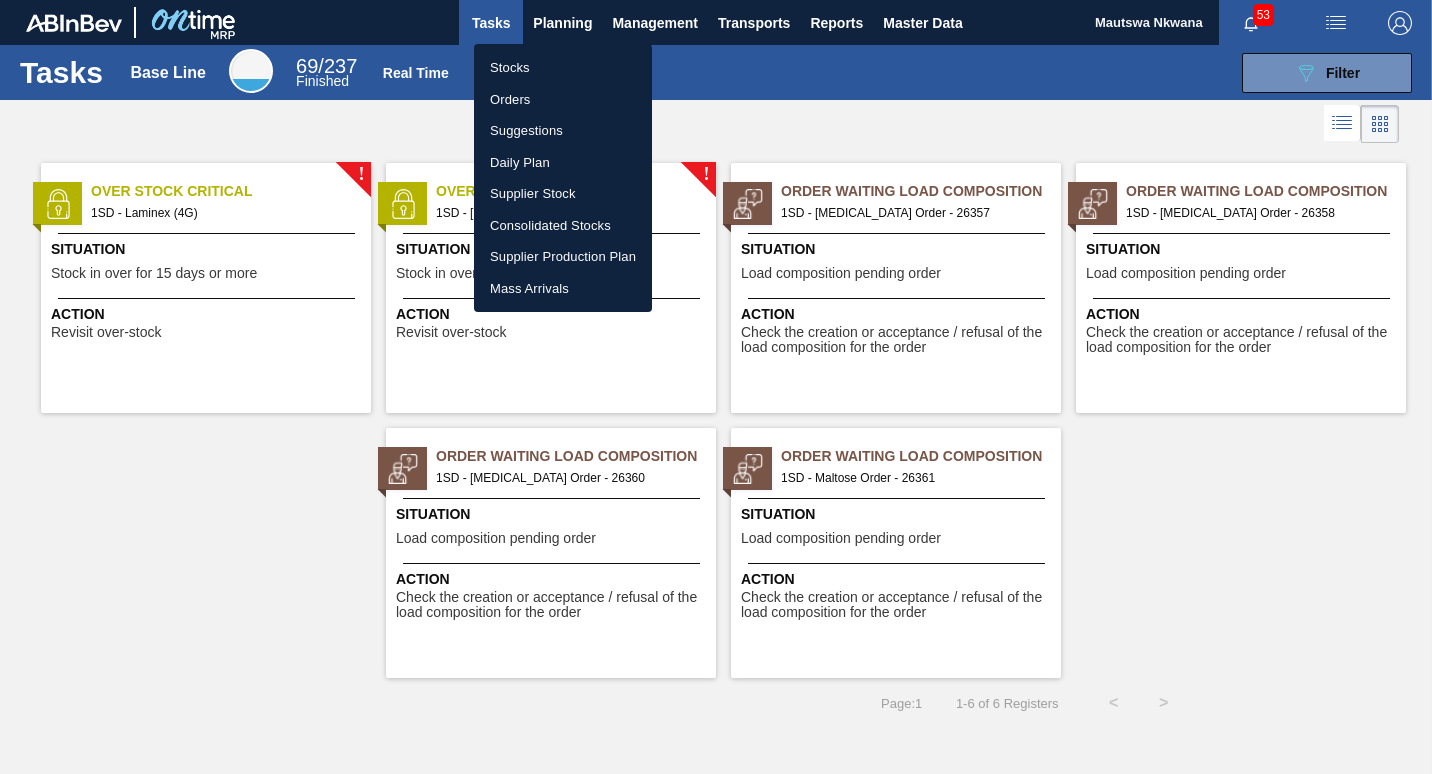 click at bounding box center [716, 387] 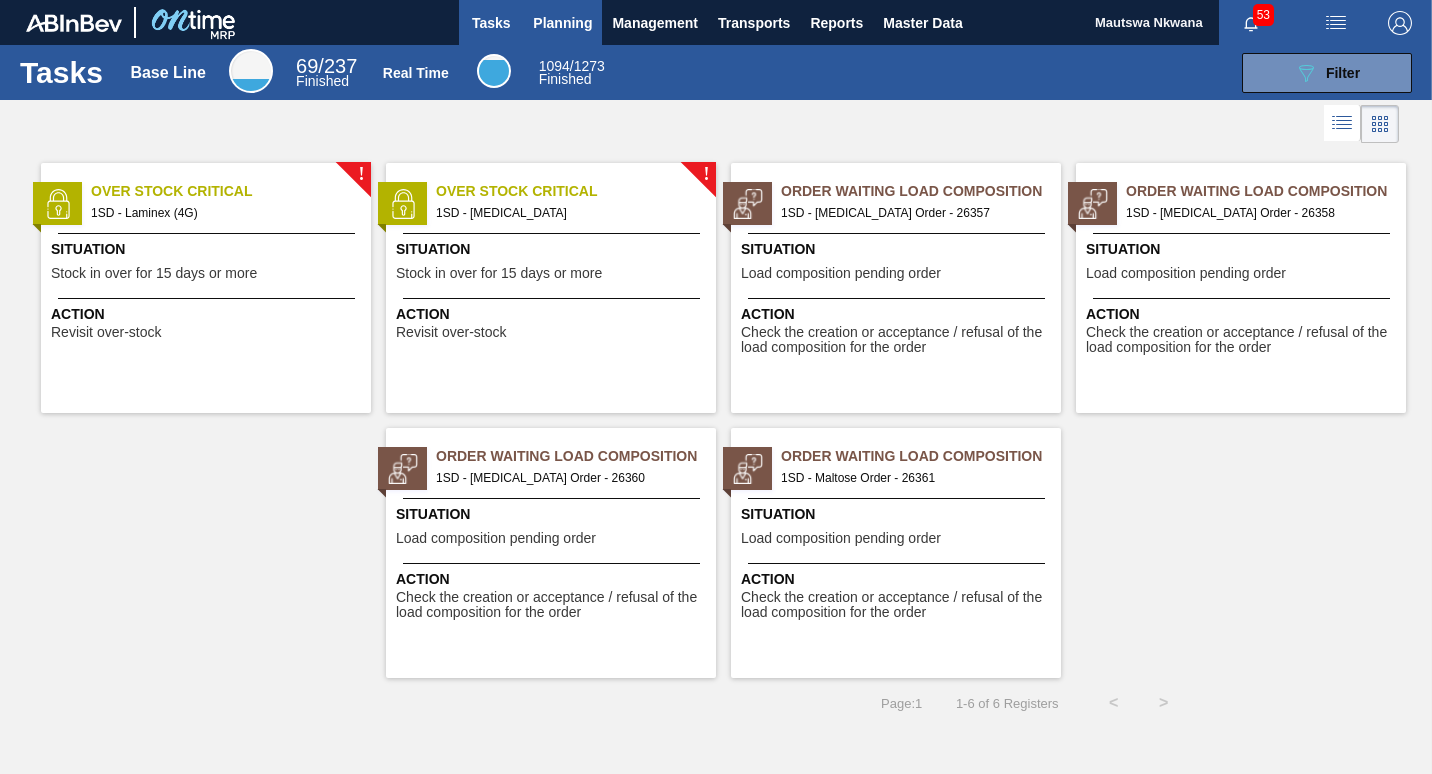 click on "Planning" at bounding box center [562, 23] 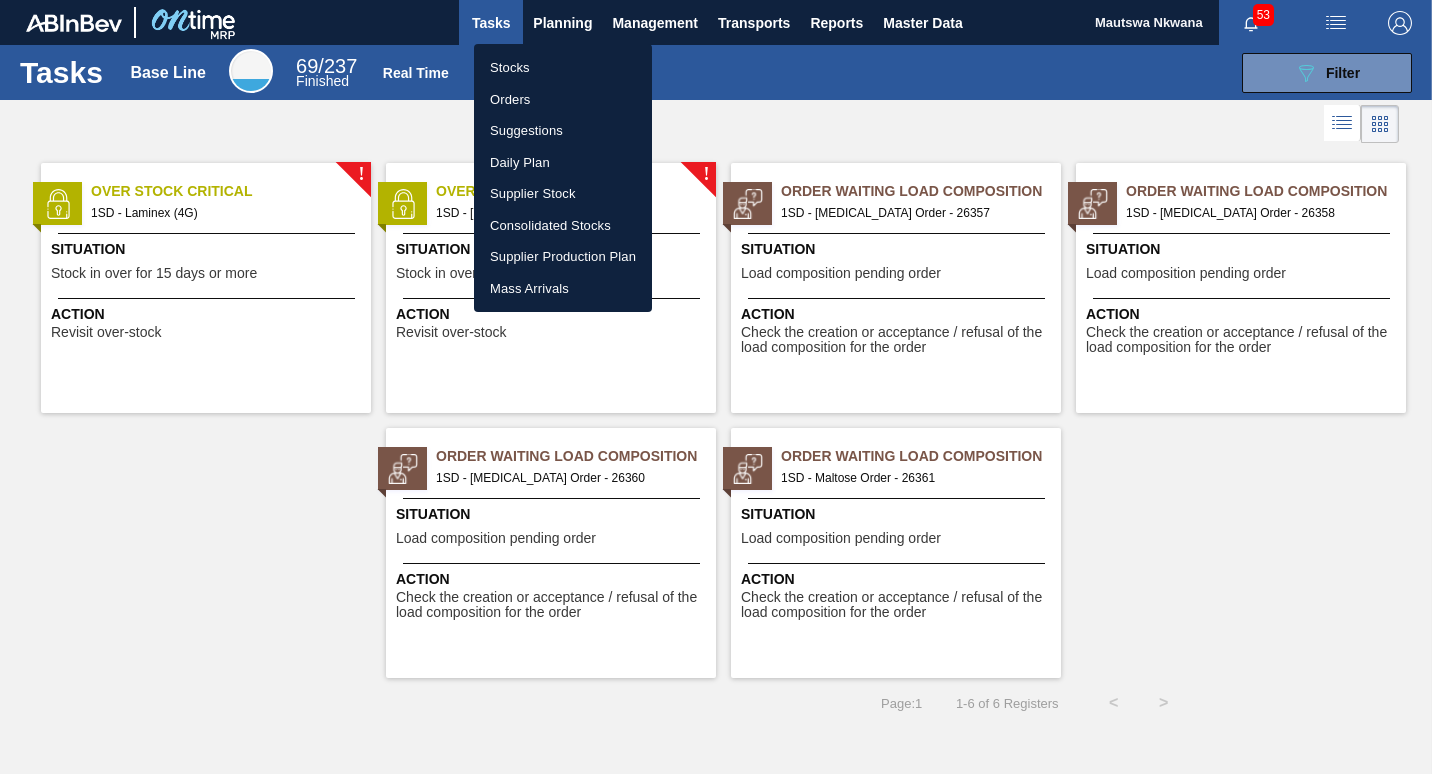 click at bounding box center [716, 387] 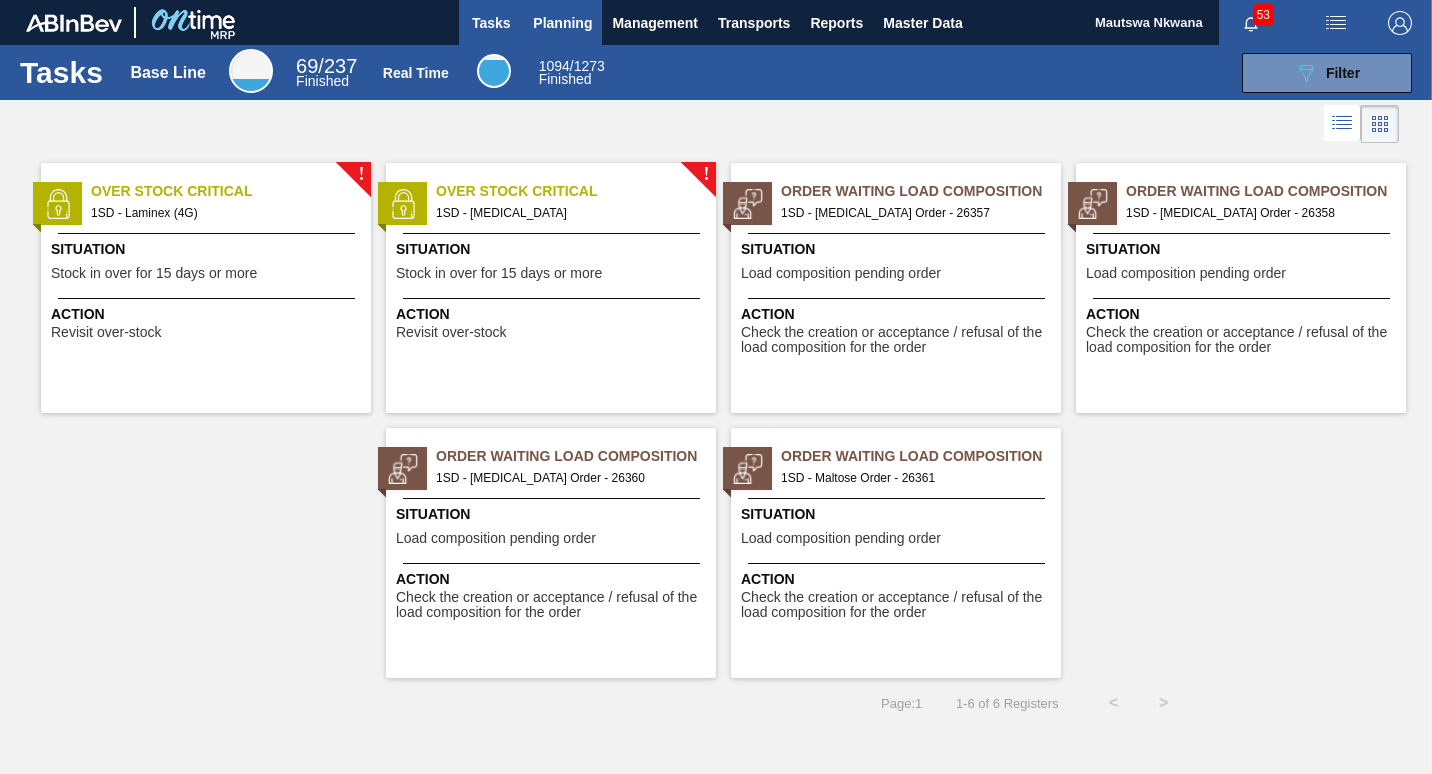 click on "Planning" at bounding box center [562, 23] 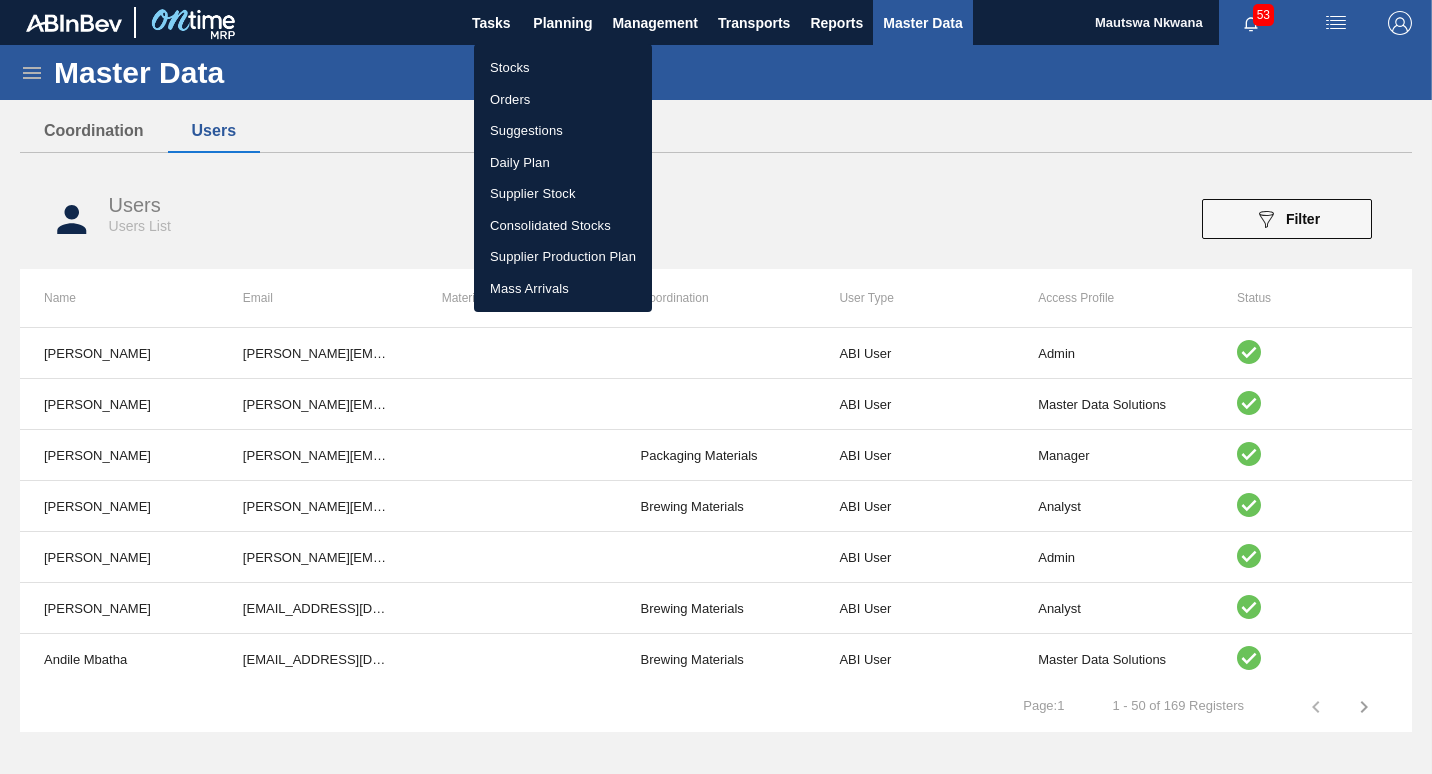 click at bounding box center (716, 387) 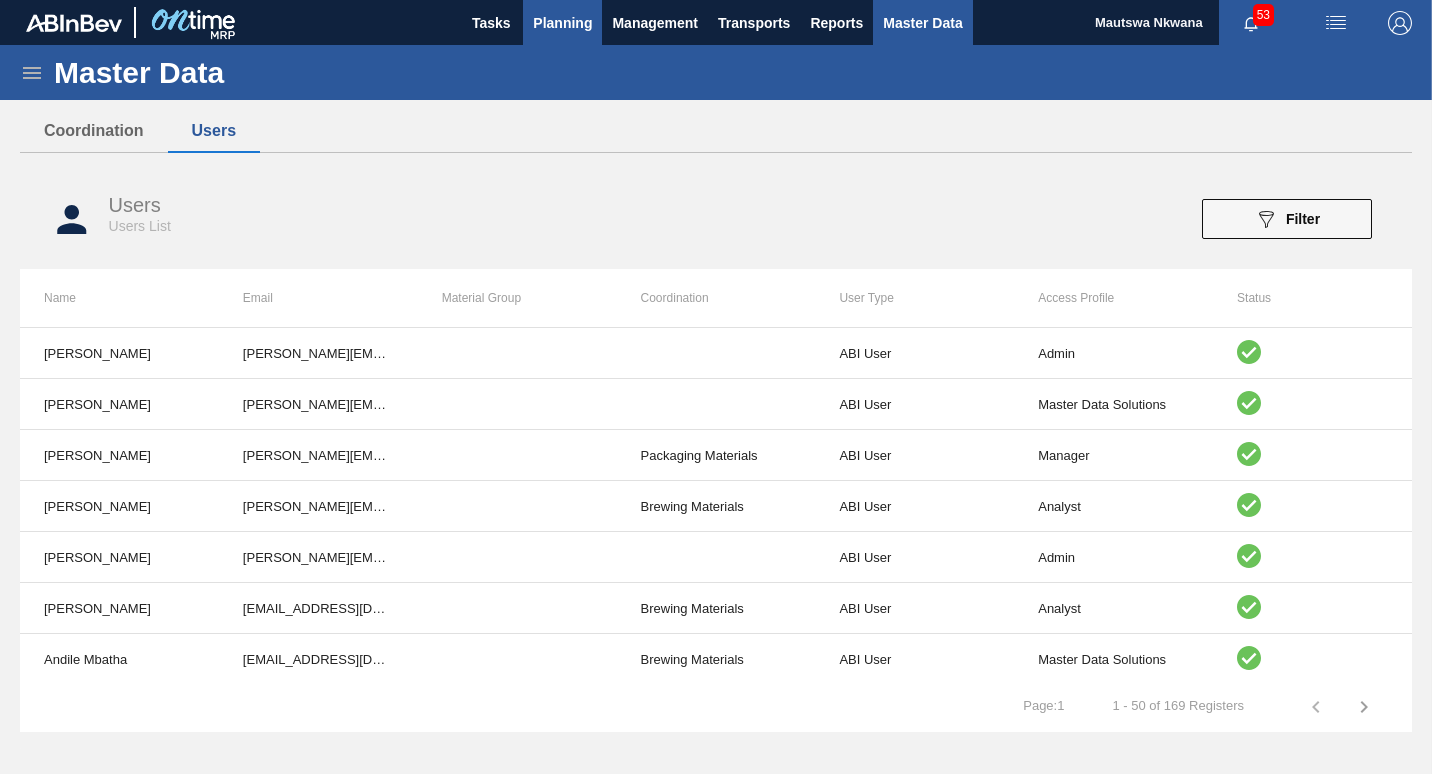click on "Planning" at bounding box center (562, 23) 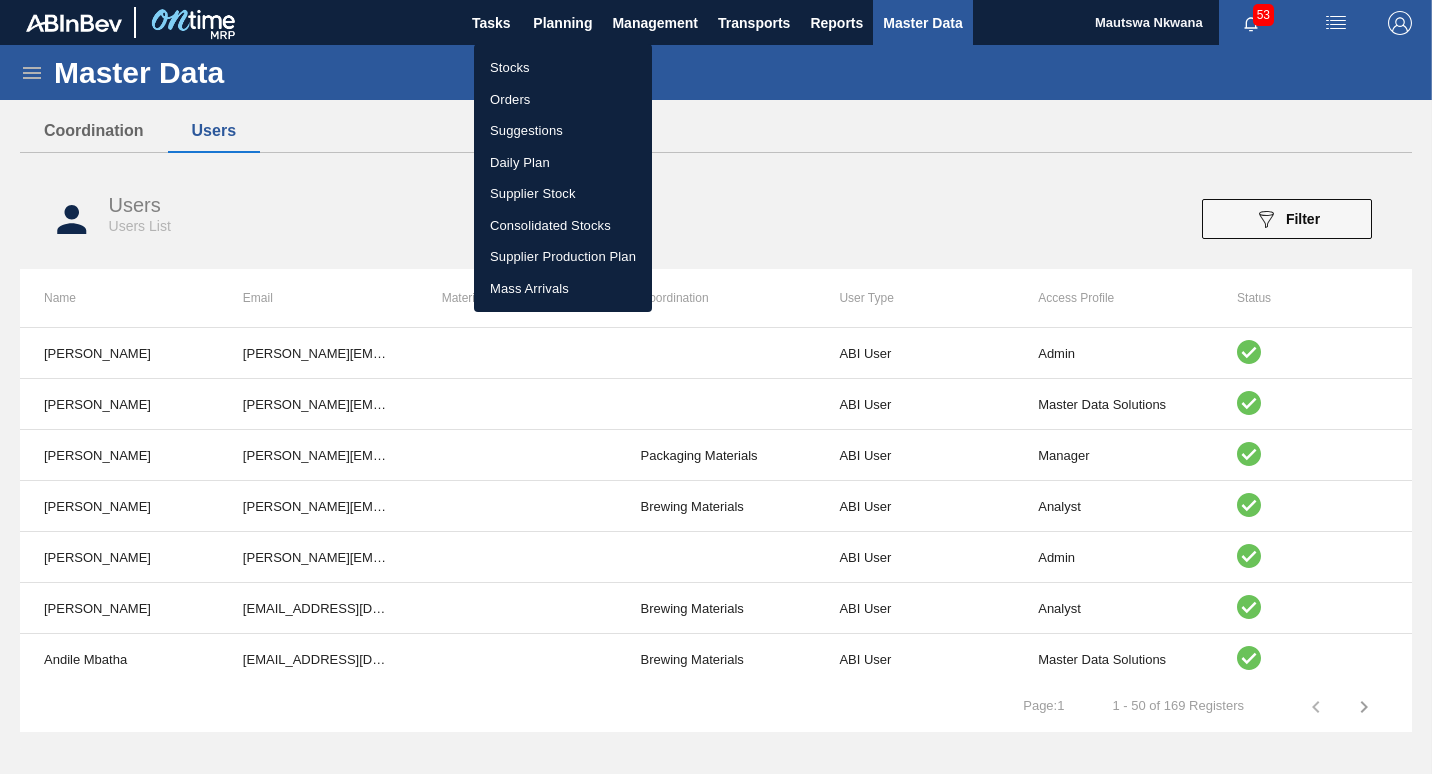 click at bounding box center [716, 387] 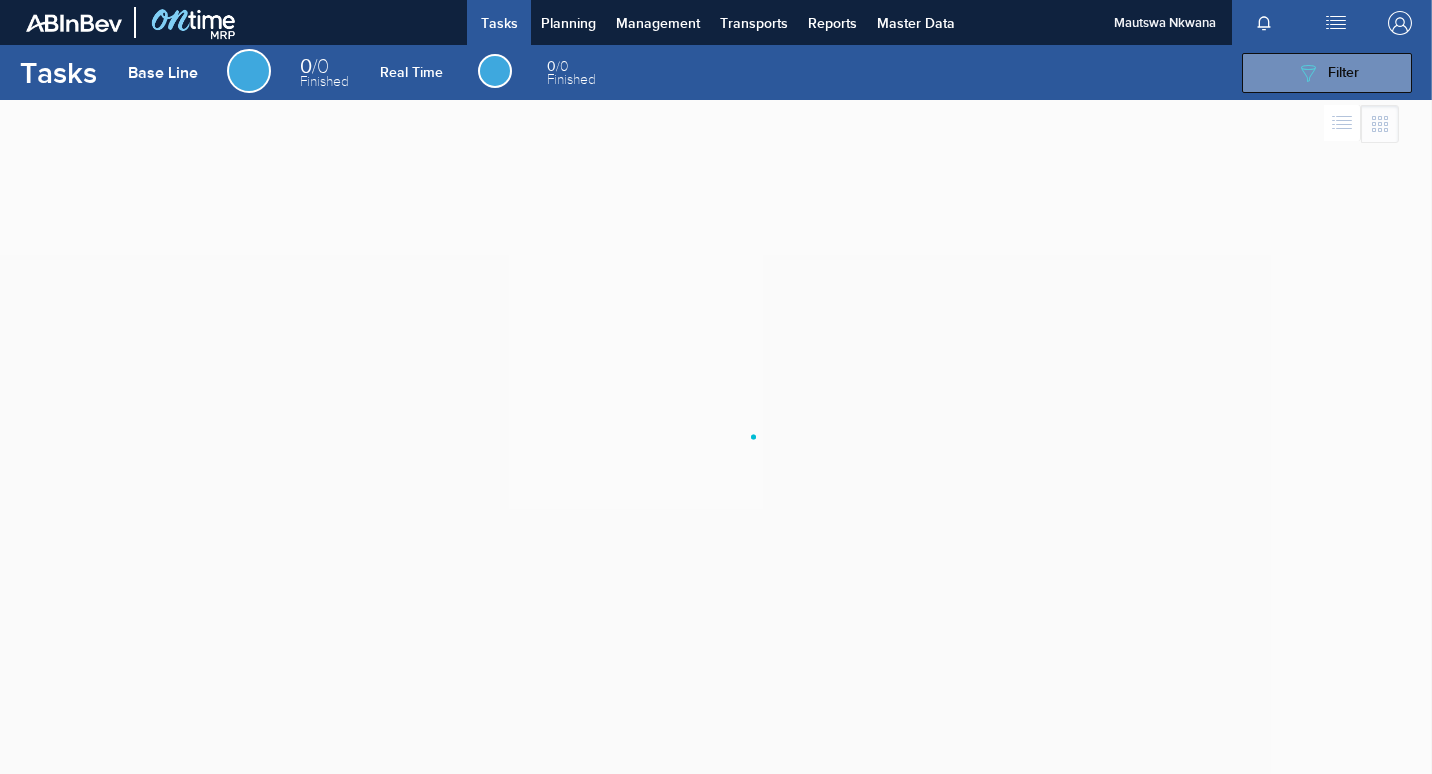 scroll, scrollTop: 0, scrollLeft: 0, axis: both 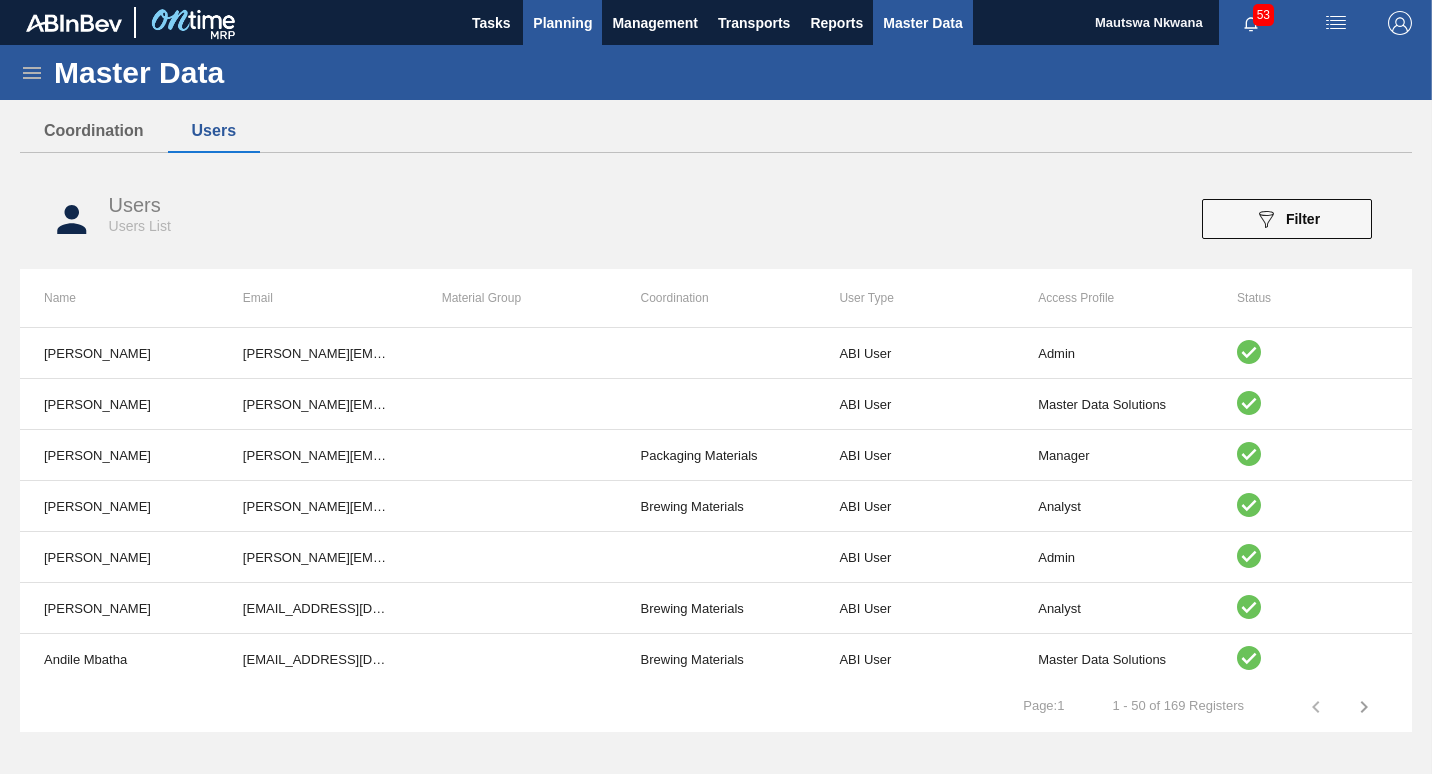 click on "Planning" at bounding box center [562, 23] 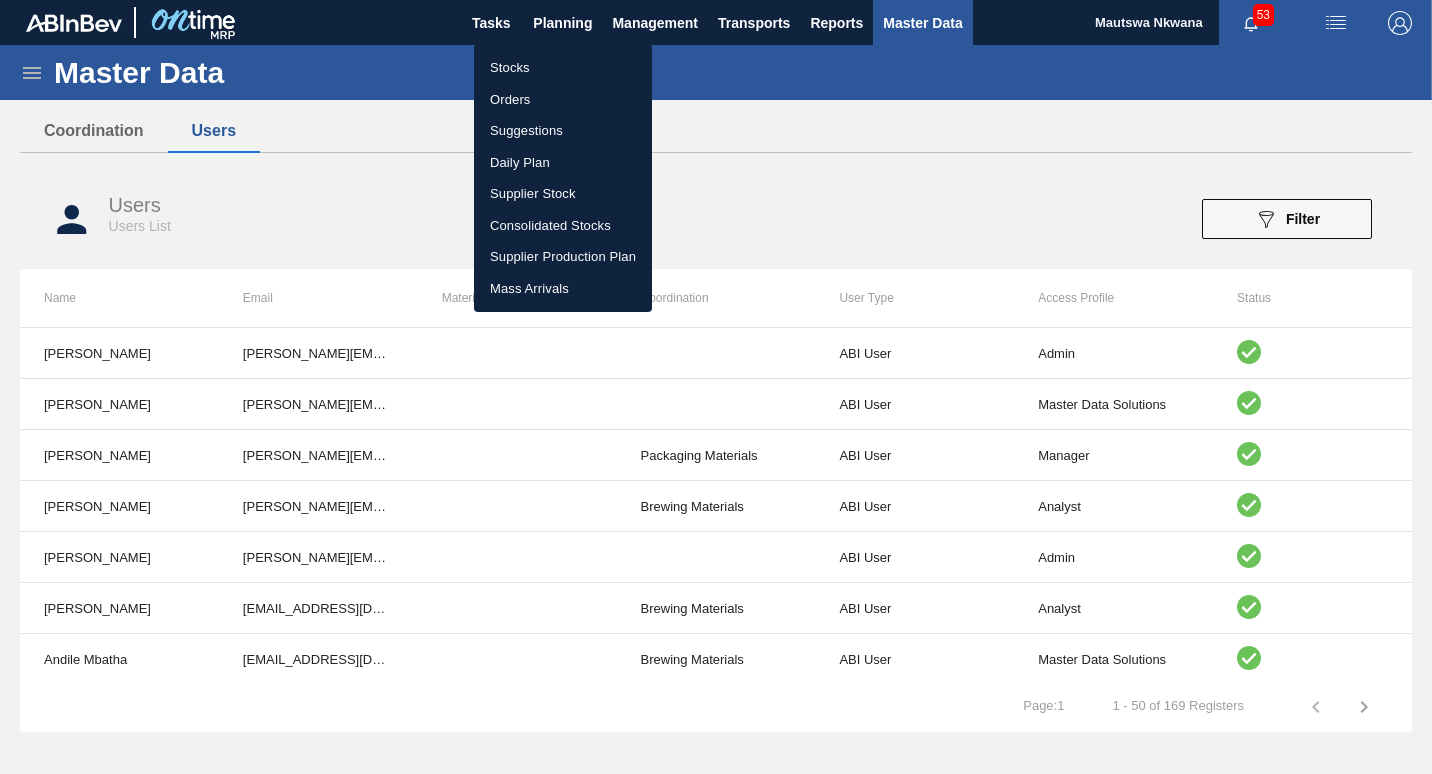 click at bounding box center (716, 387) 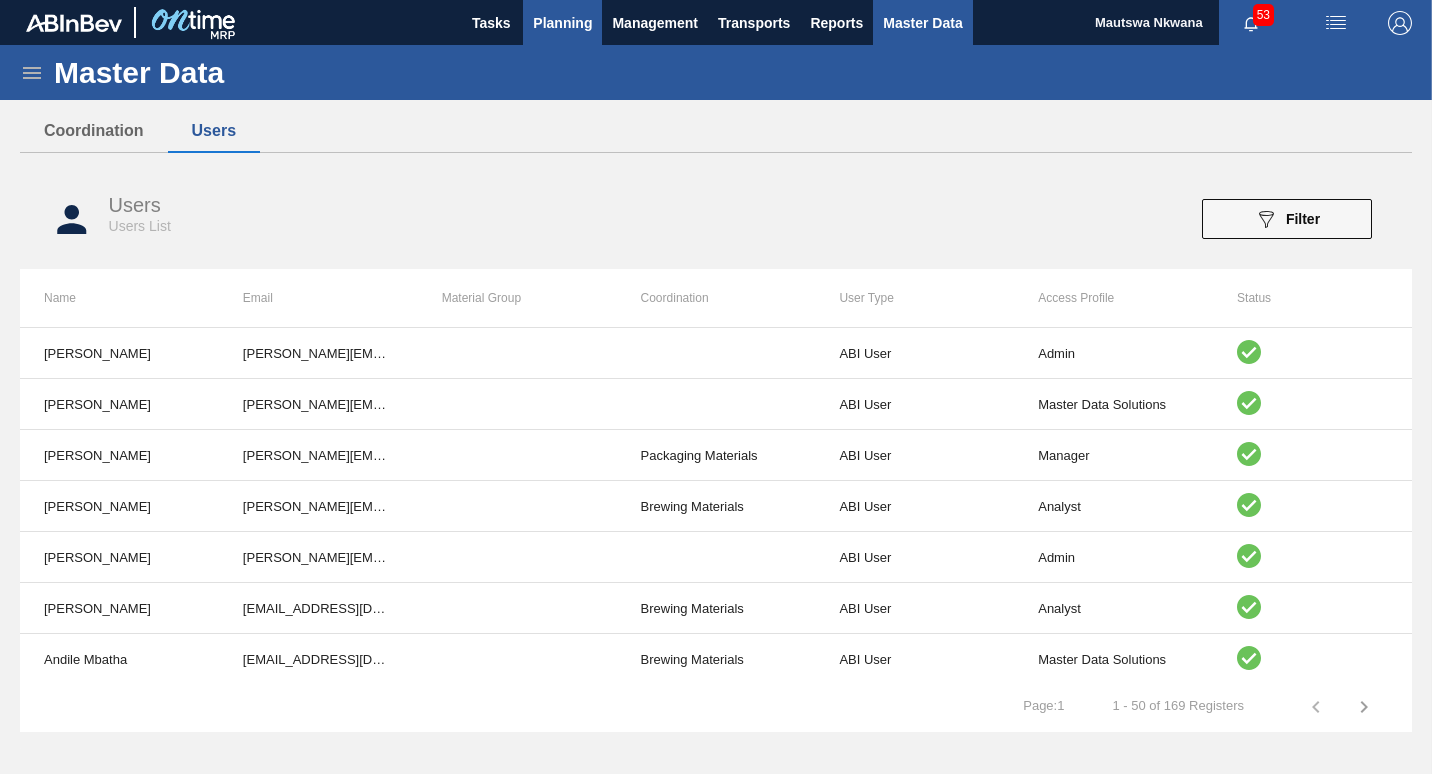 click on "Planning" at bounding box center (562, 23) 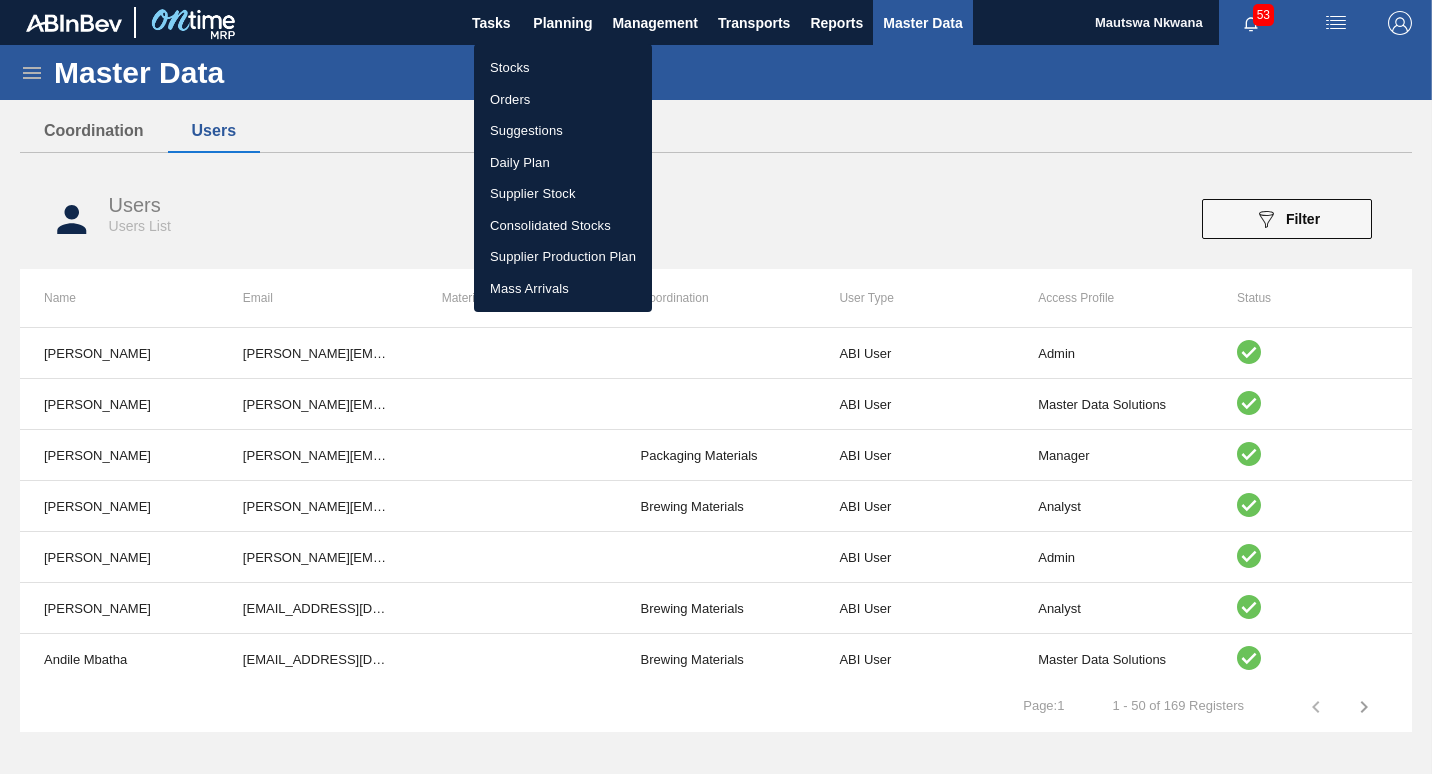 click on "Orders" at bounding box center [563, 100] 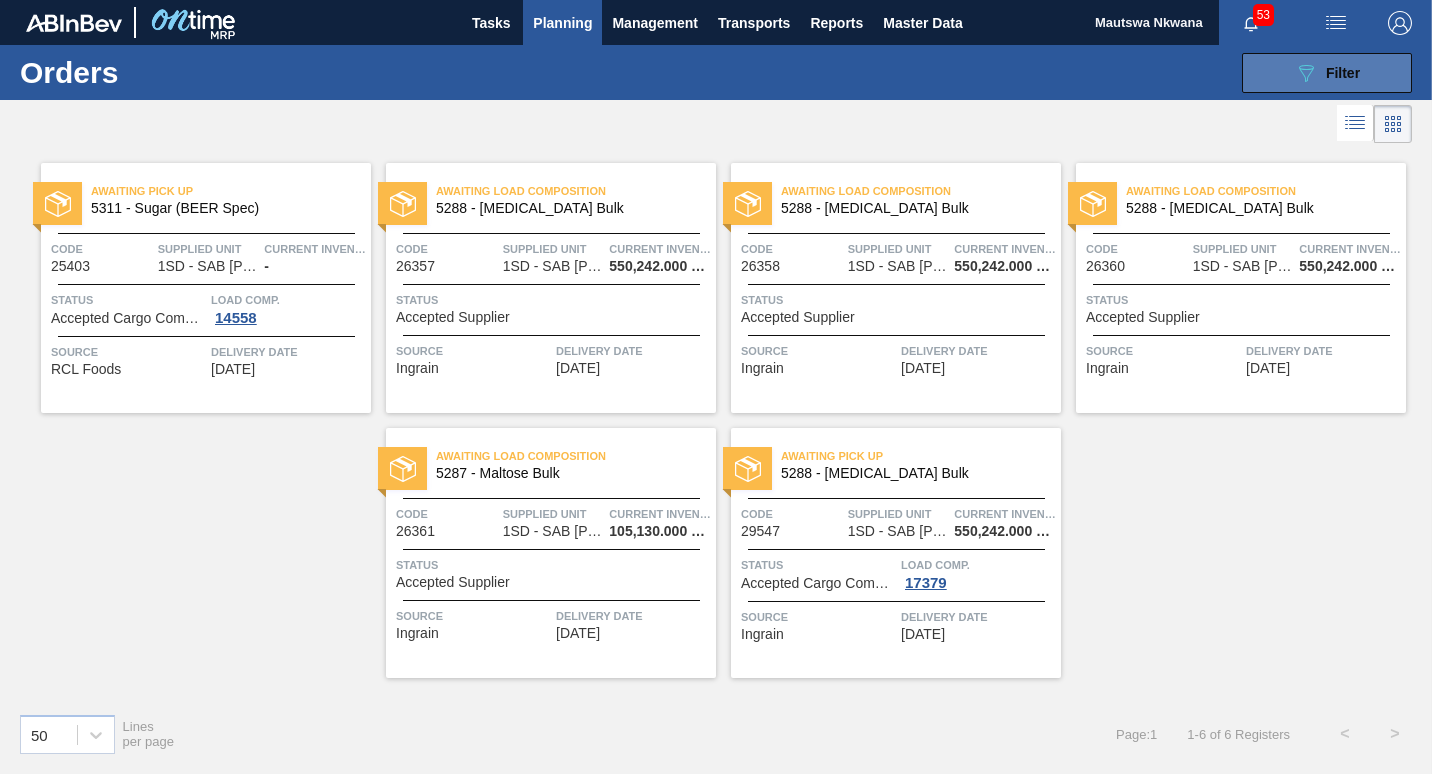 click 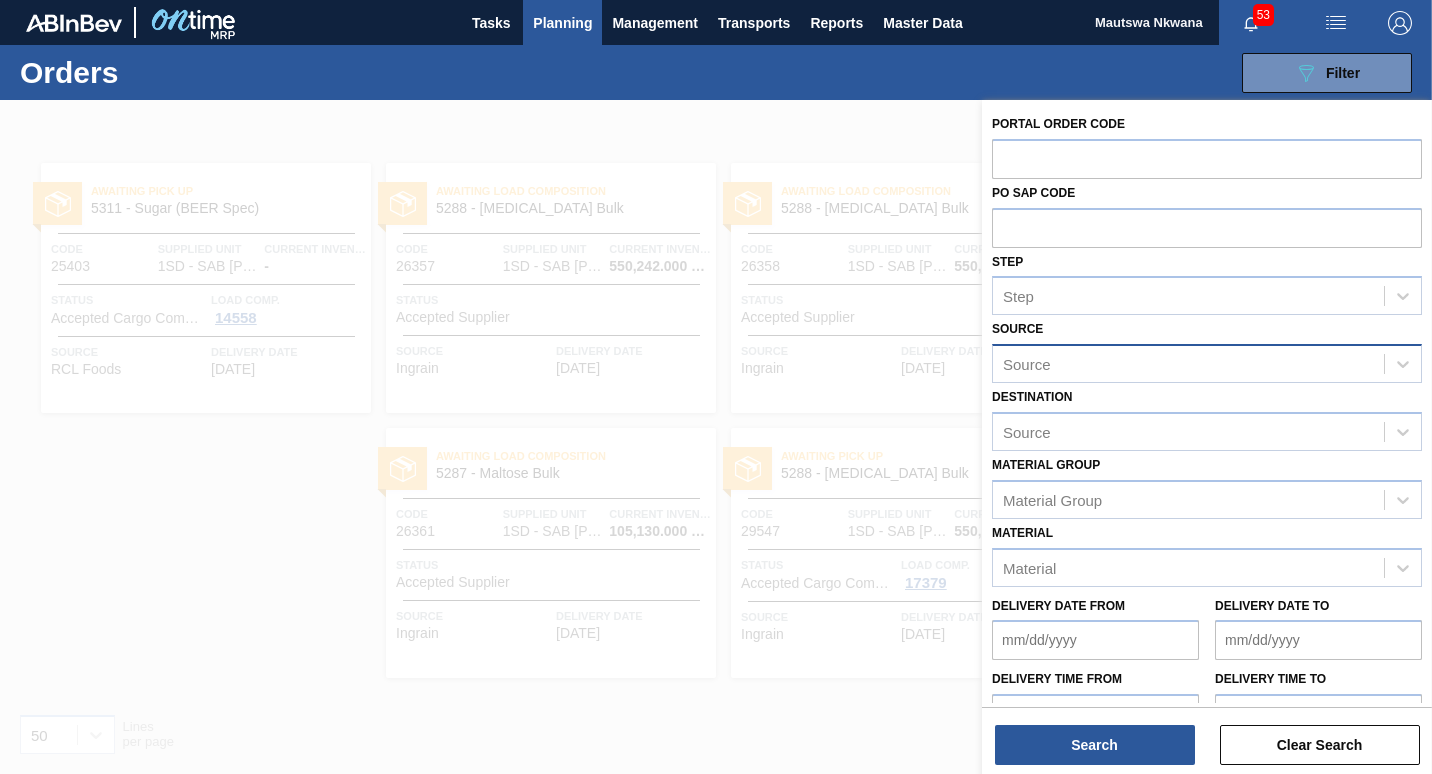 click on "Source" at bounding box center [1188, 364] 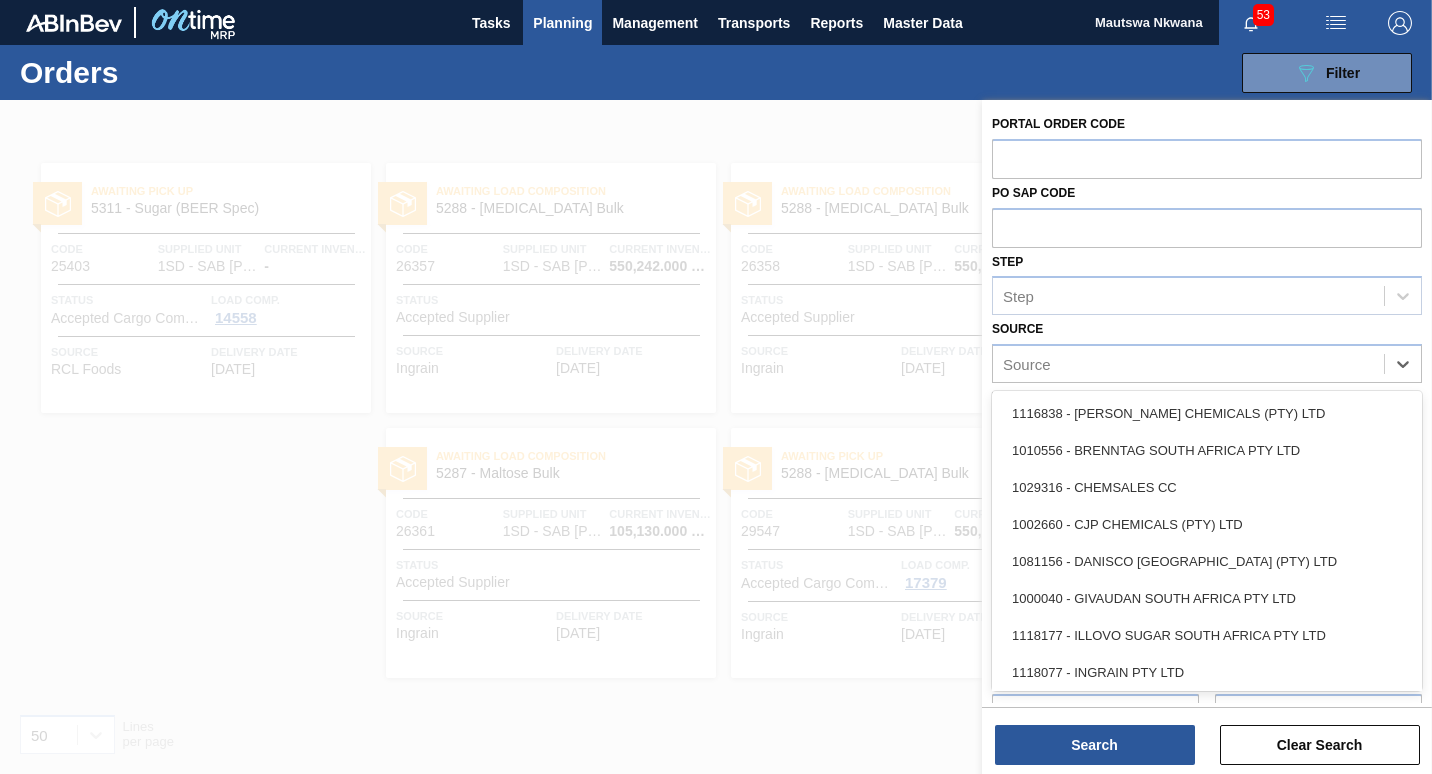 drag, startPoint x: 1409, startPoint y: 489, endPoint x: 1415, endPoint y: 568, distance: 79.22752 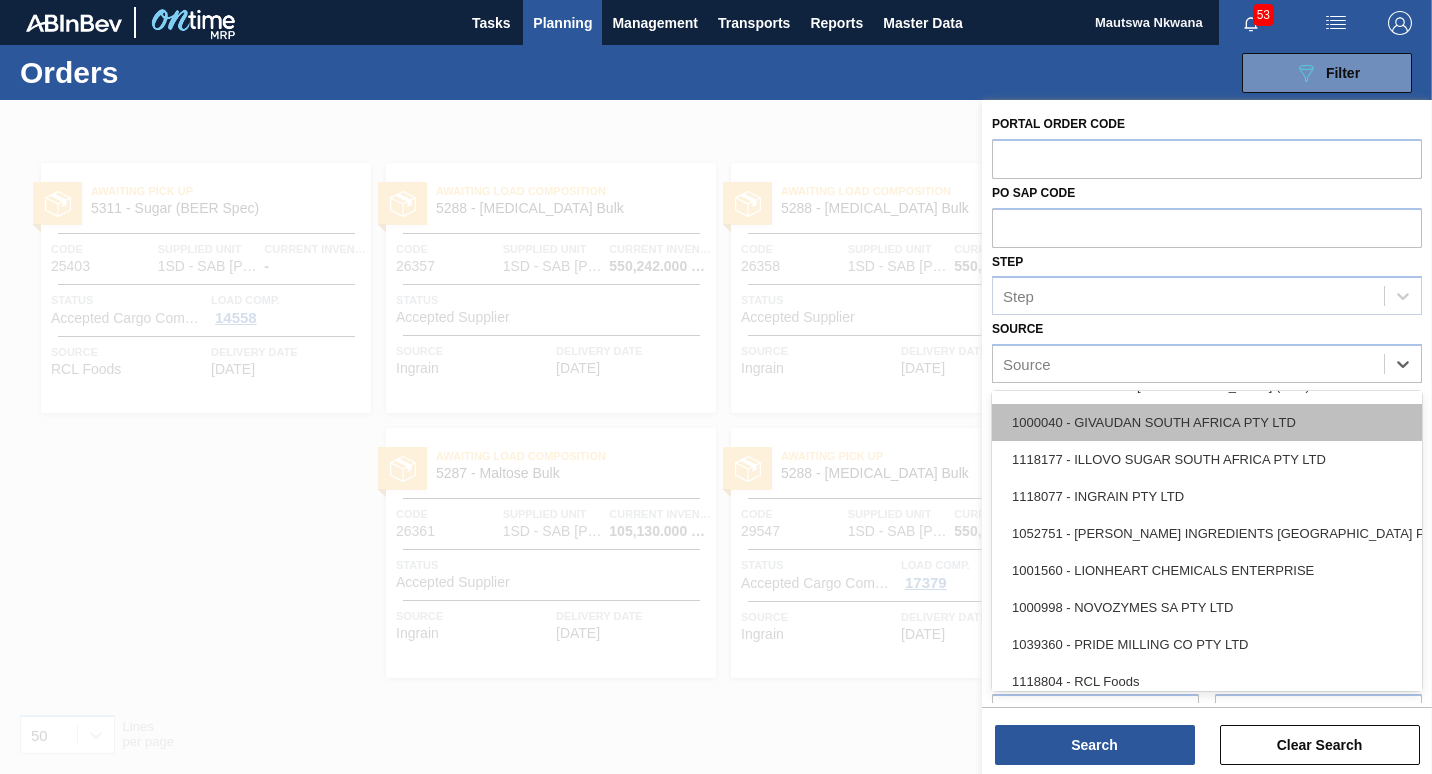 scroll, scrollTop: 300, scrollLeft: 0, axis: vertical 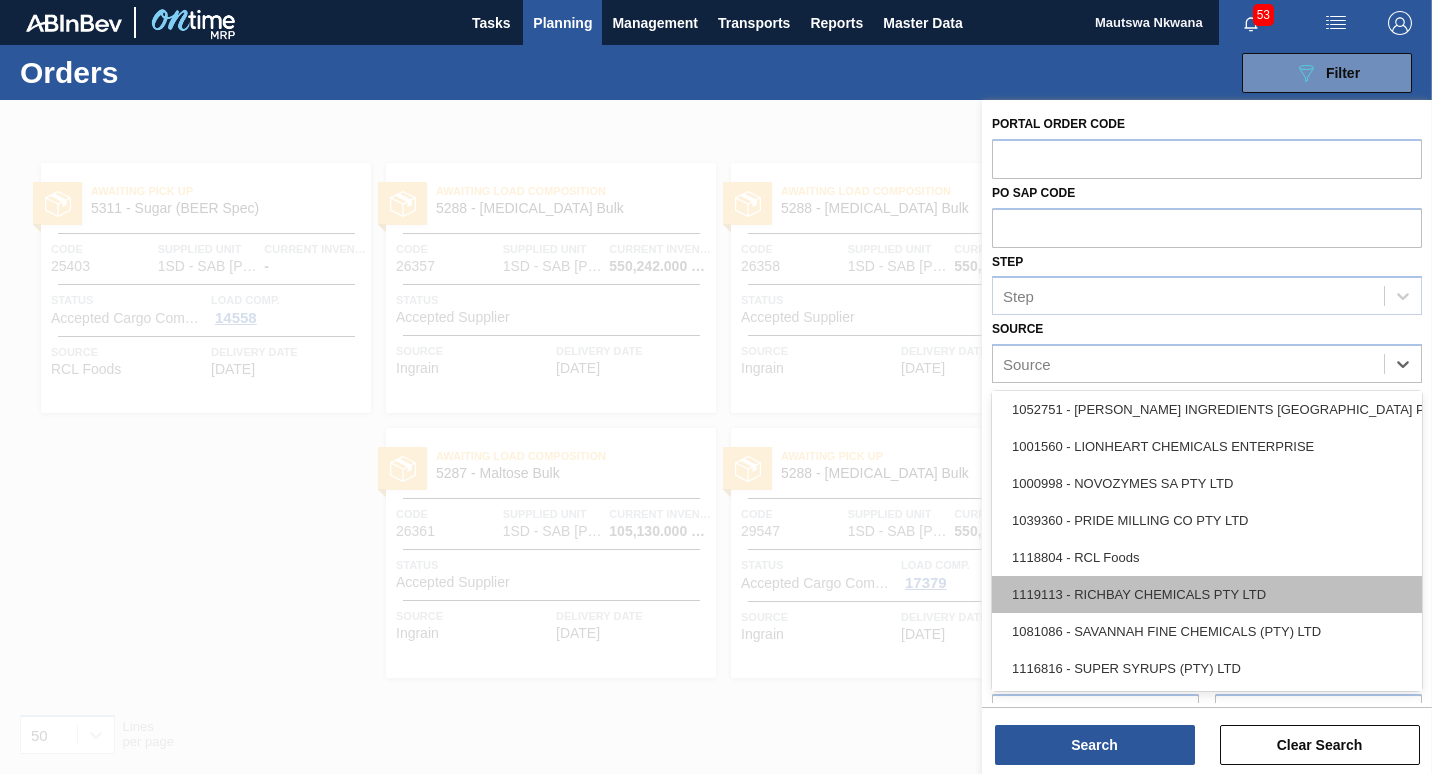 click on "1119113 - RICHBAY CHEMICALS PTY LTD" at bounding box center (1207, 594) 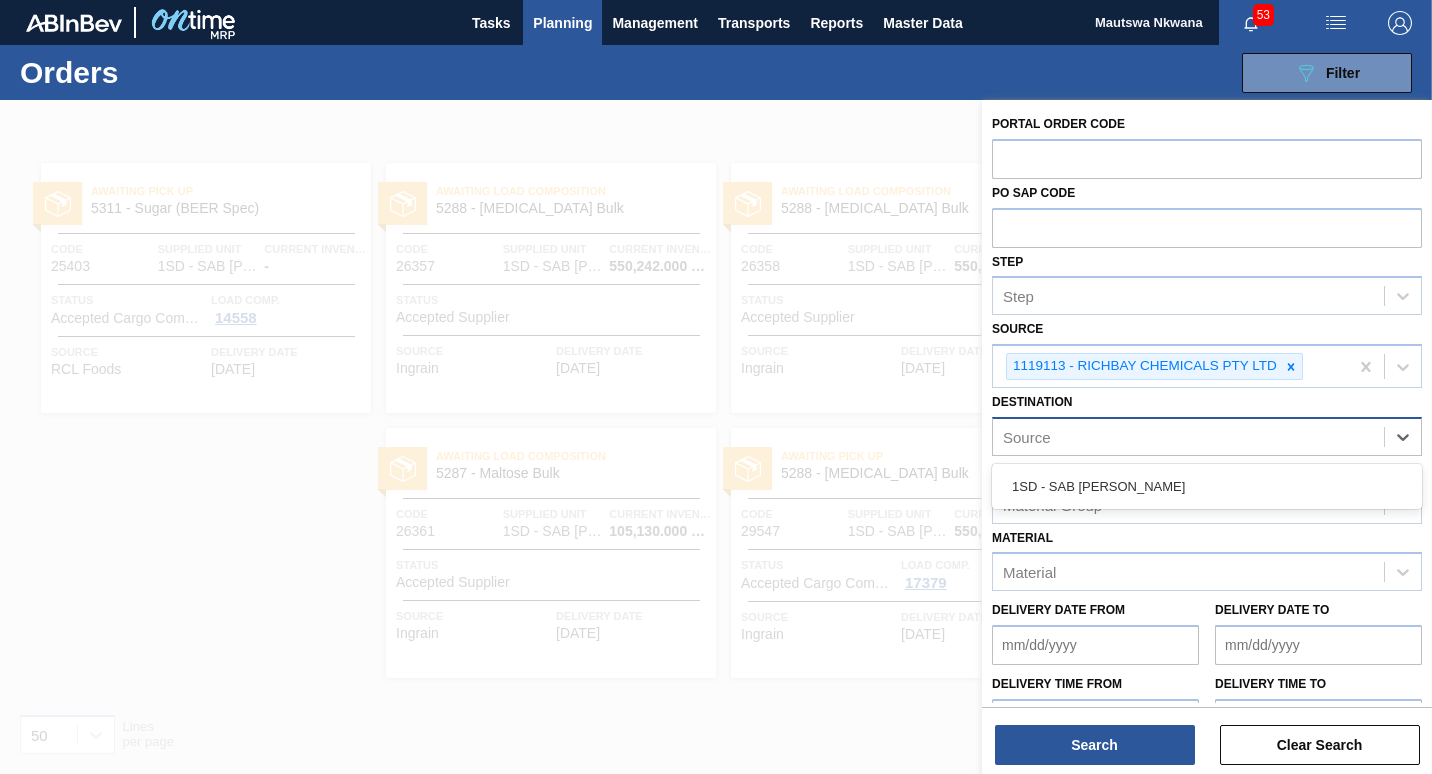 click on "Source" at bounding box center (1188, 436) 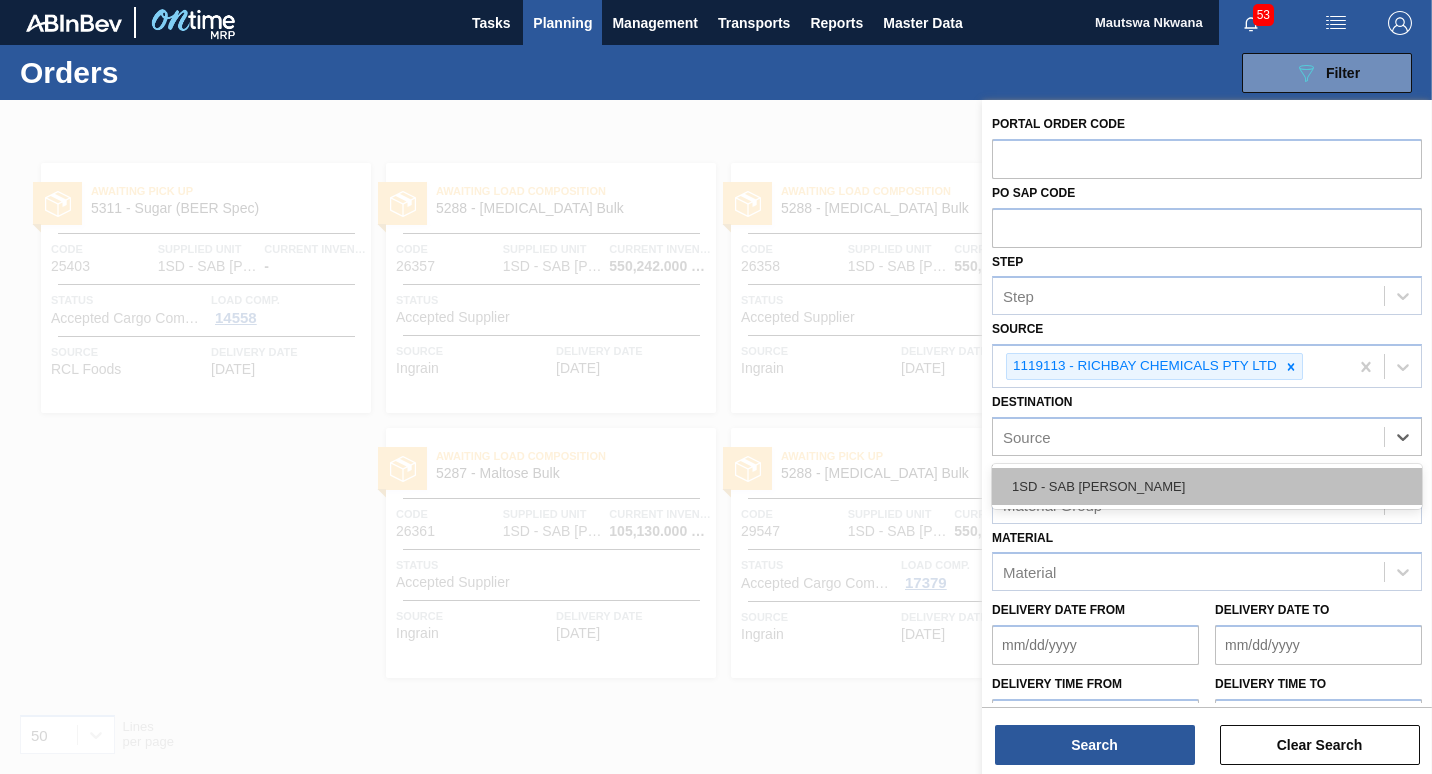 click on "1SD - SAB Rosslyn Brewery" at bounding box center (1207, 486) 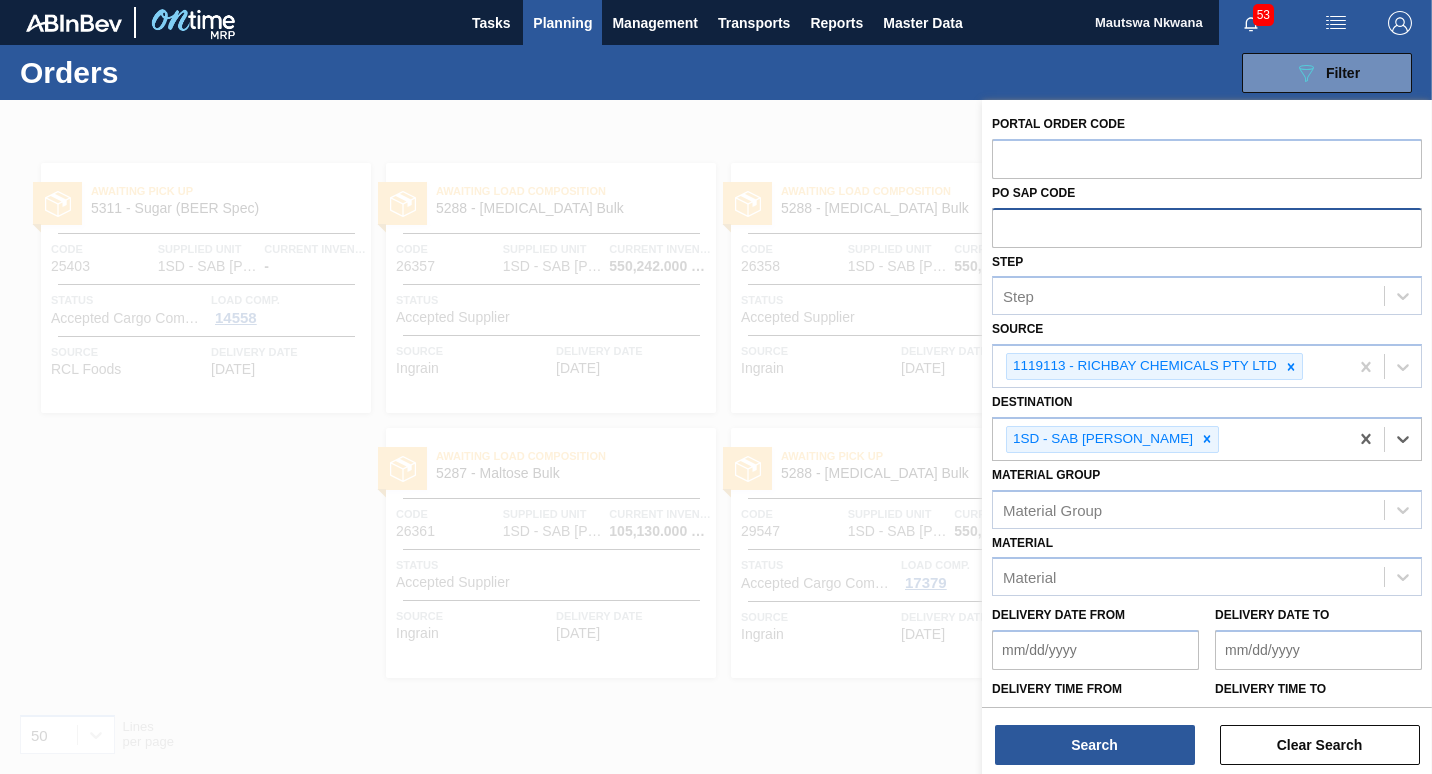 click at bounding box center [1207, 227] 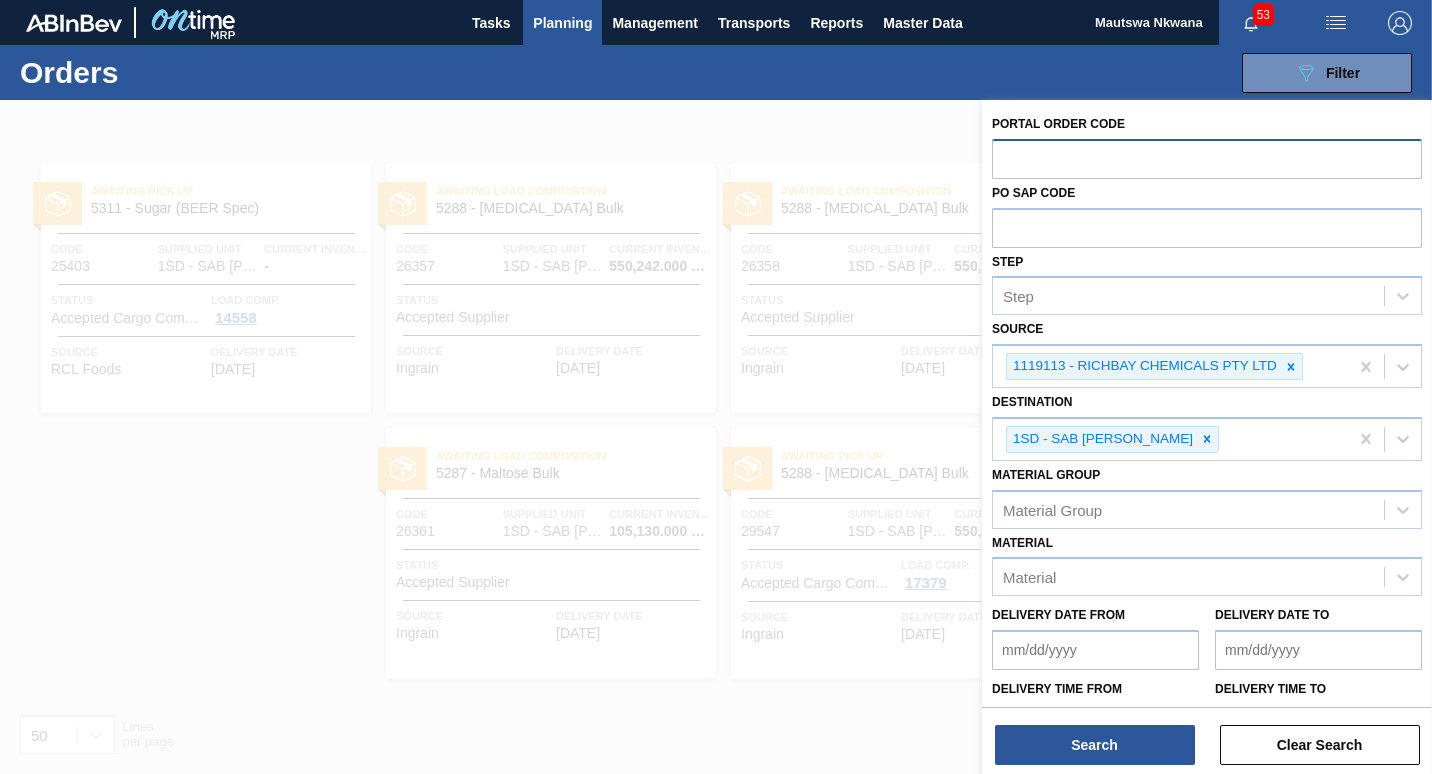 click at bounding box center (1207, 158) 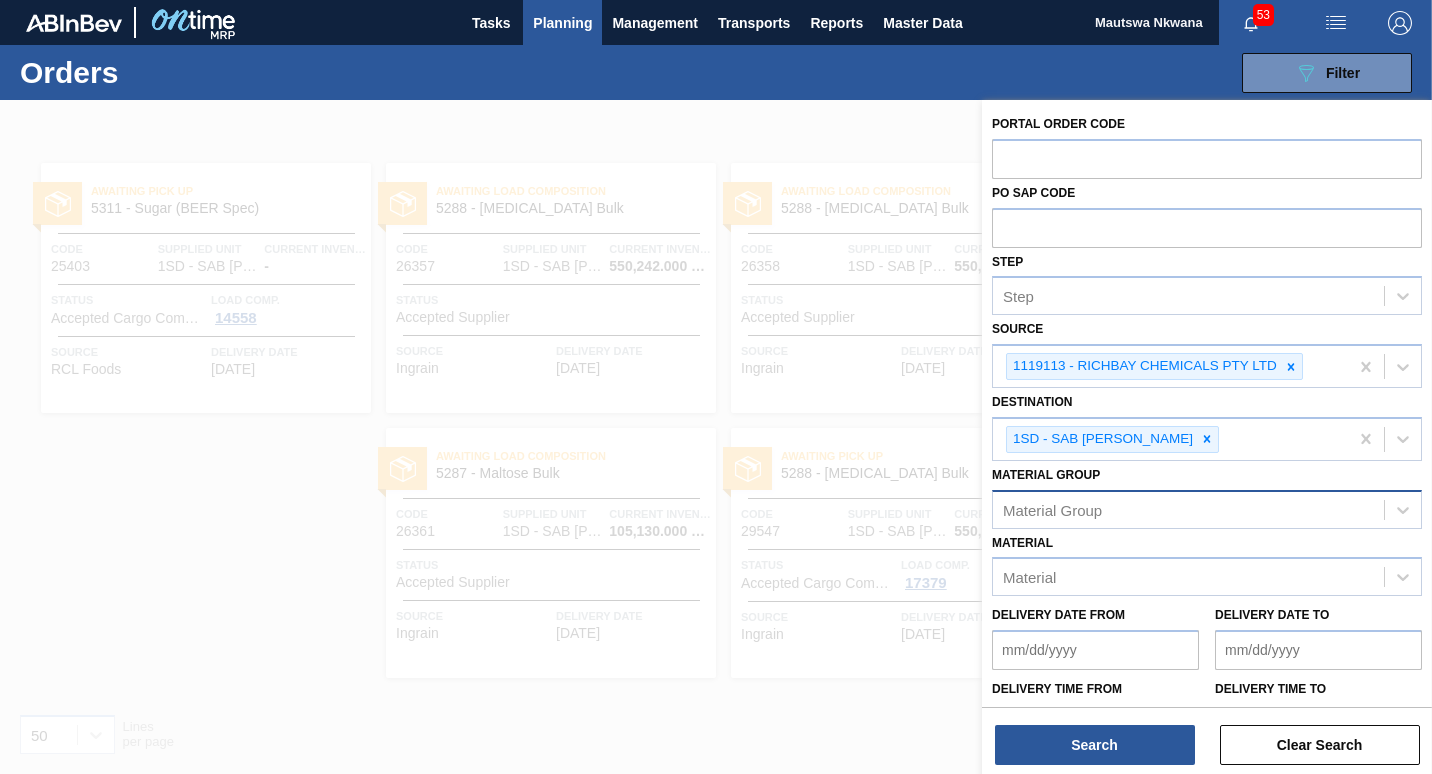 click on "Material Group" at bounding box center [1052, 509] 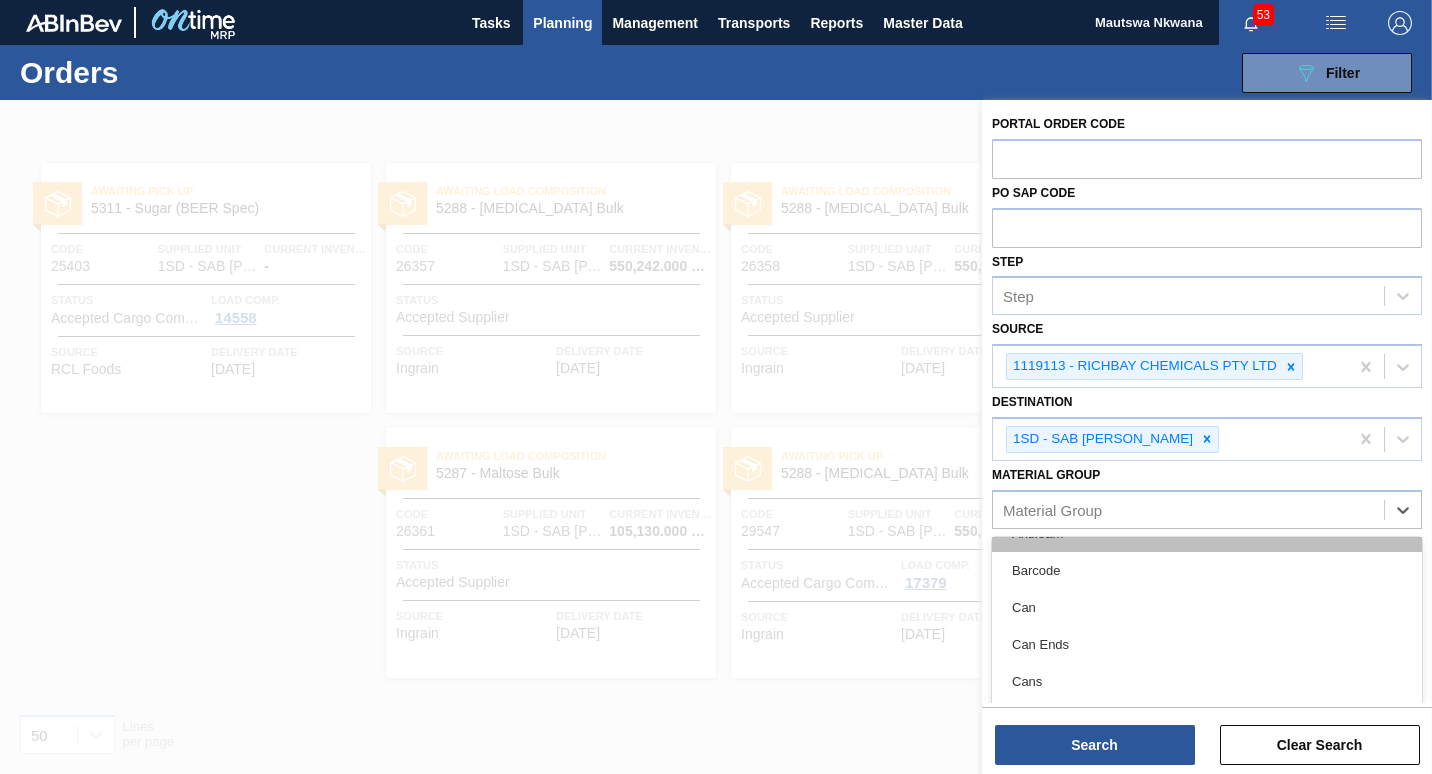 scroll, scrollTop: 0, scrollLeft: 0, axis: both 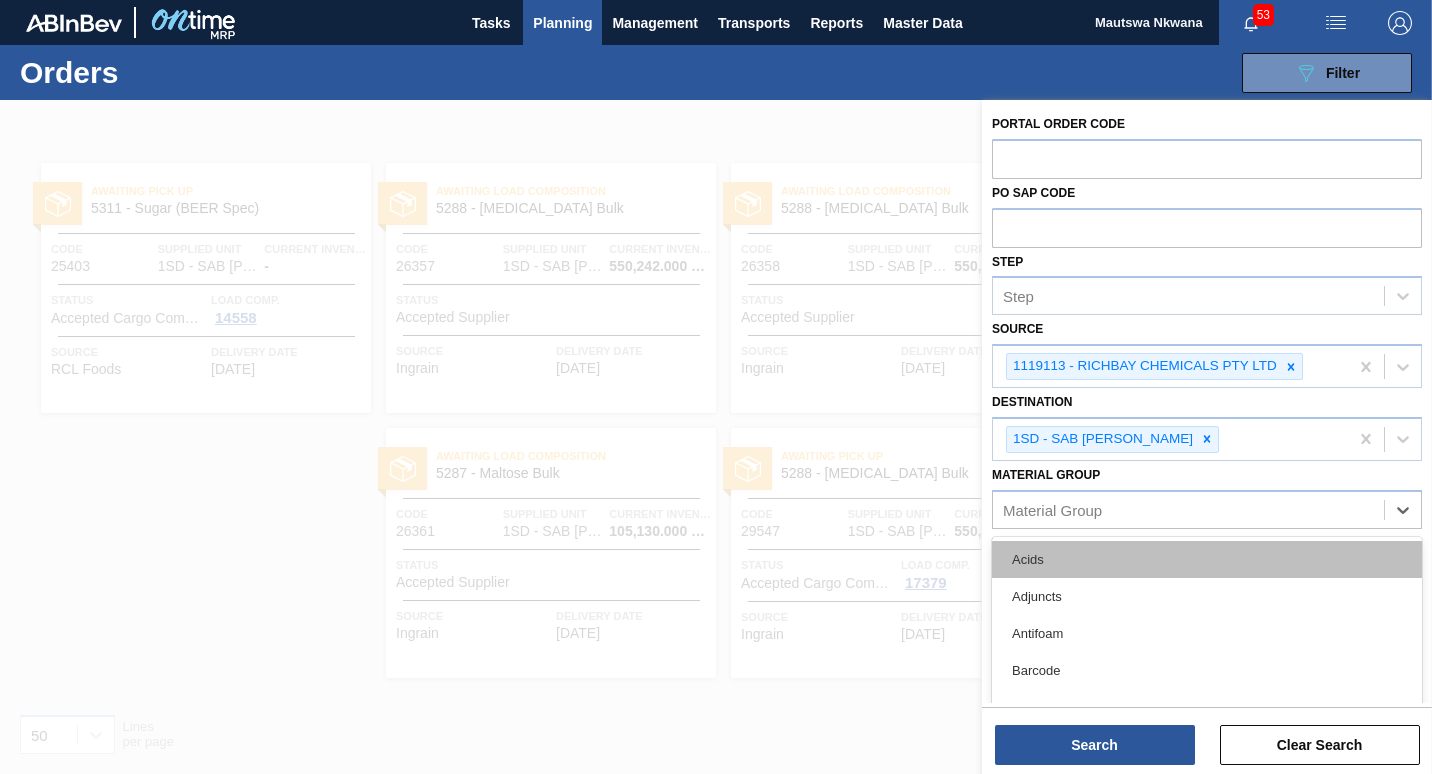 click on "Acids" at bounding box center (1207, 559) 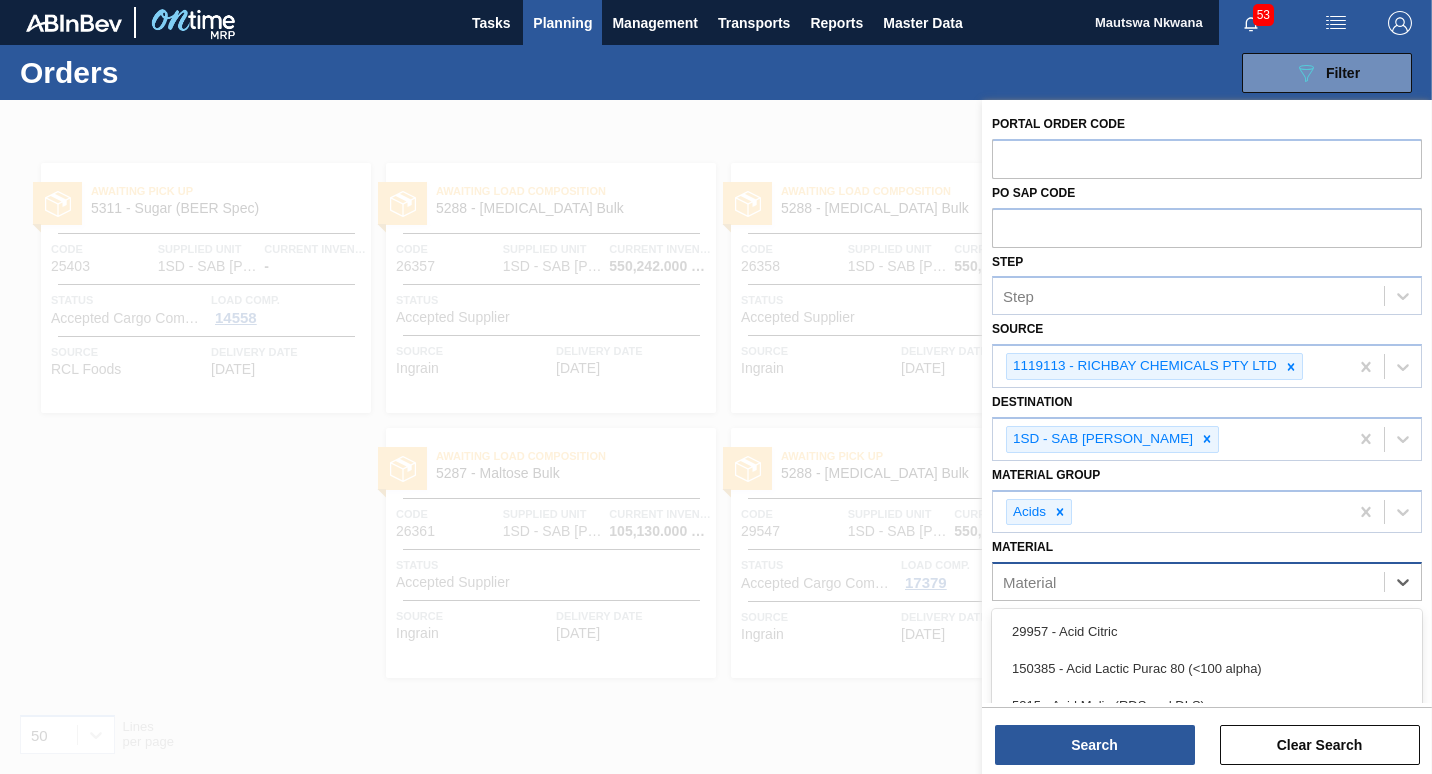 click on "Material" at bounding box center (1029, 582) 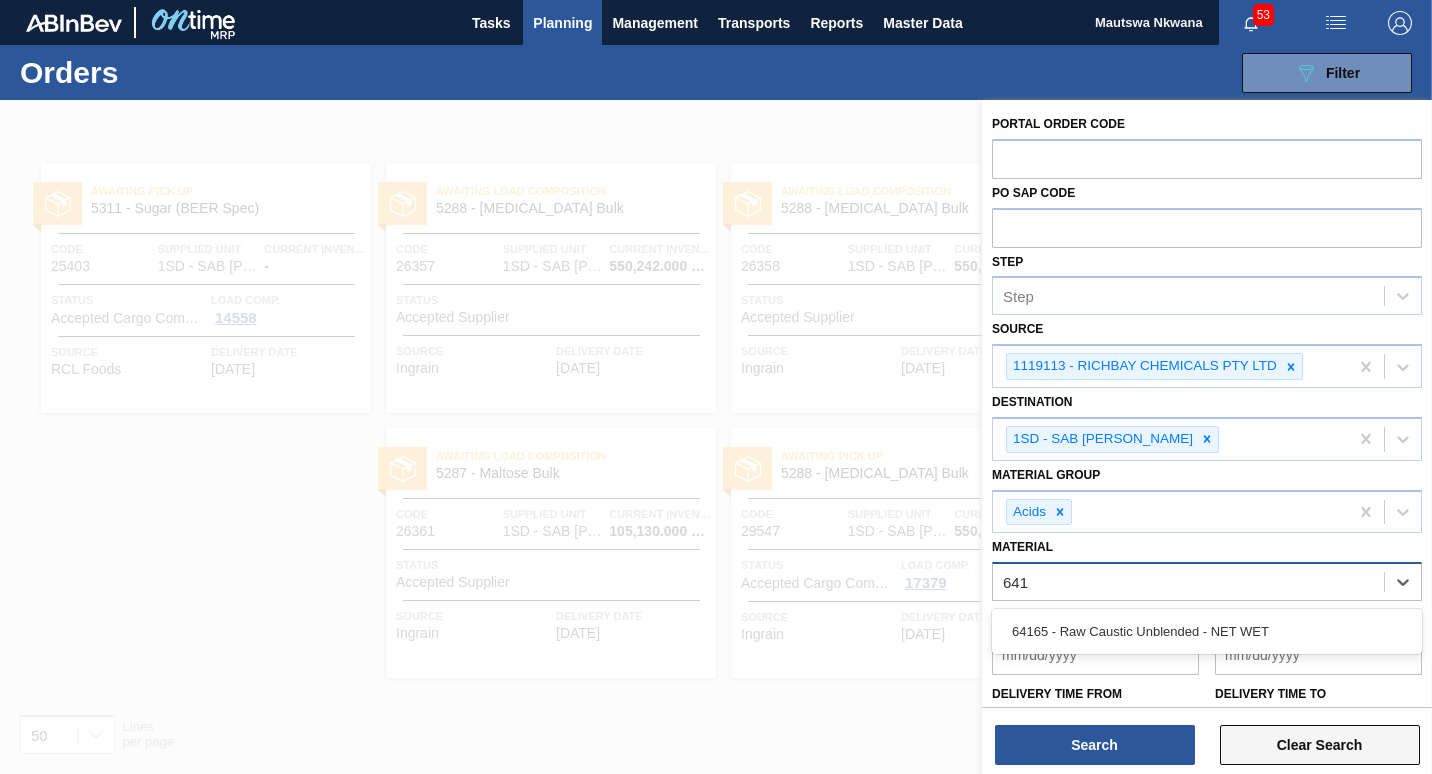 scroll, scrollTop: 0, scrollLeft: 0, axis: both 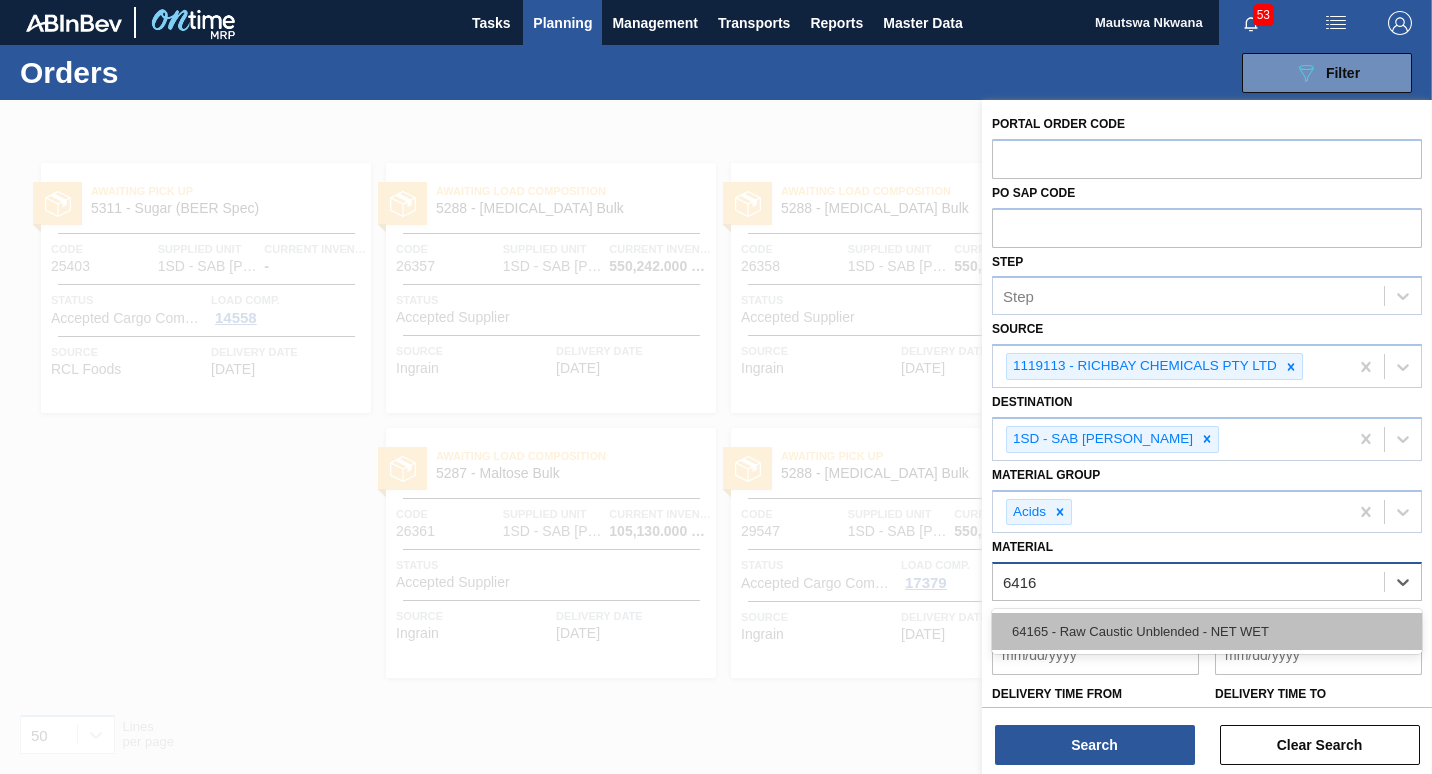 click on "64165 - Raw Caustic Unblended - NET WET" at bounding box center (1207, 631) 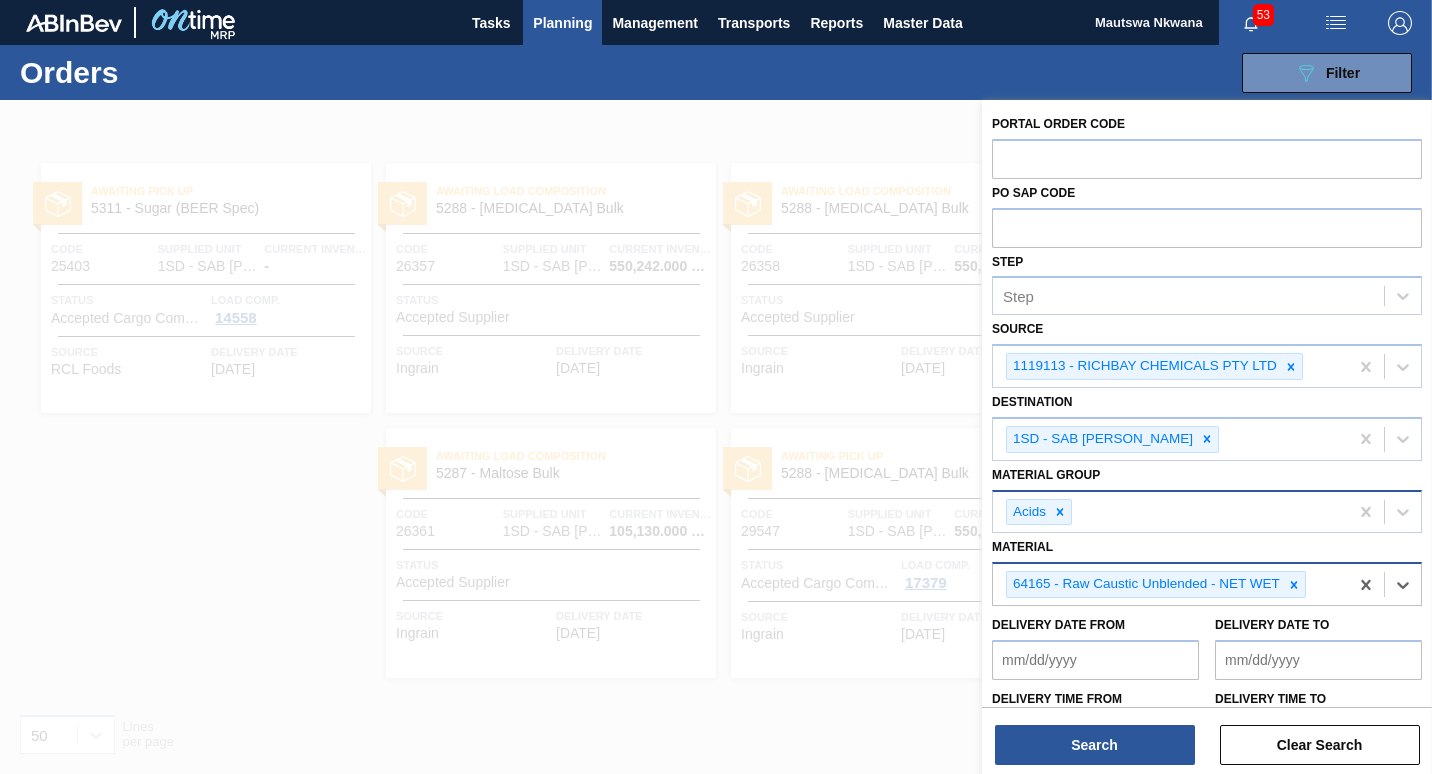 click on "Acids" at bounding box center (1170, 512) 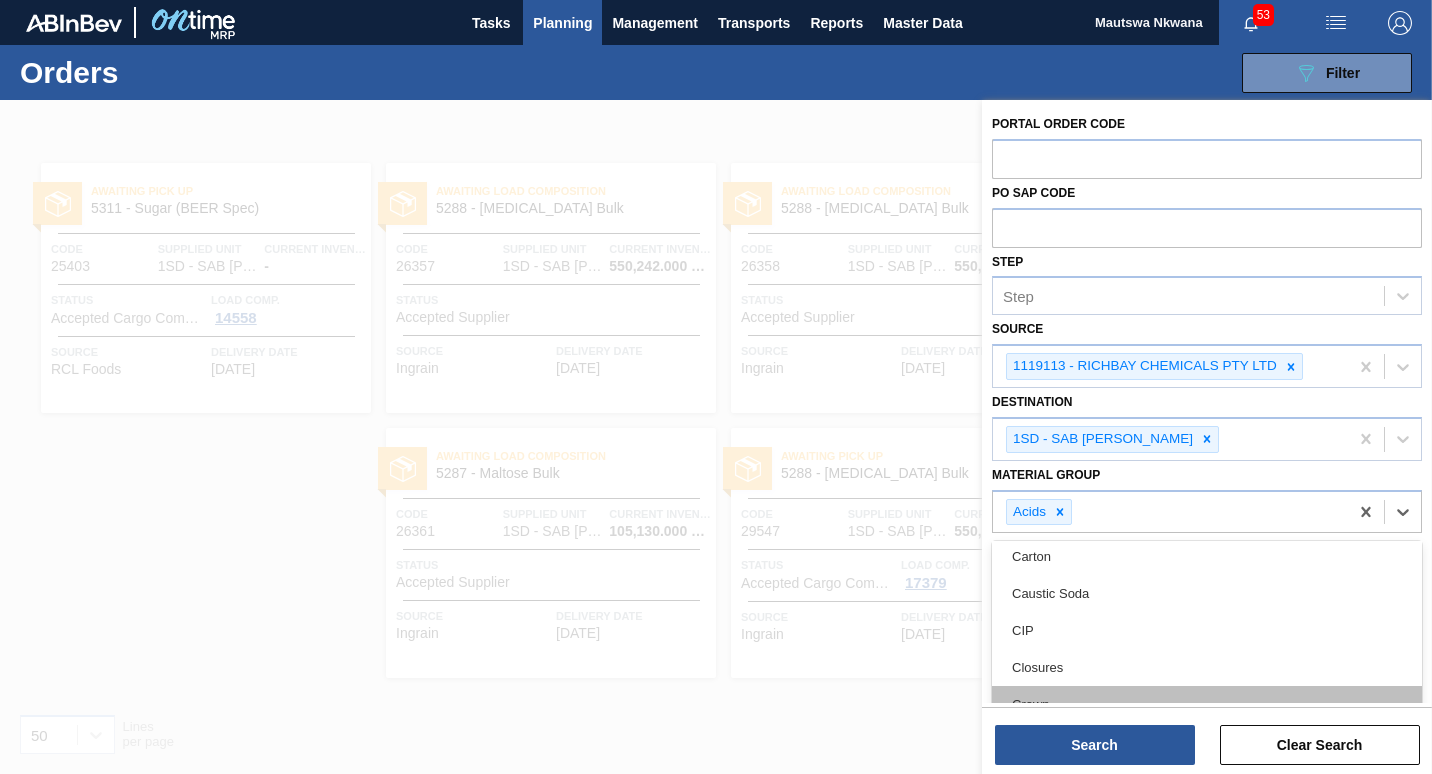 scroll, scrollTop: 200, scrollLeft: 0, axis: vertical 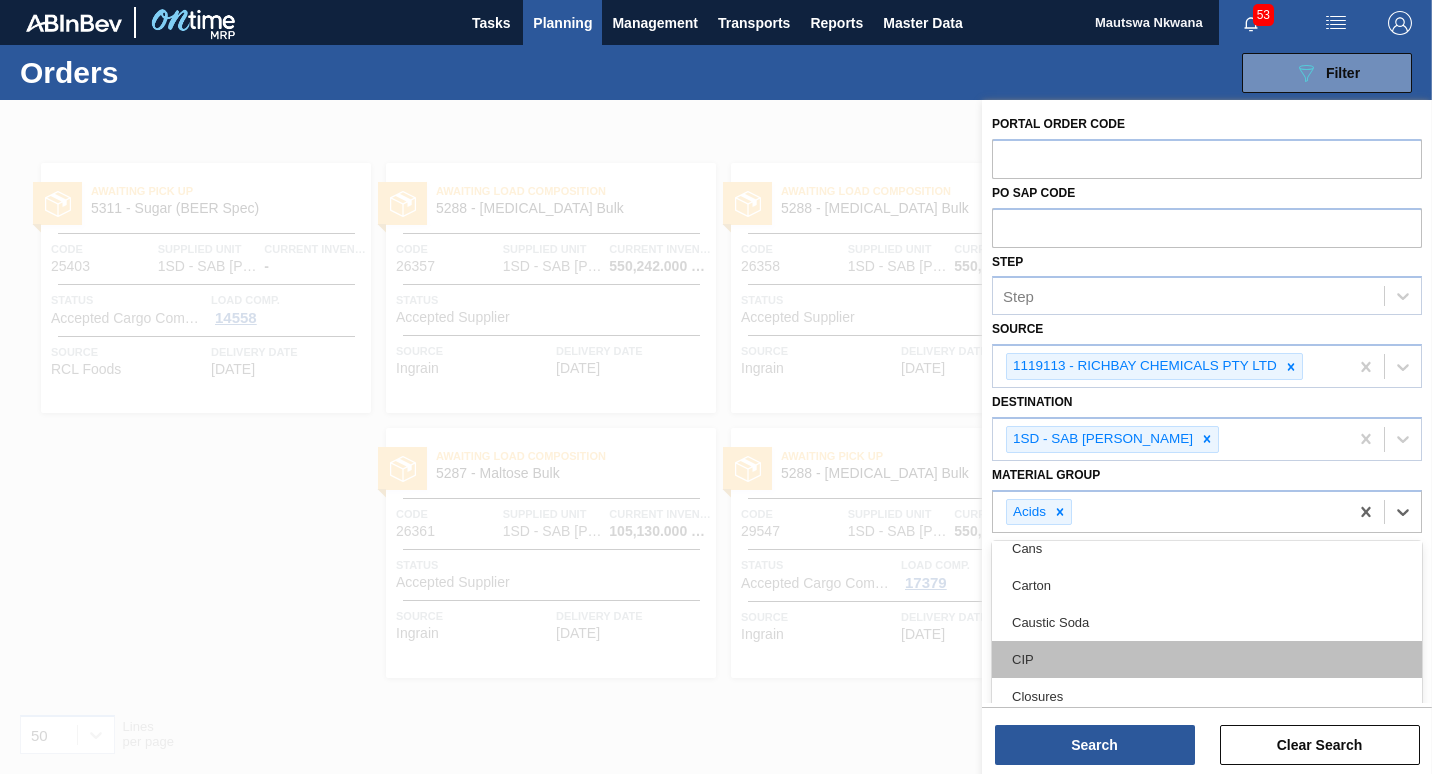 click on "CIP" at bounding box center [1207, 659] 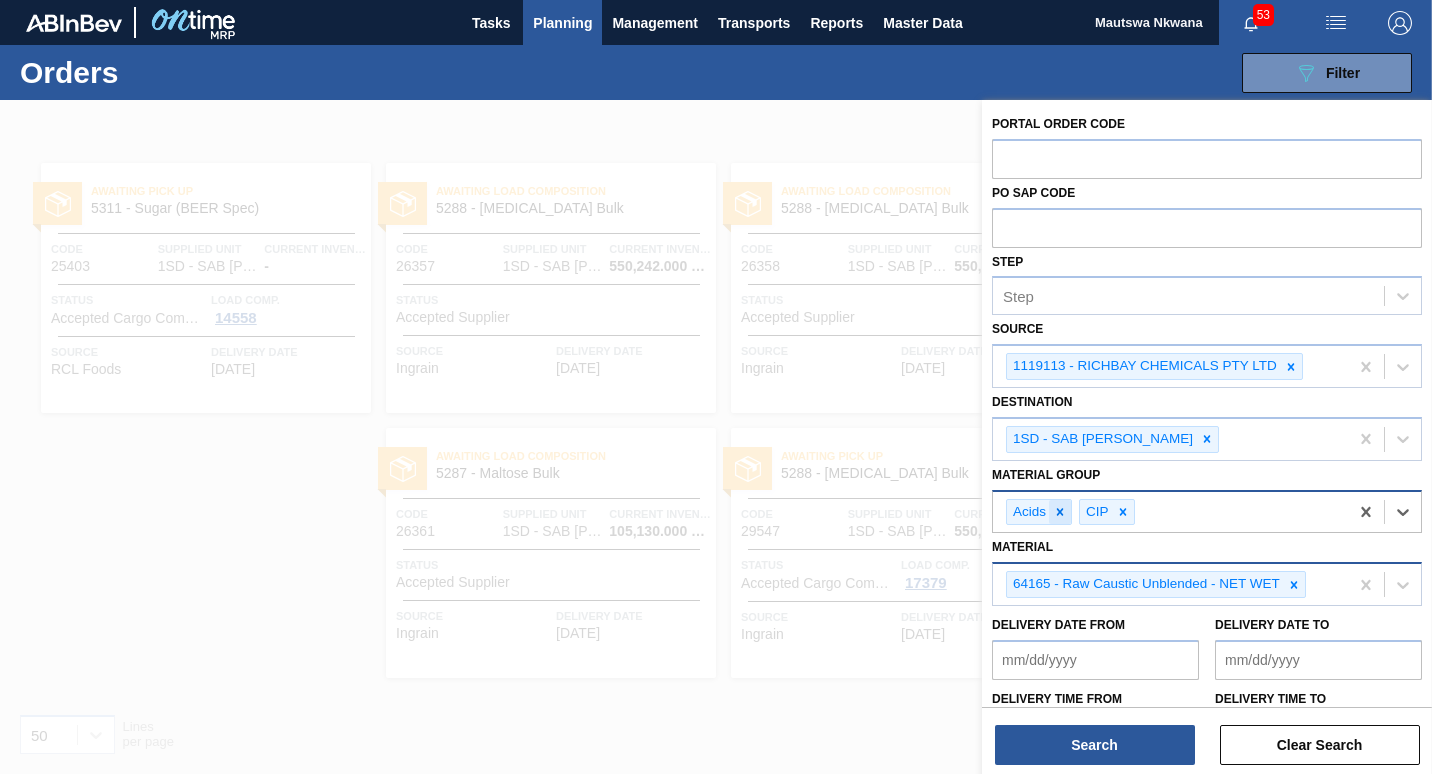 click 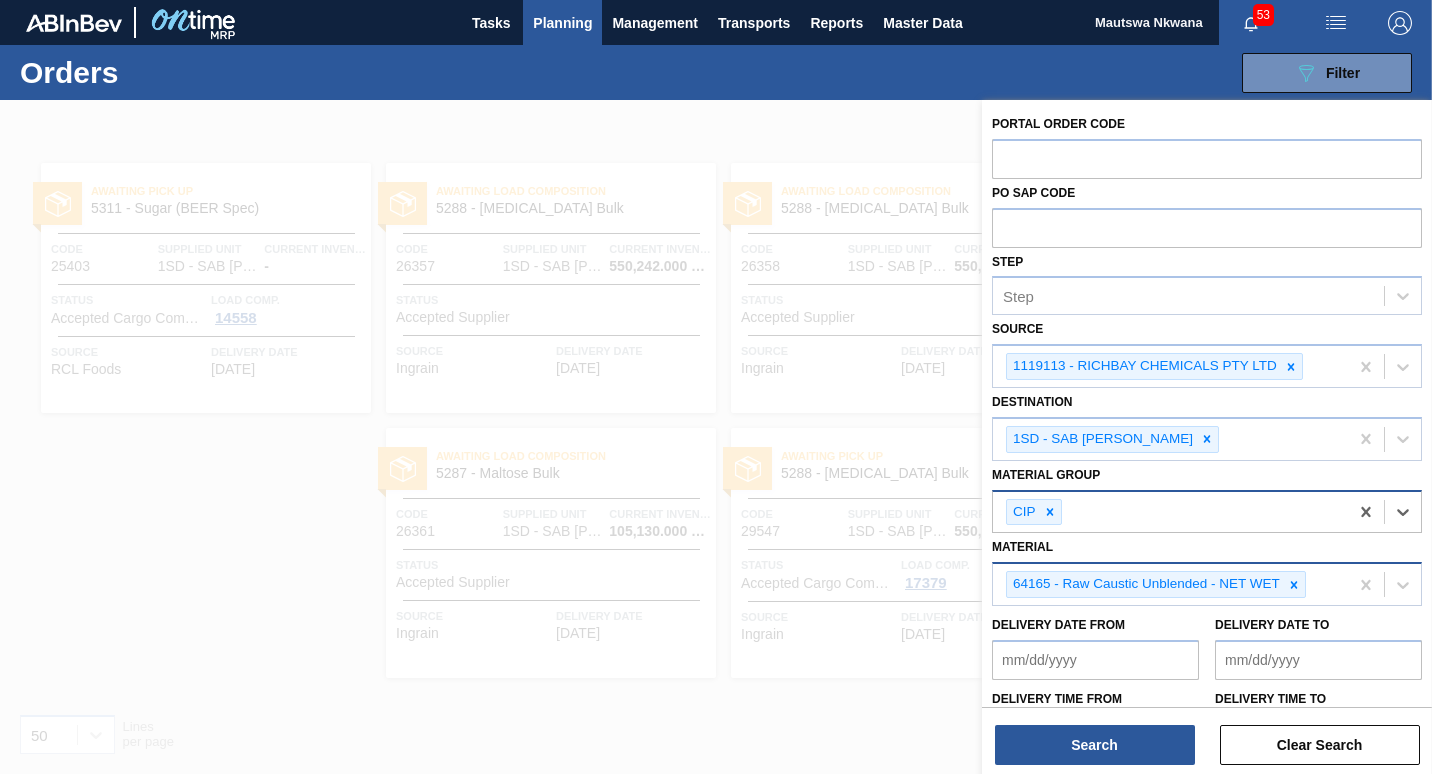 scroll, scrollTop: 85, scrollLeft: 0, axis: vertical 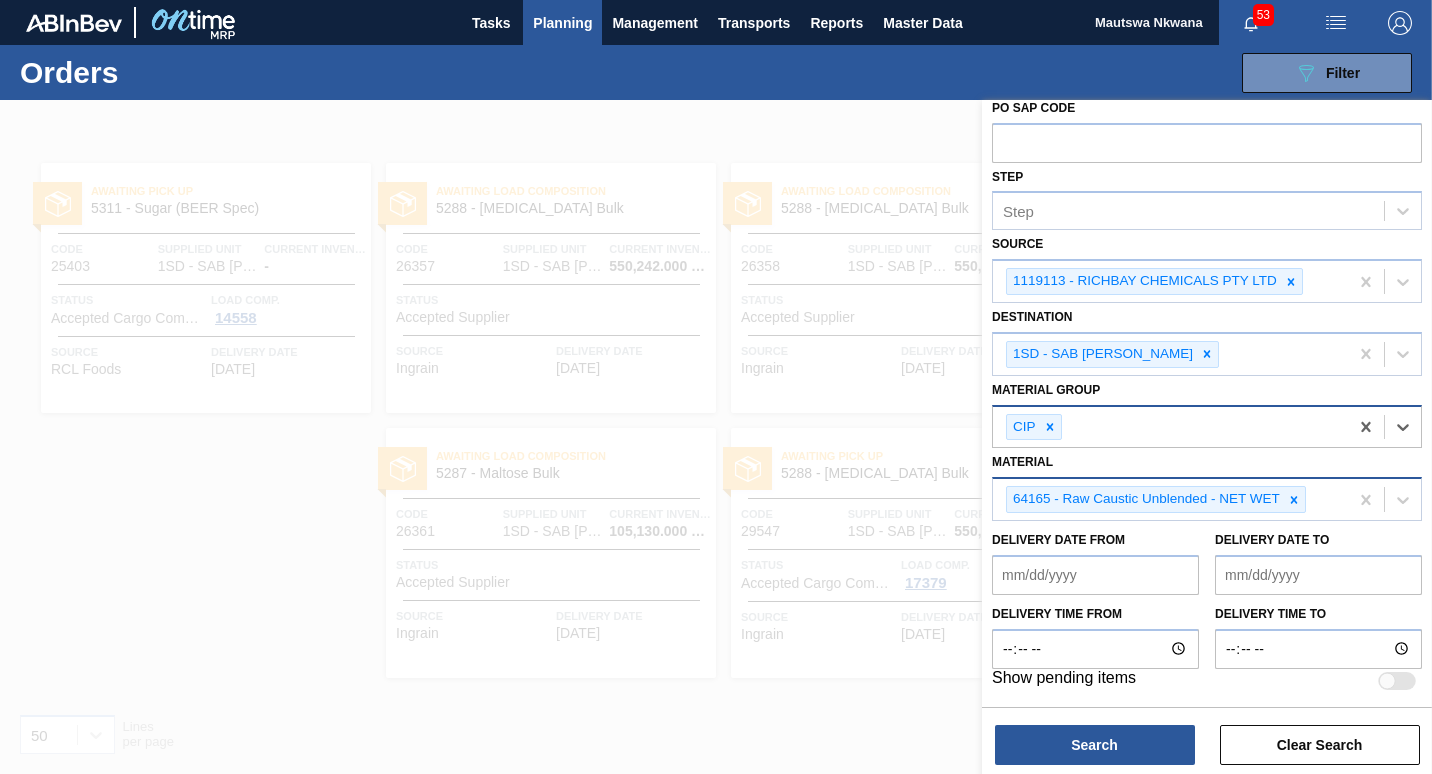 click on "Delivery Date from" at bounding box center (1095, 575) 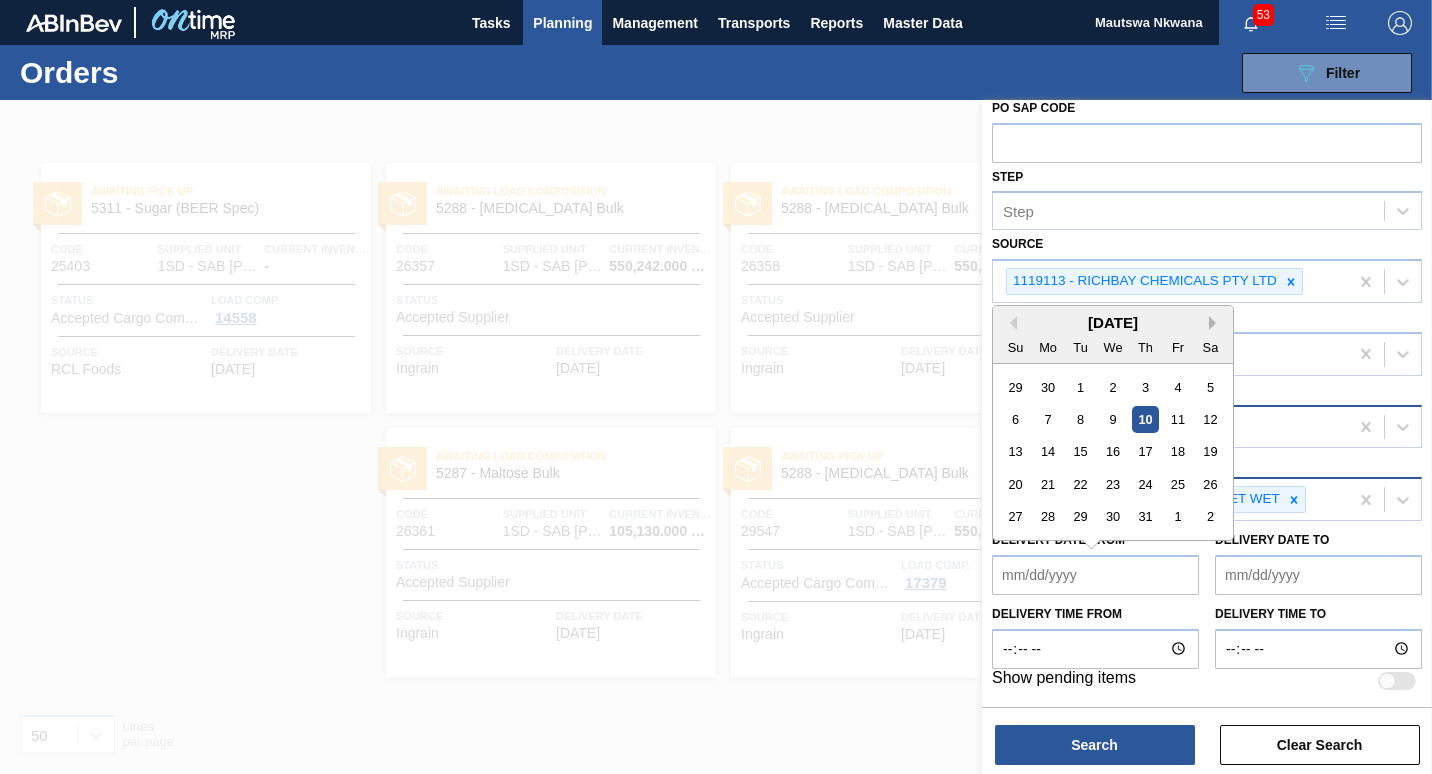 click on "Next Month" at bounding box center [1216, 323] 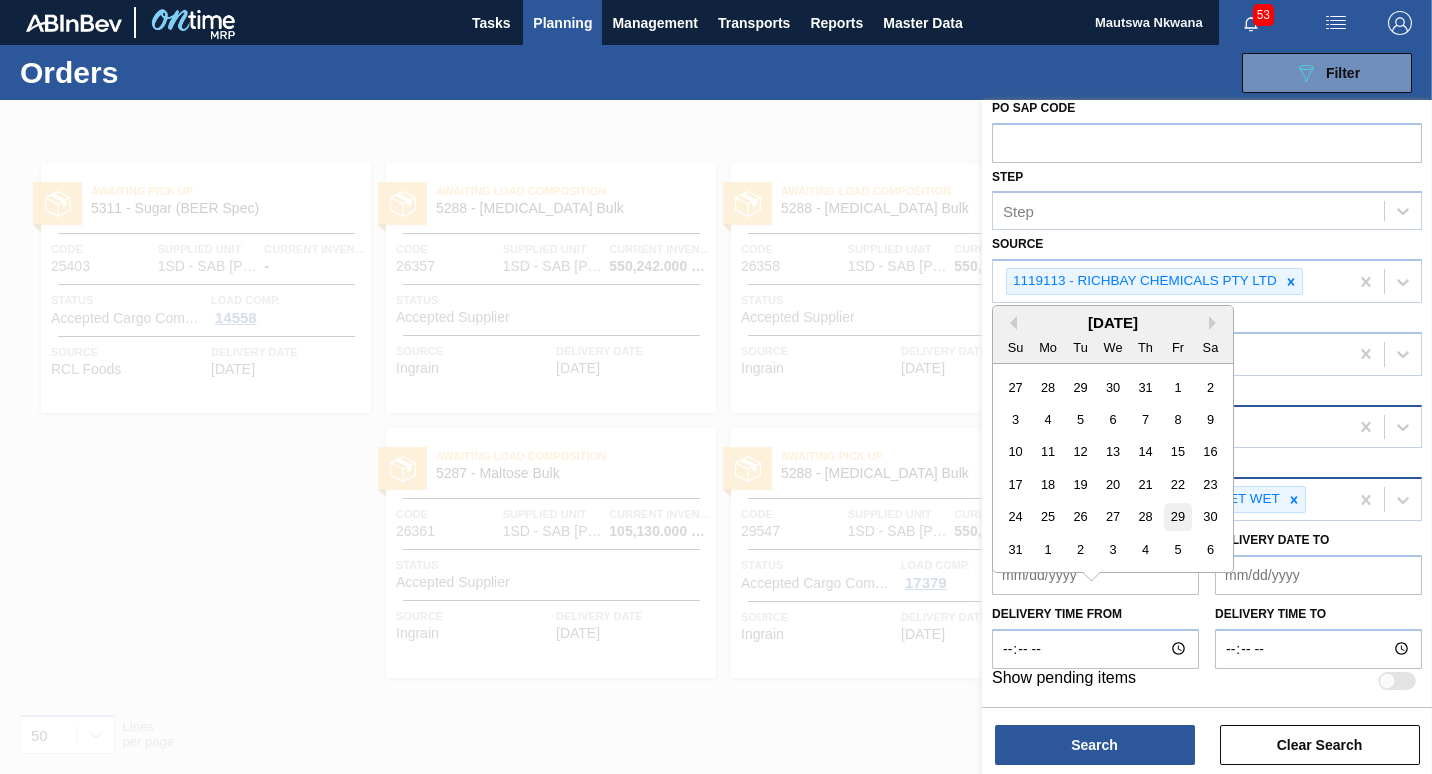 click on "29" at bounding box center [1177, 516] 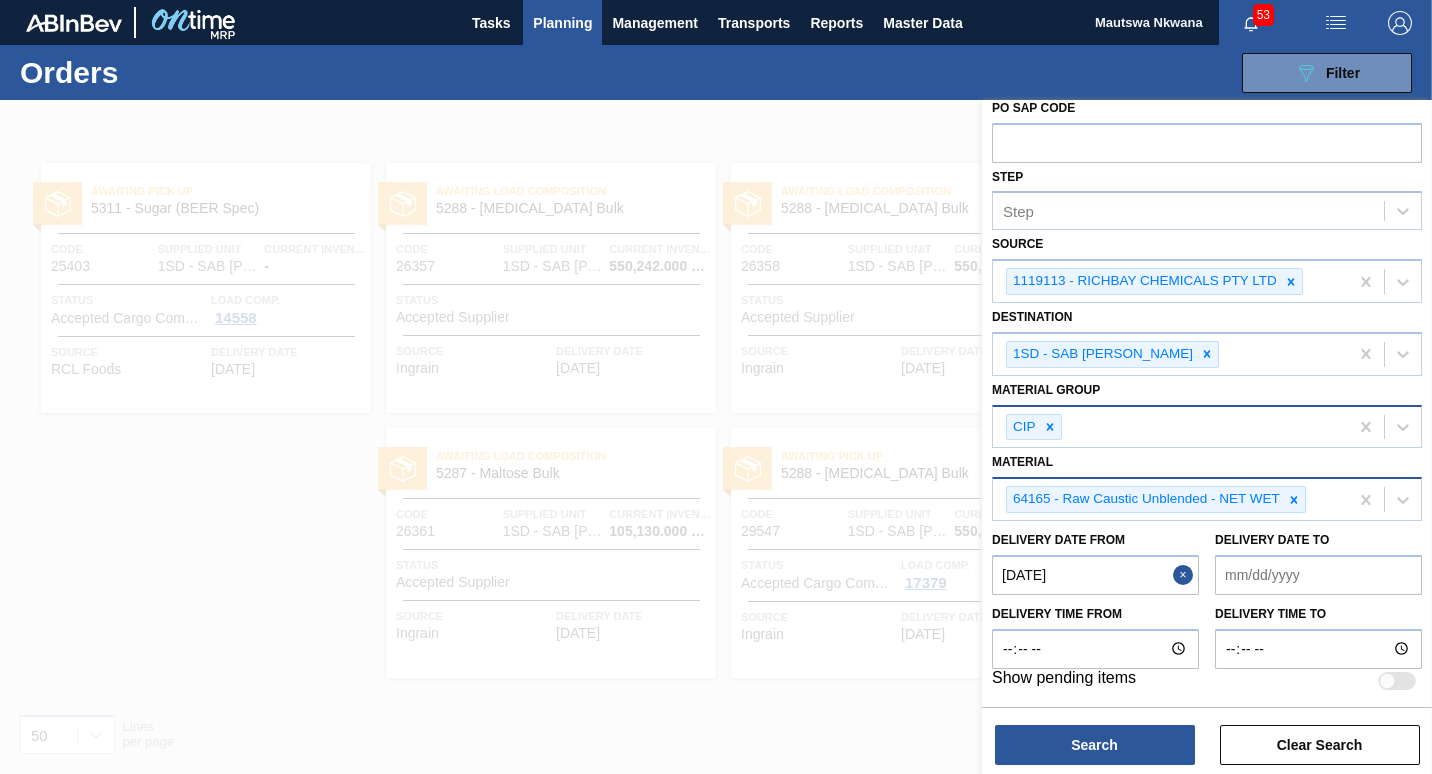 click at bounding box center [1186, 575] 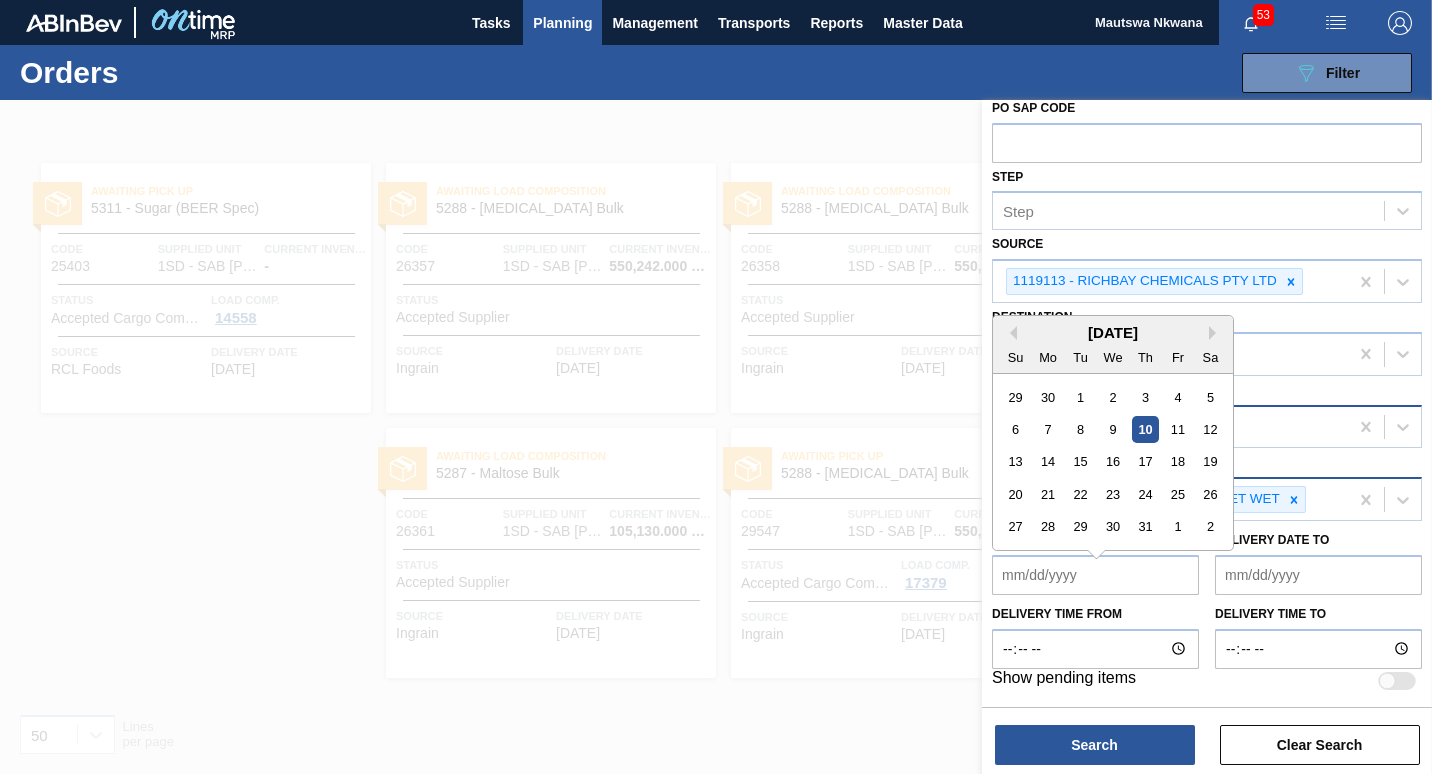 click on "Delivery Date from" at bounding box center (1095, 575) 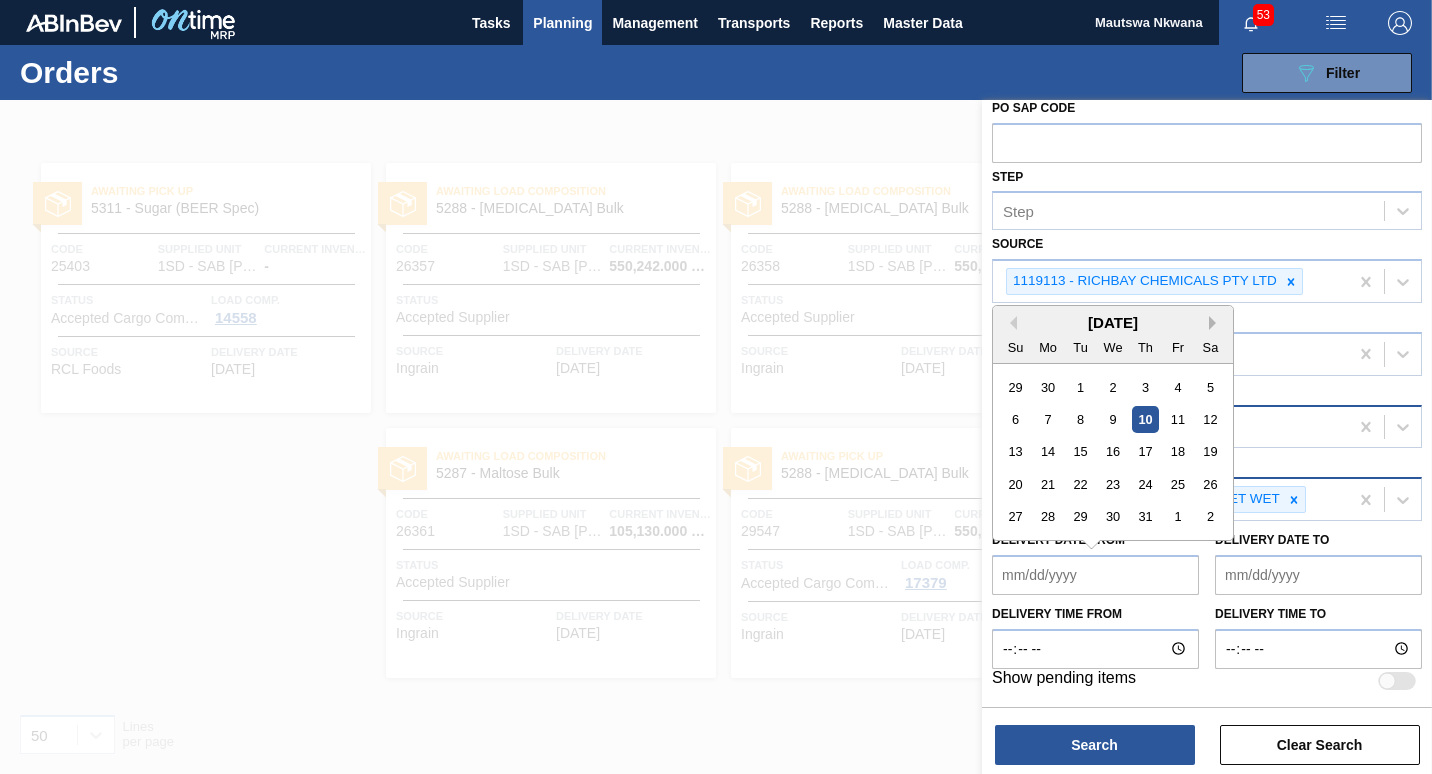 click on "Next Month" at bounding box center (1216, 323) 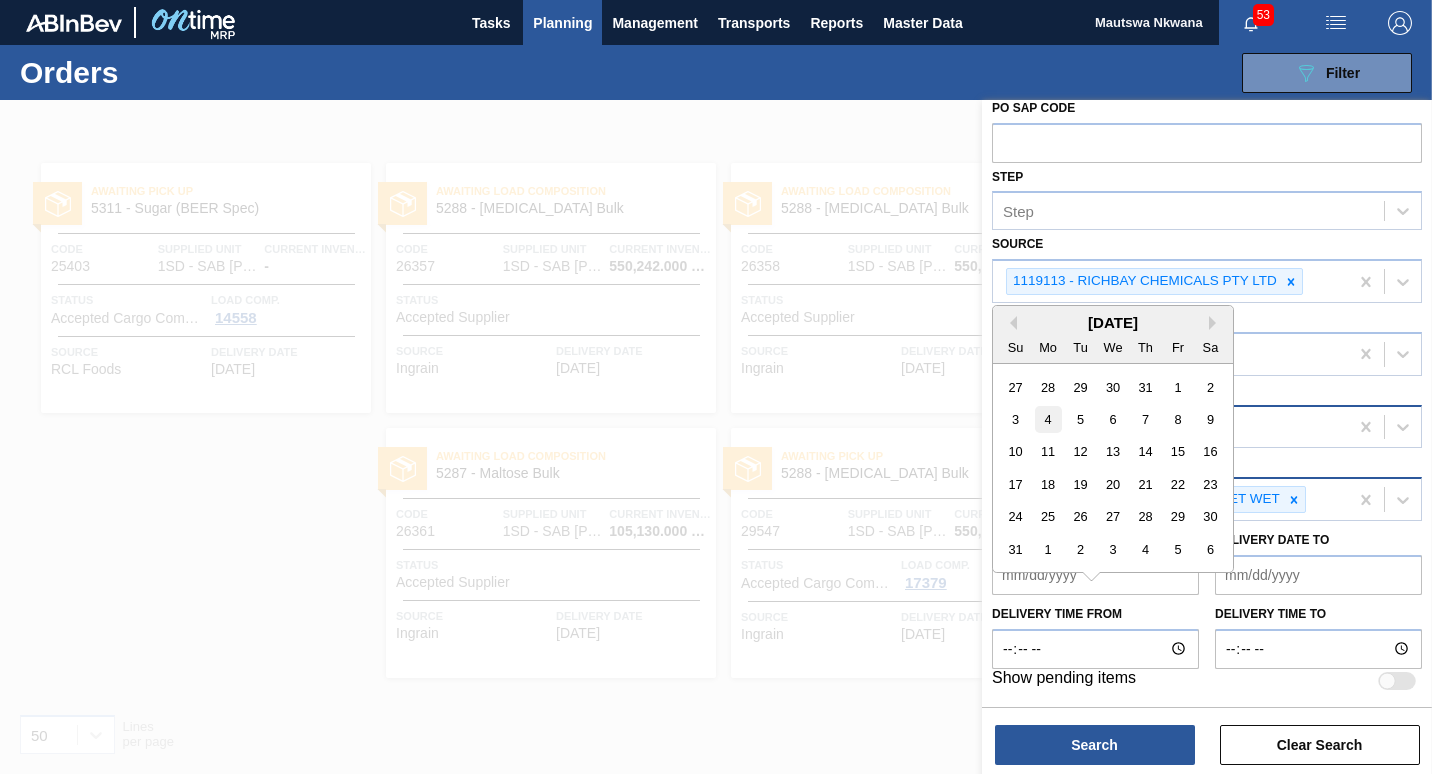 click on "4" at bounding box center (1048, 419) 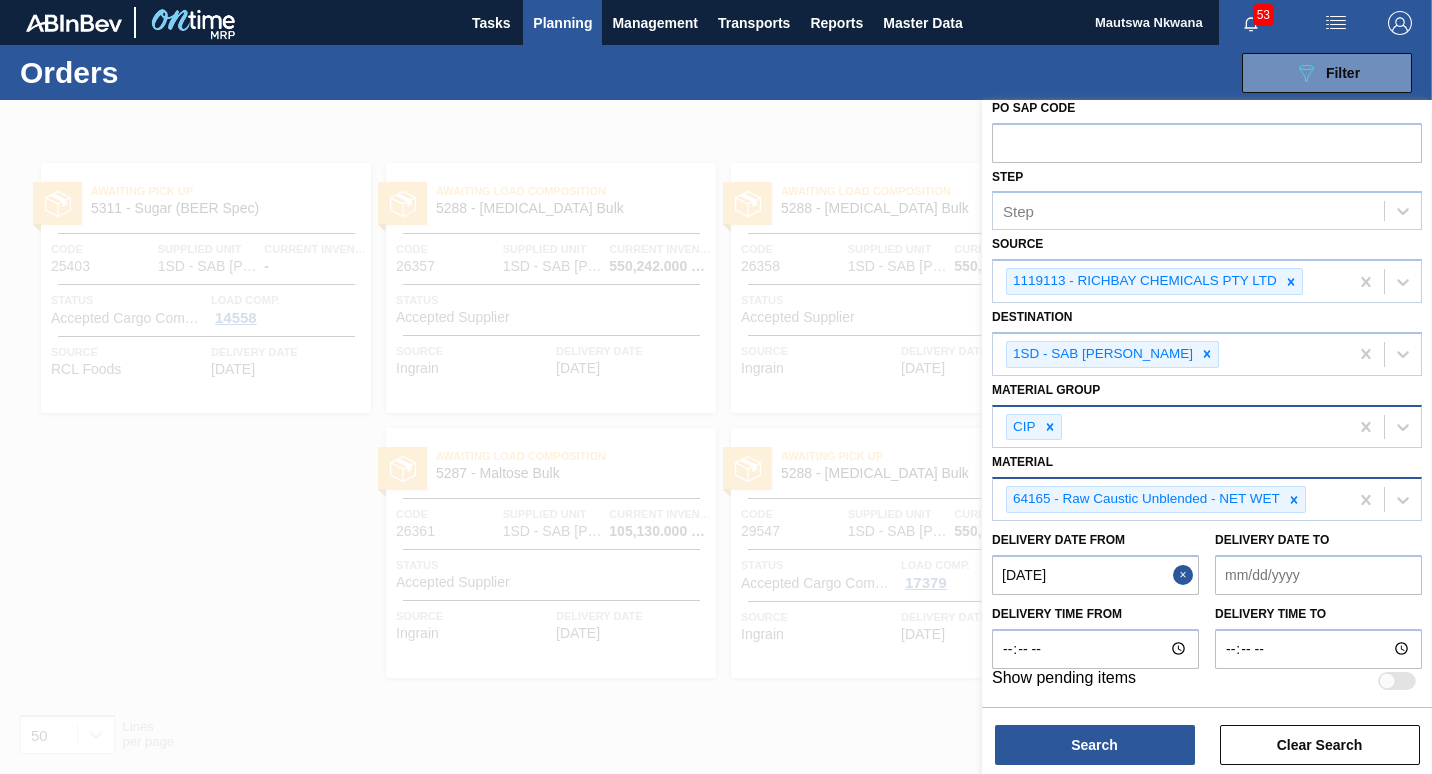 click on "Delivery Date to" at bounding box center [1318, 575] 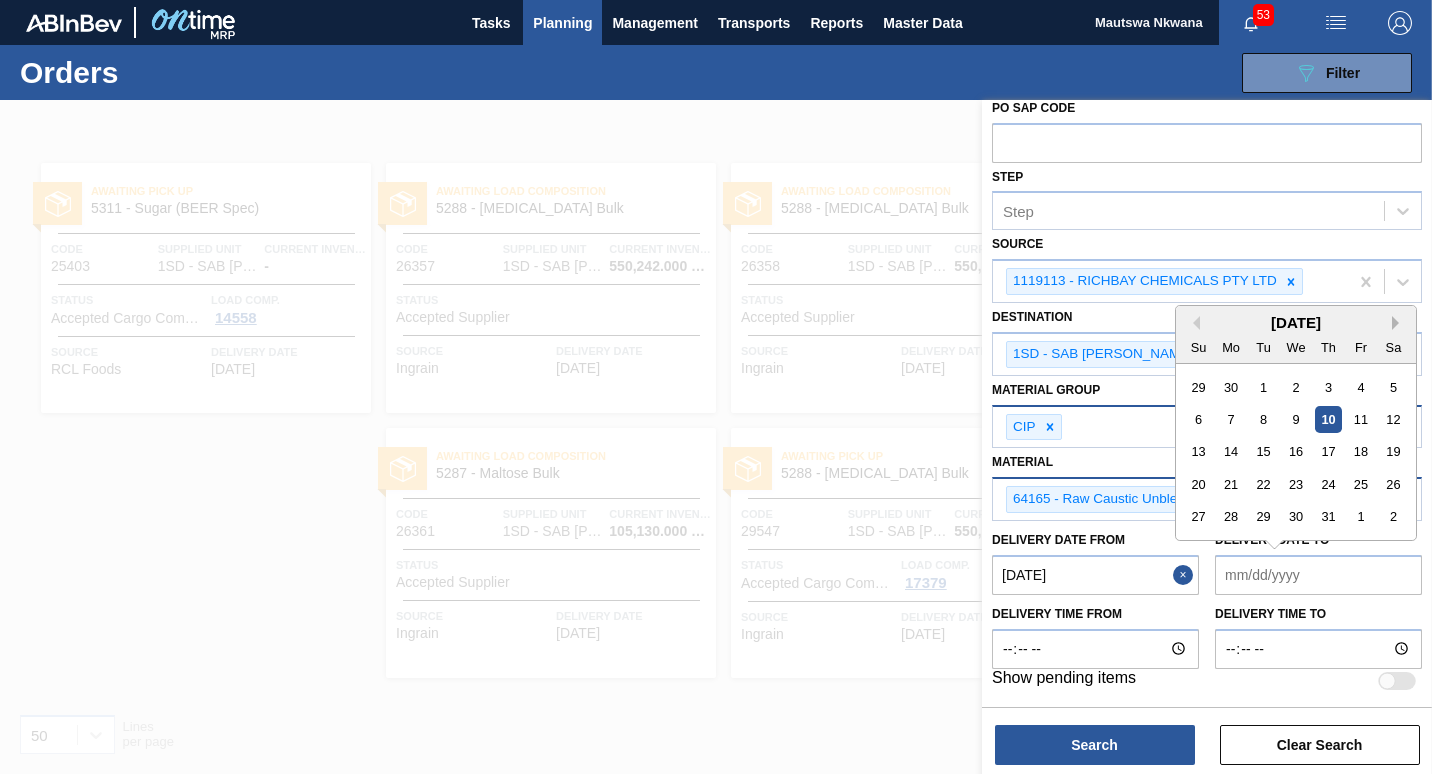 click on "Next Month" at bounding box center [1399, 323] 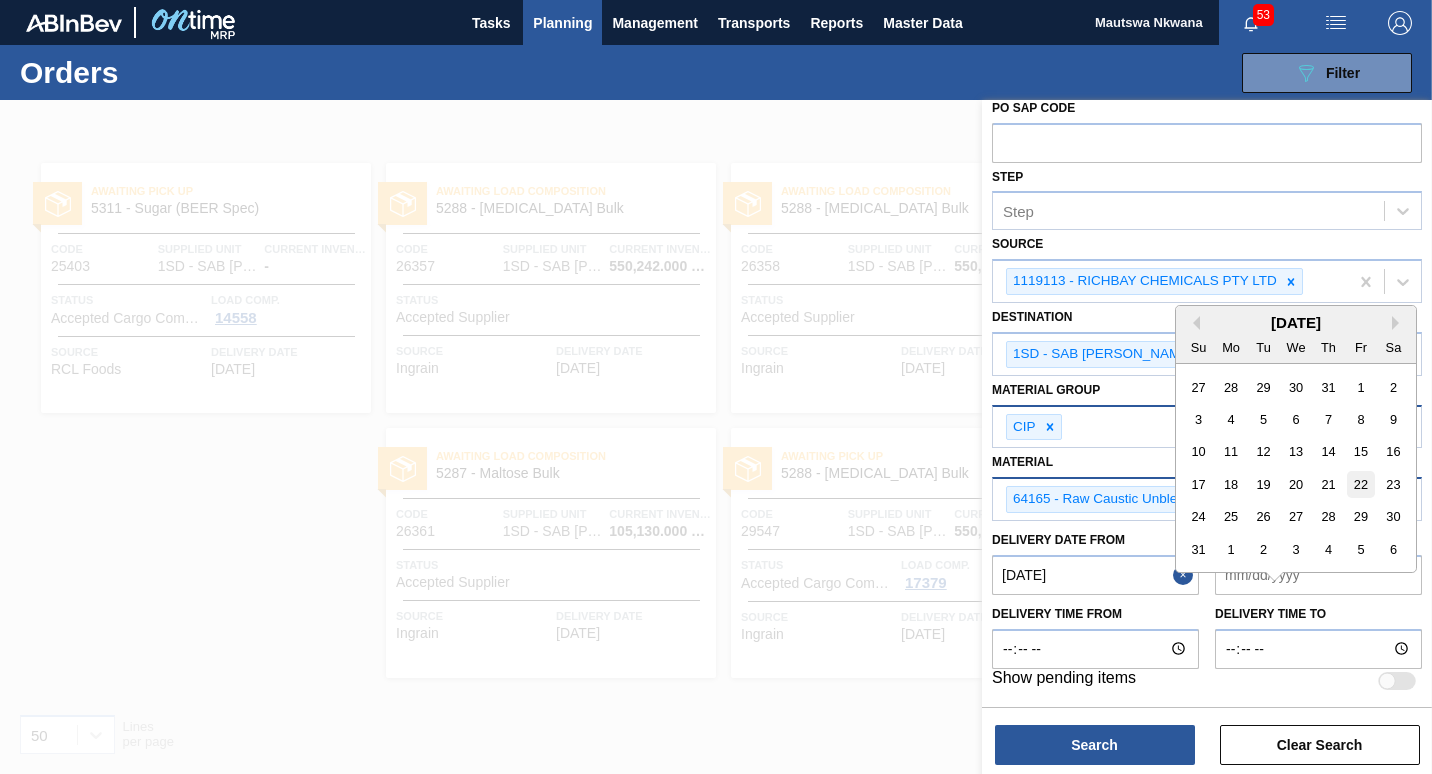 click on "22" at bounding box center [1360, 484] 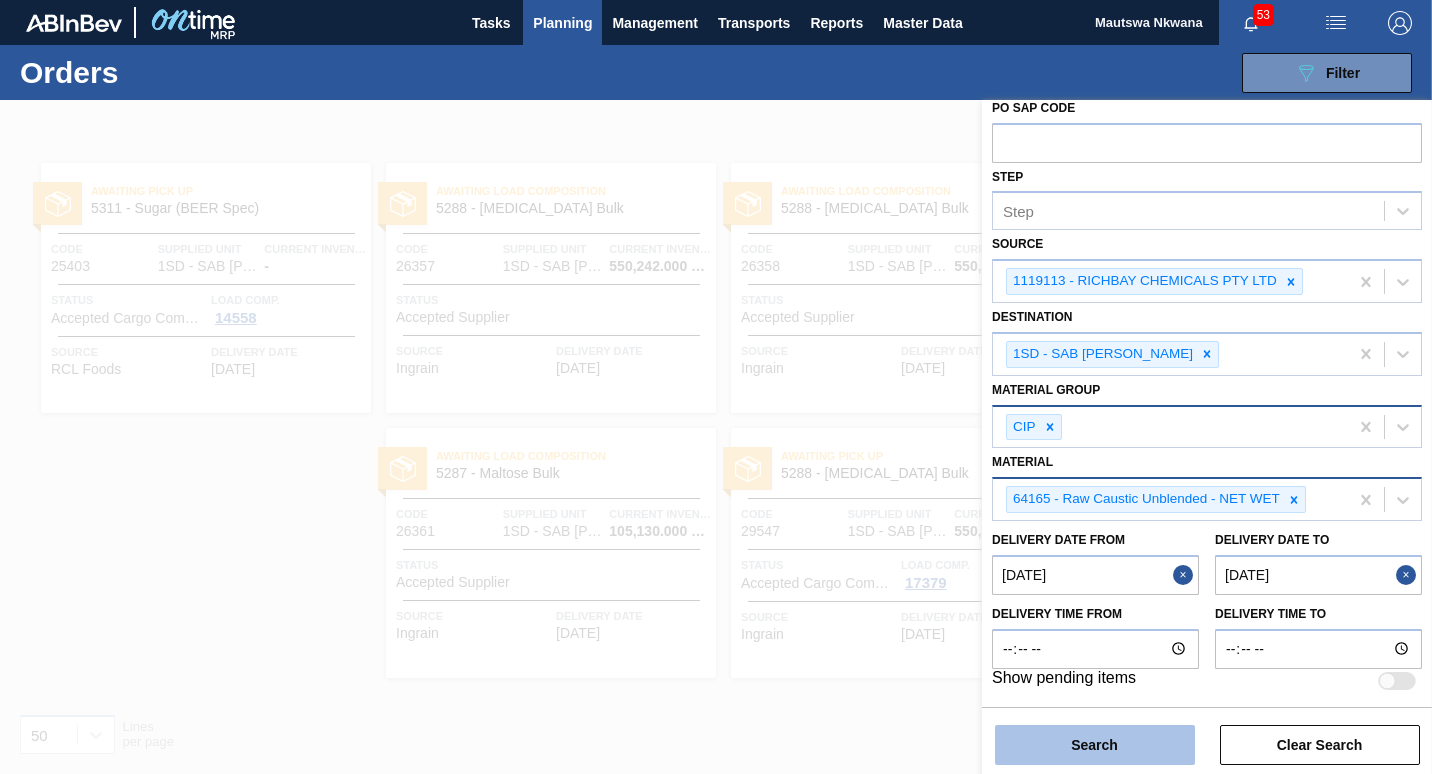 click on "Search" at bounding box center [1095, 745] 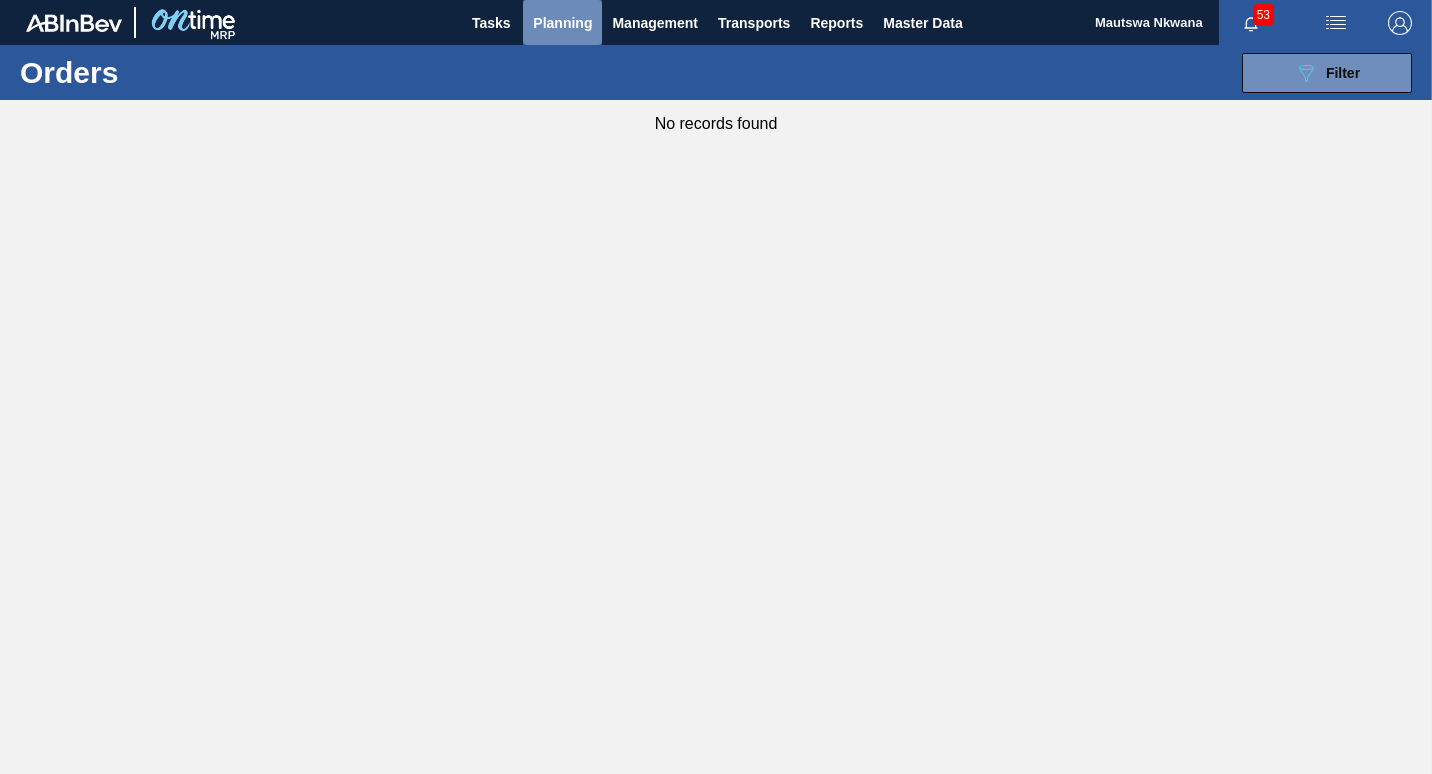 click on "Planning" at bounding box center (562, 23) 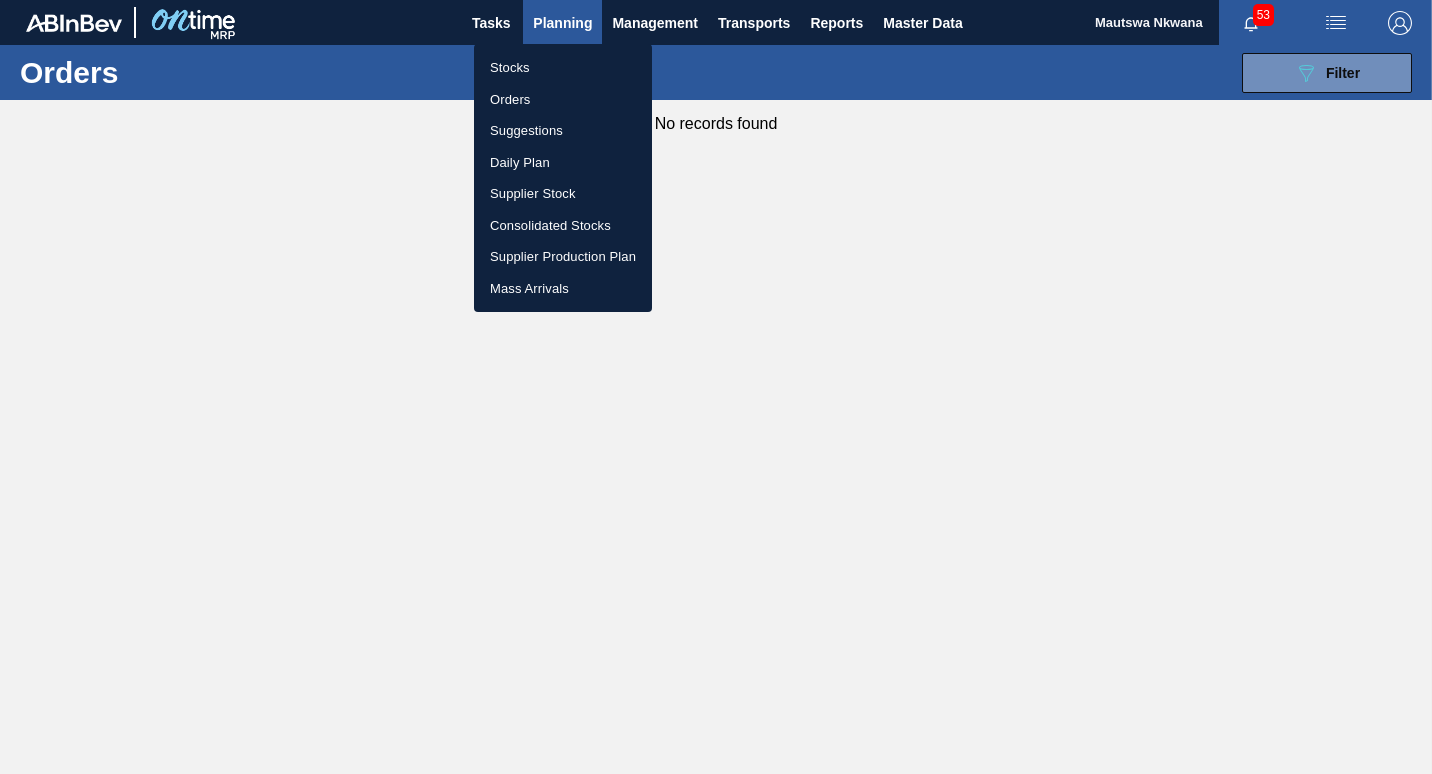 click on "Stocks" at bounding box center [563, 68] 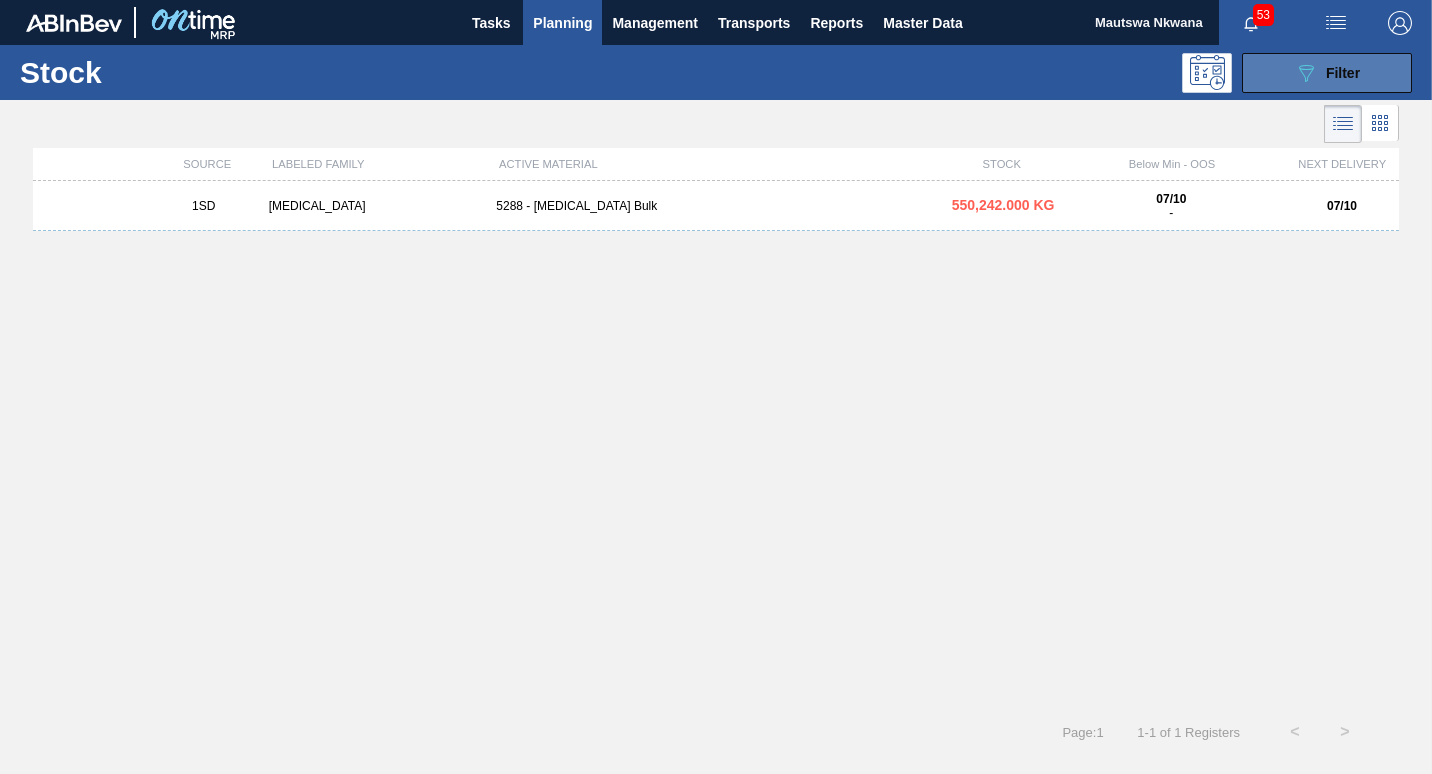 click on "089F7B8B-B2A5-4AFE-B5C0-19BA573D28AC Filter" at bounding box center [1327, 73] 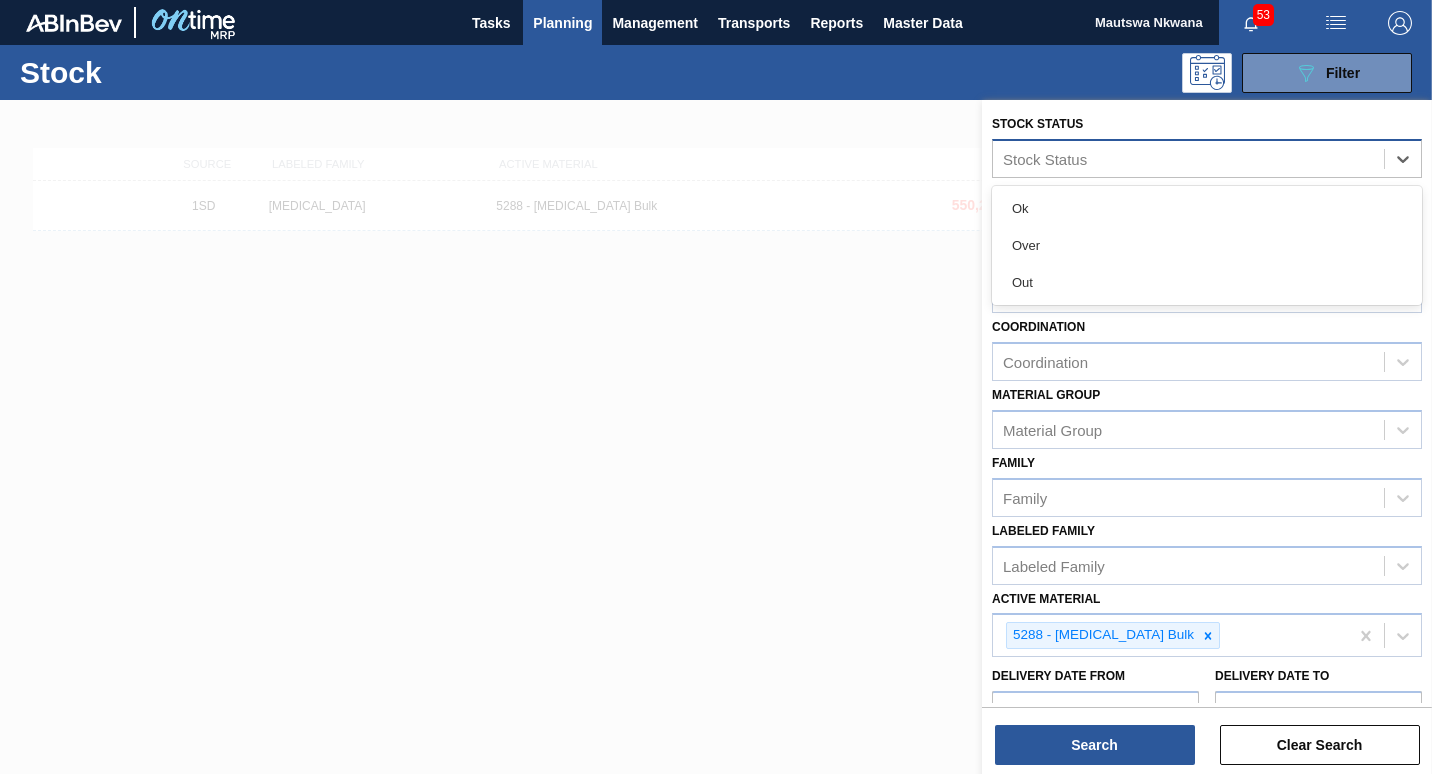 click on "Stock Status" at bounding box center (1188, 158) 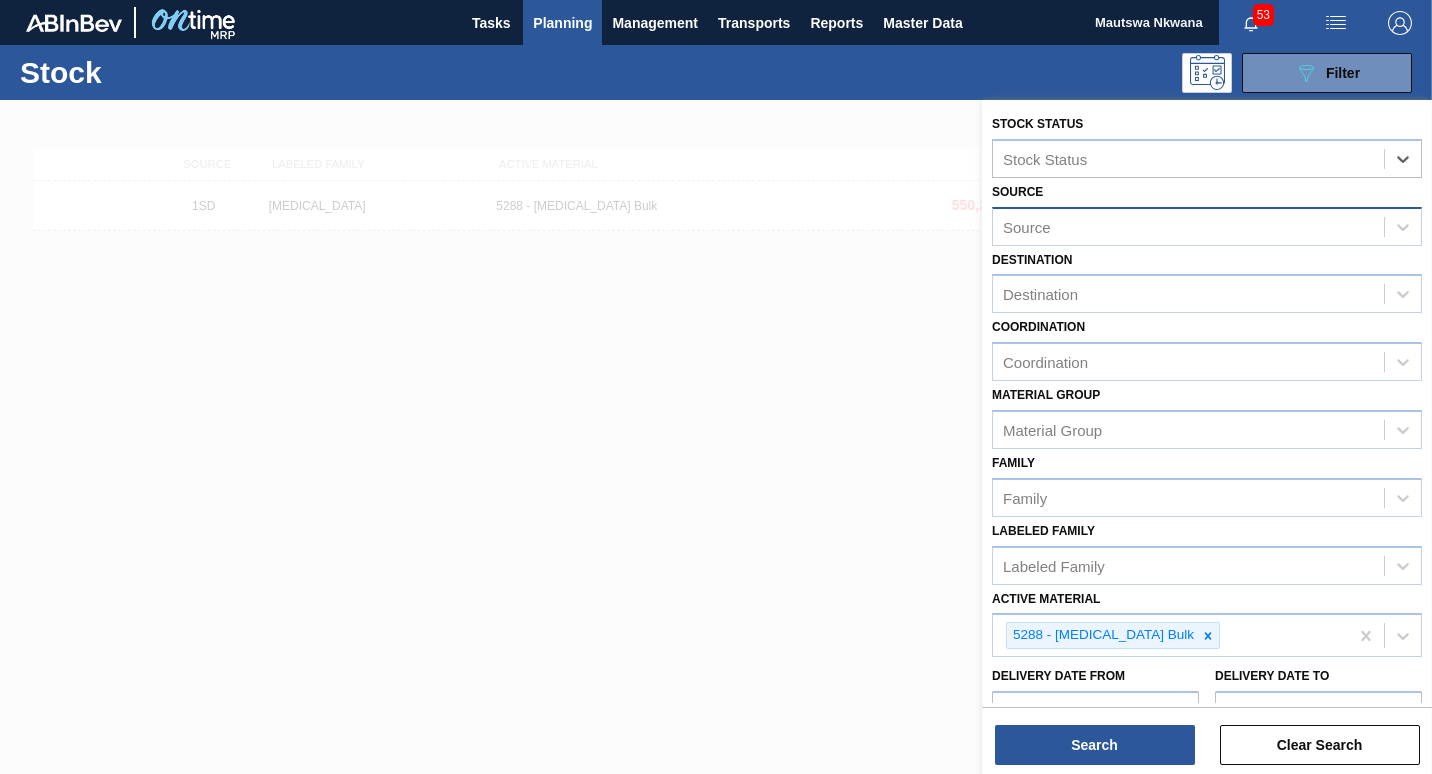 click on "Source" at bounding box center [1188, 226] 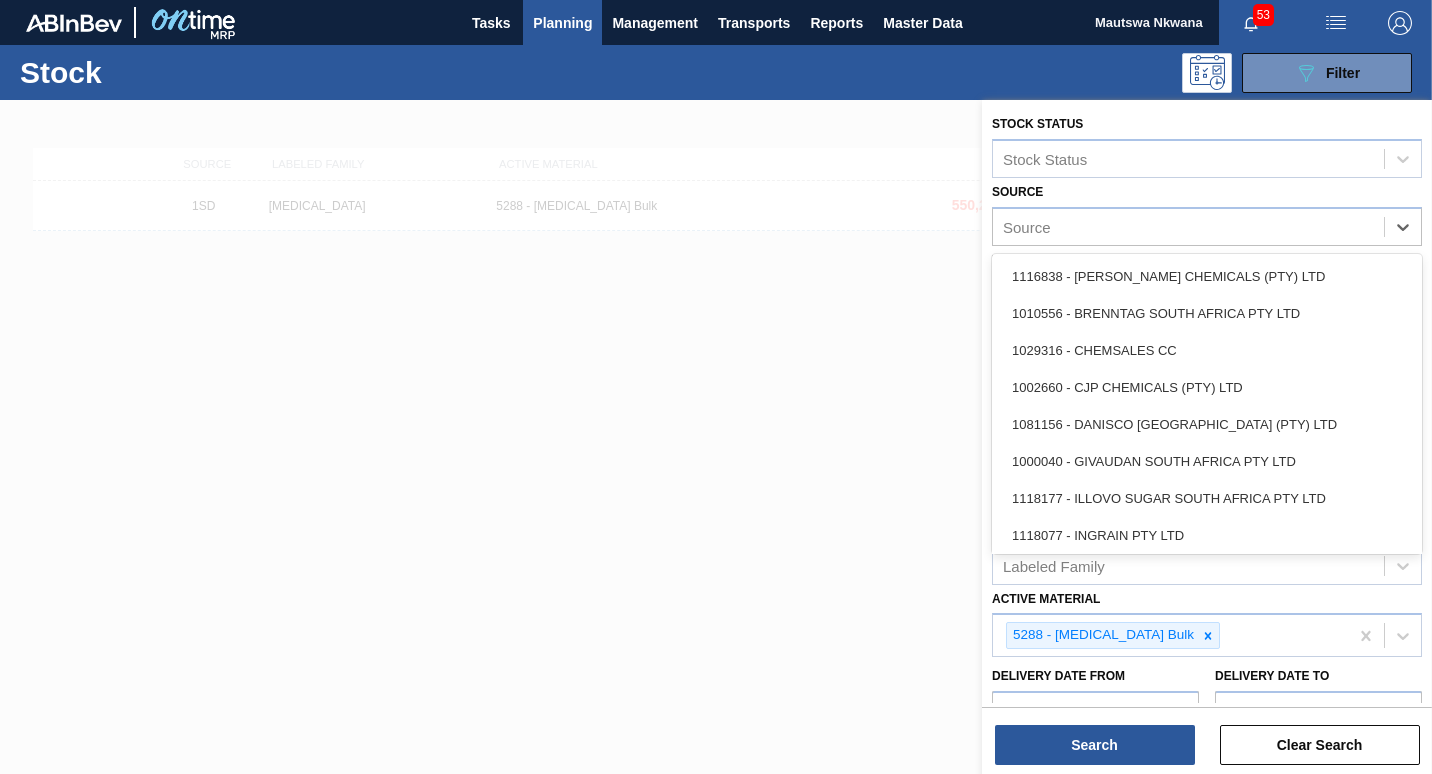 drag, startPoint x: 1413, startPoint y: 348, endPoint x: 1418, endPoint y: 440, distance: 92.13577 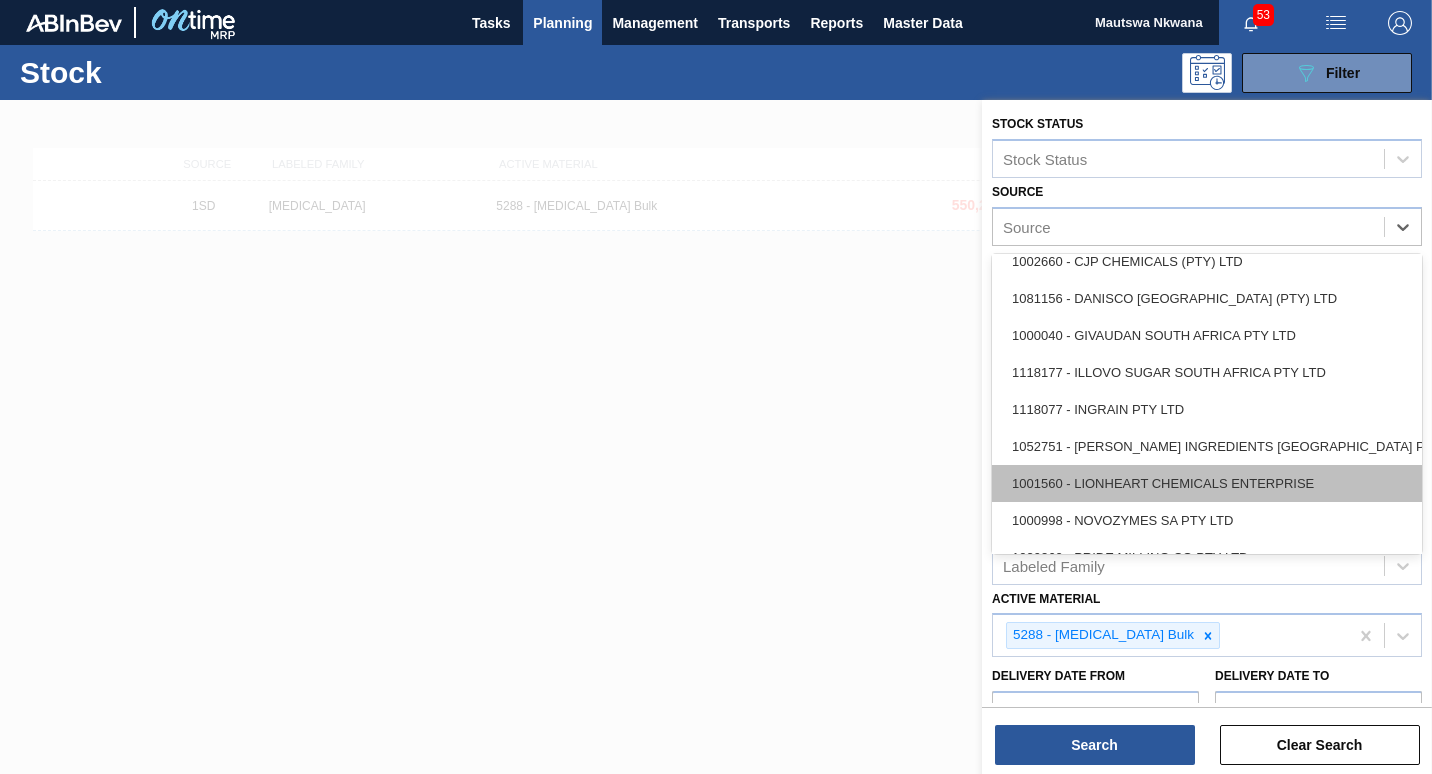 scroll, scrollTop: 300, scrollLeft: 0, axis: vertical 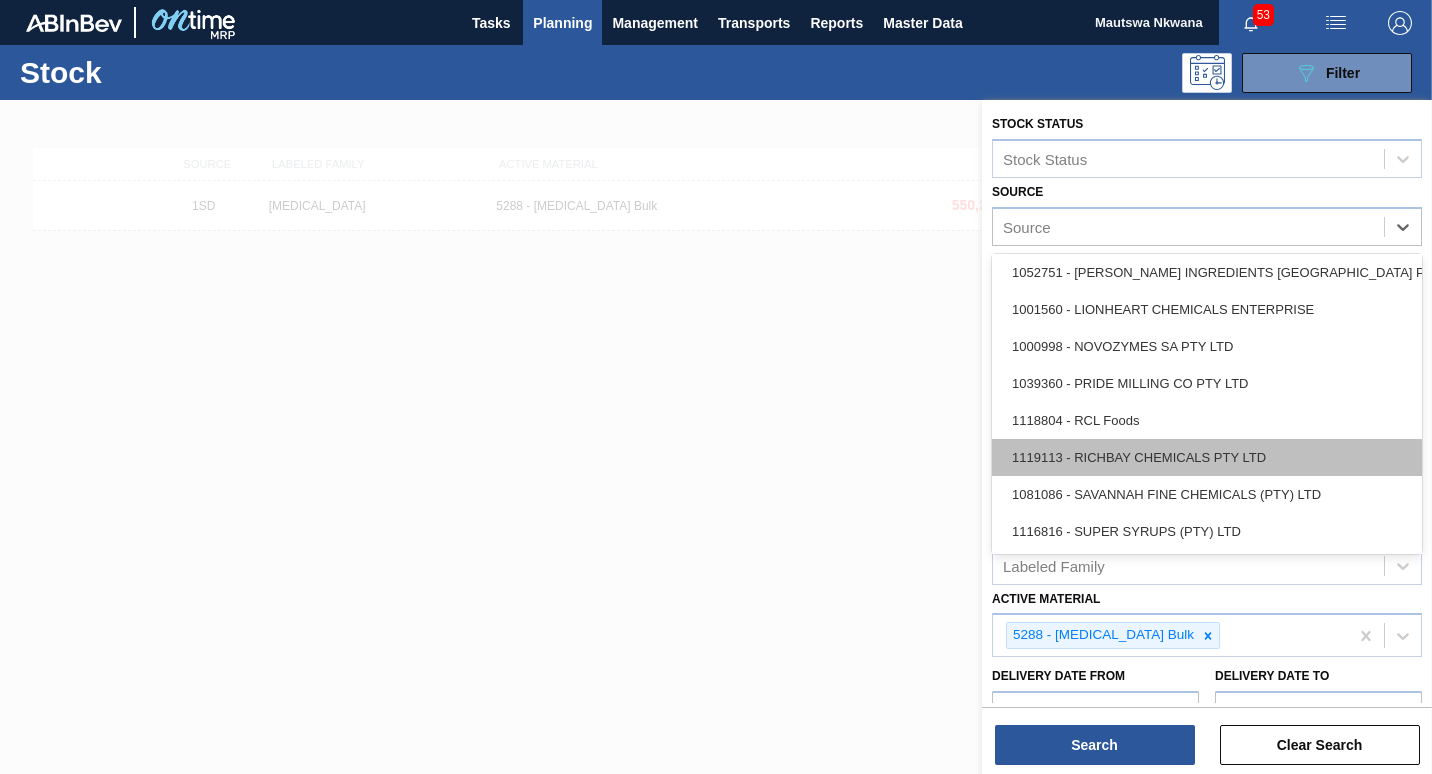 click on "1119113 - RICHBAY CHEMICALS PTY LTD" at bounding box center [1207, 457] 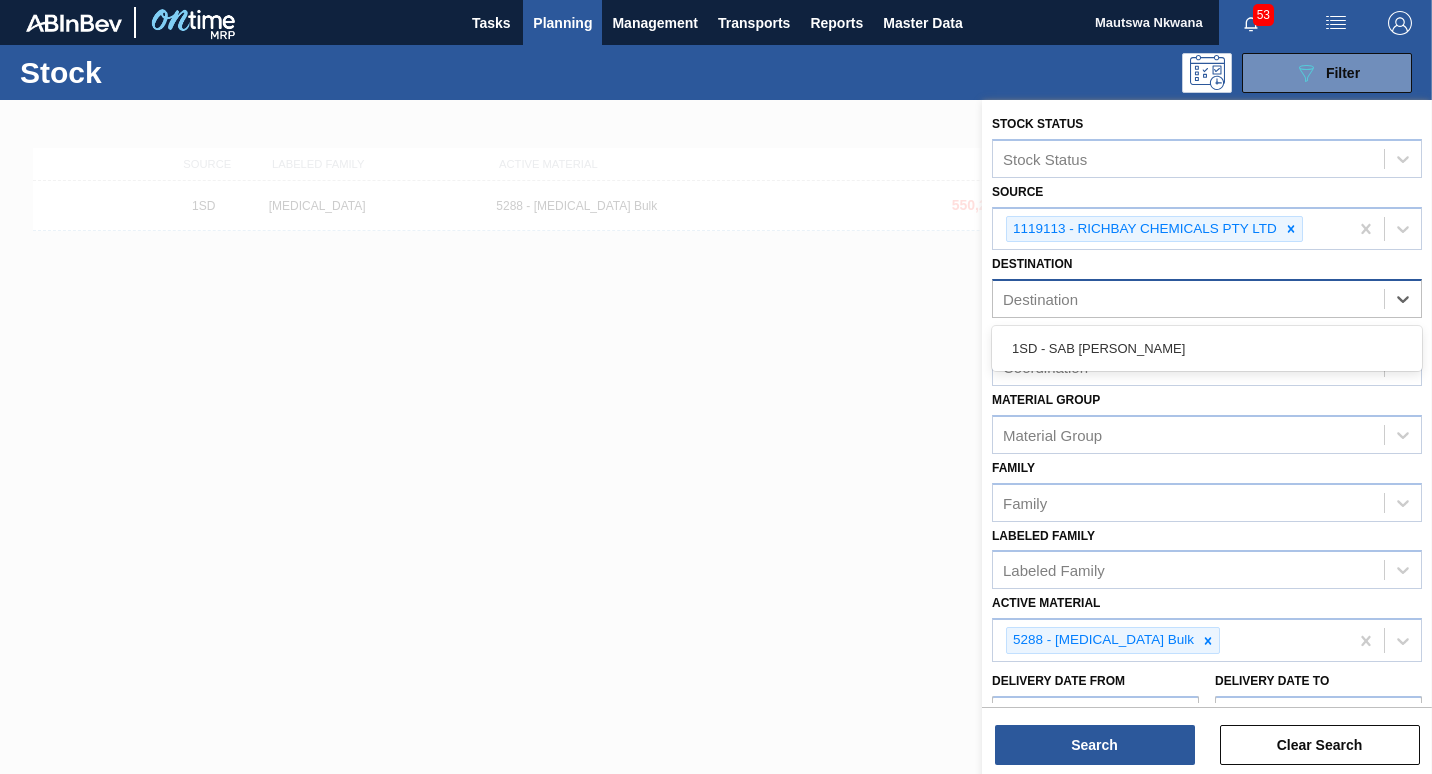 click on "Destination" at bounding box center [1188, 299] 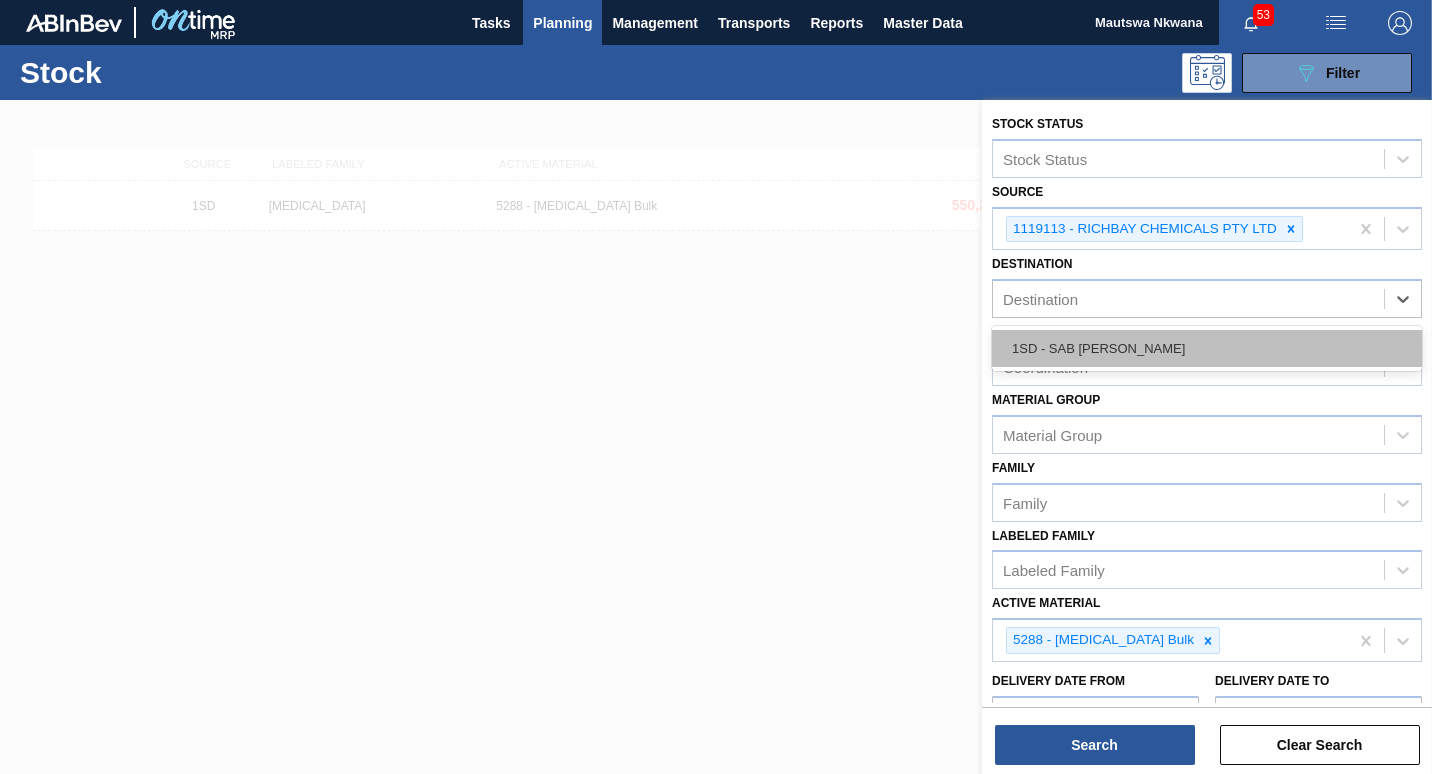 click on "1SD - SAB Rosslyn Brewery" at bounding box center [1207, 348] 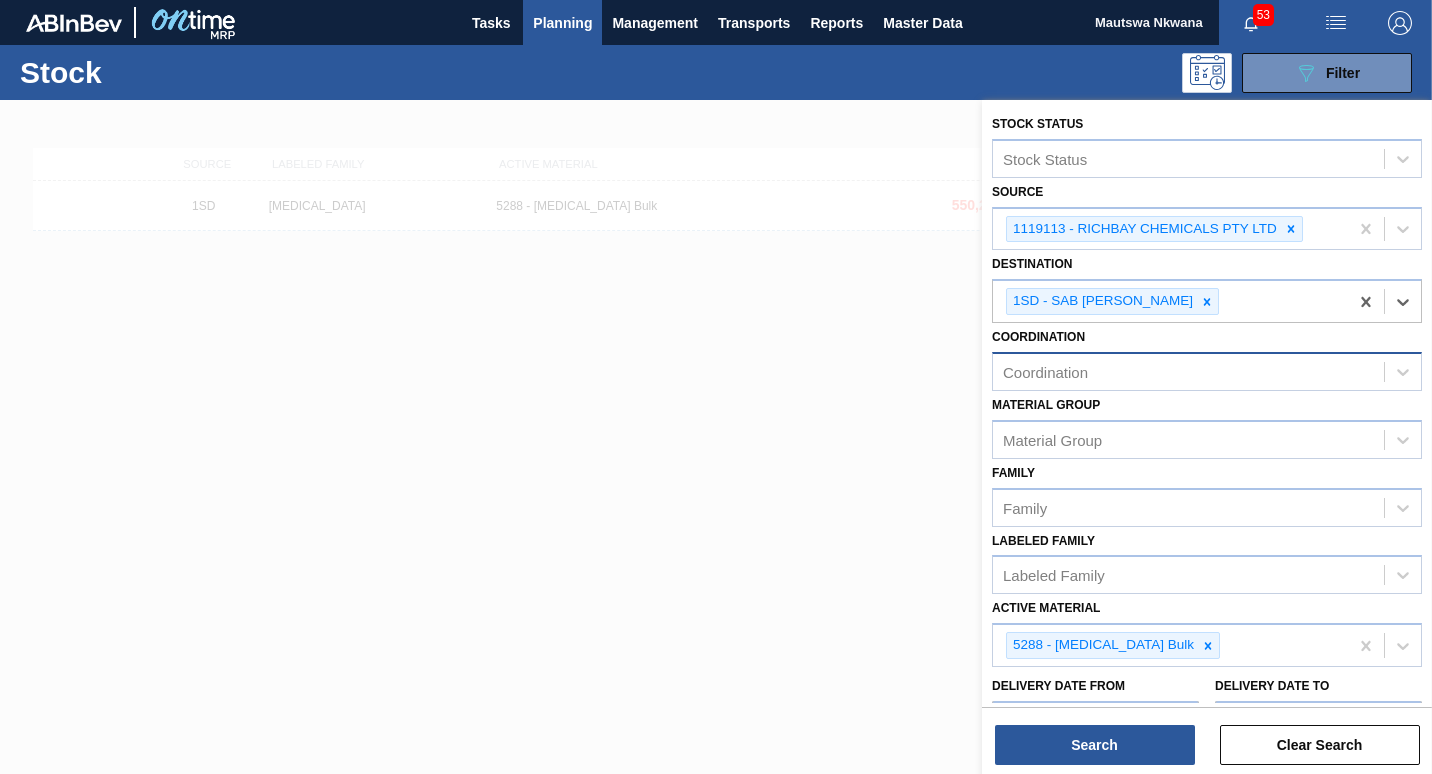 click on "Coordination" at bounding box center (1045, 371) 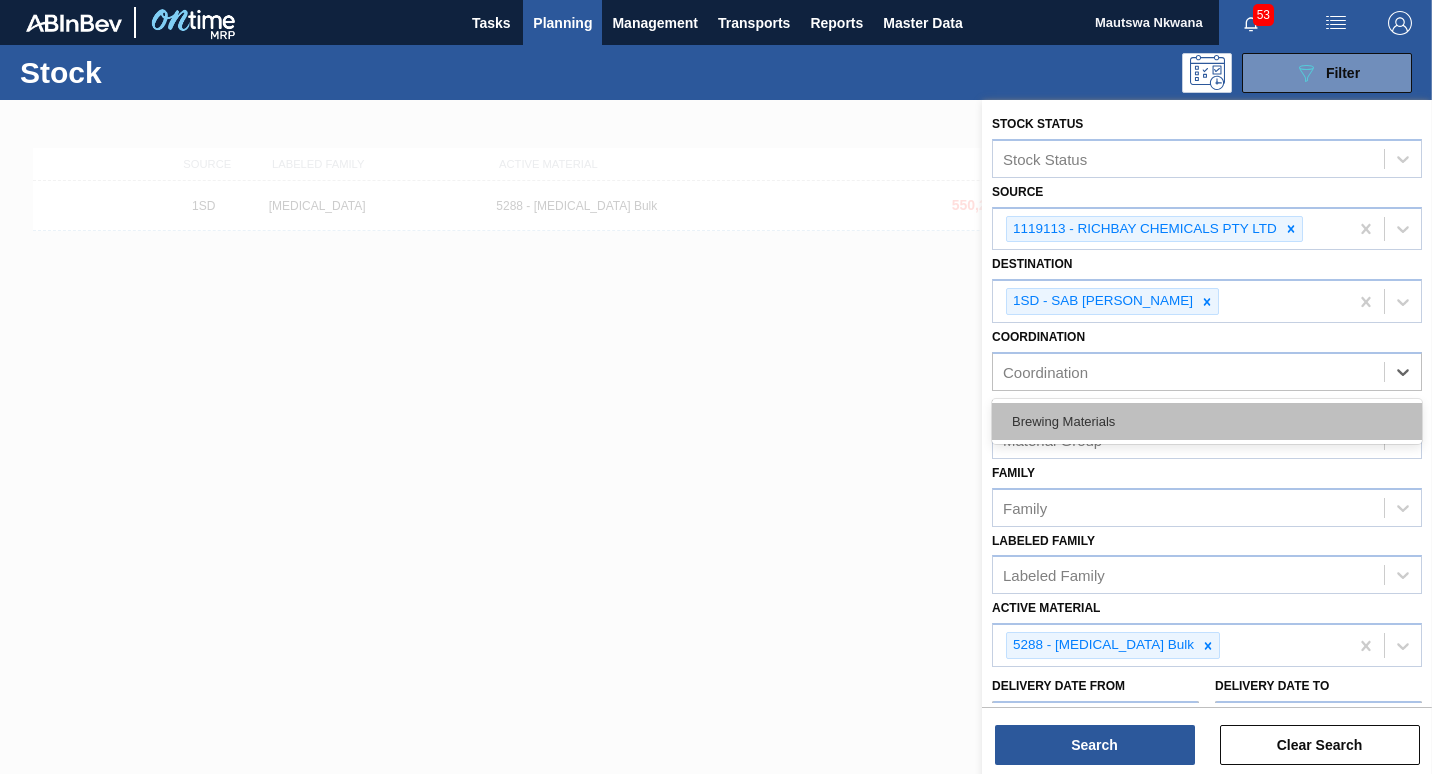 click on "Brewing Materials" at bounding box center [1207, 421] 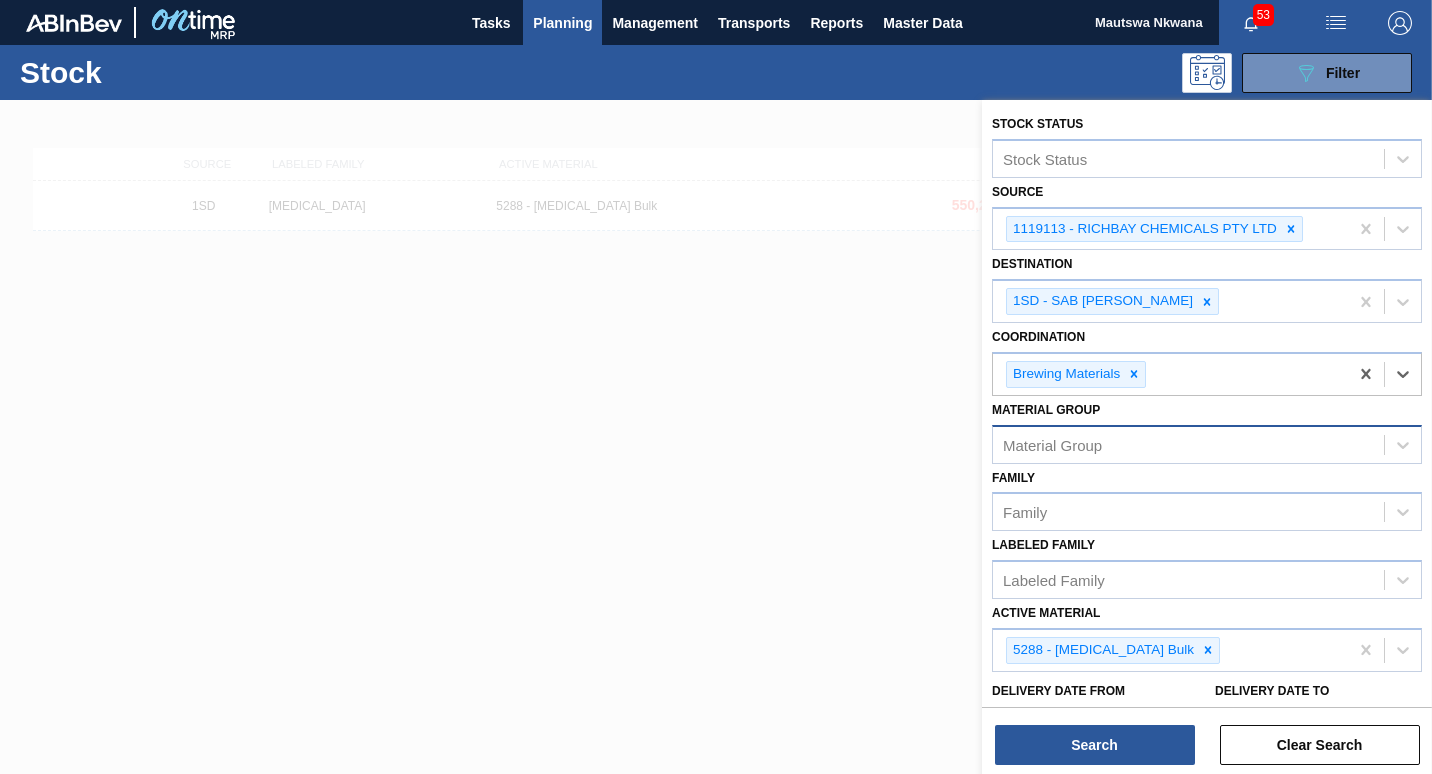 click on "Material Group" at bounding box center (1052, 444) 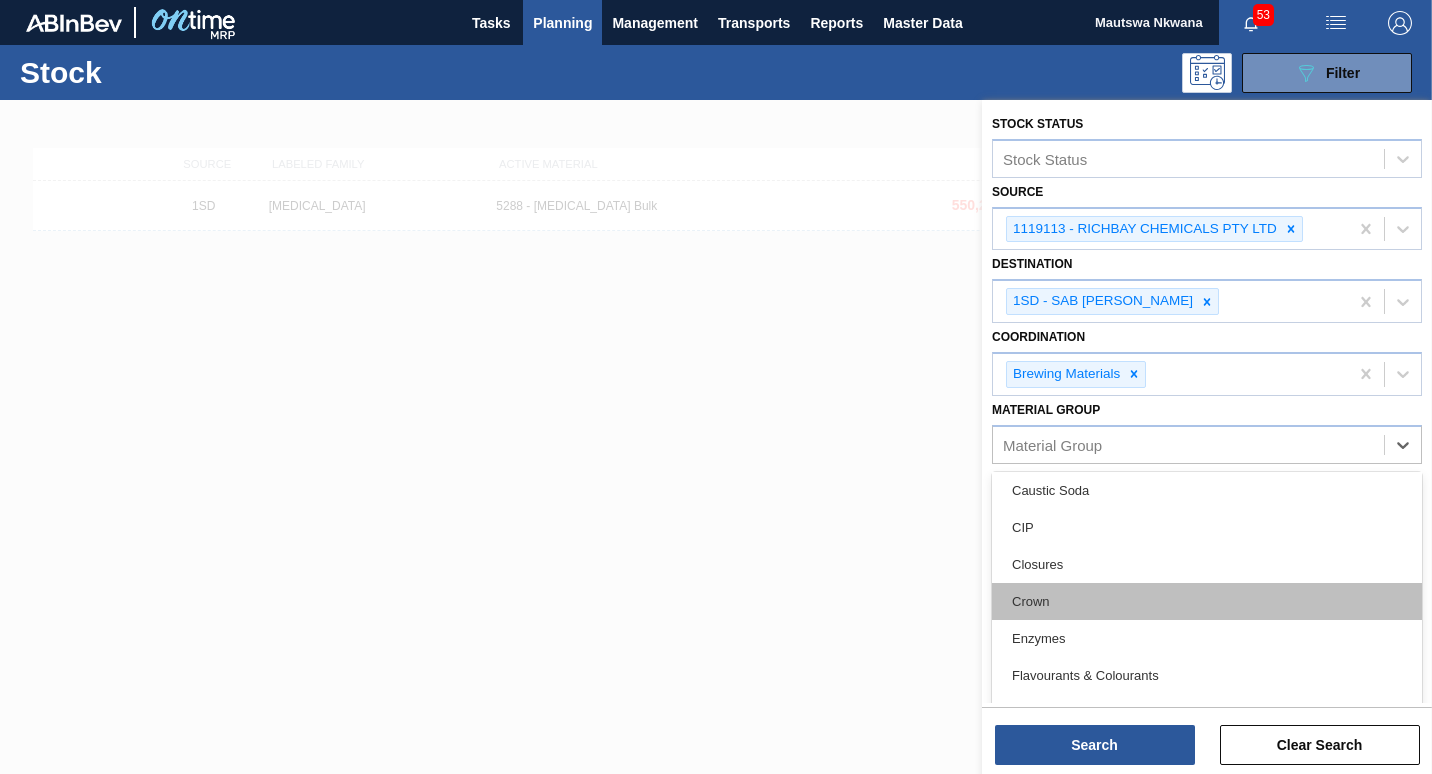 scroll, scrollTop: 100, scrollLeft: 0, axis: vertical 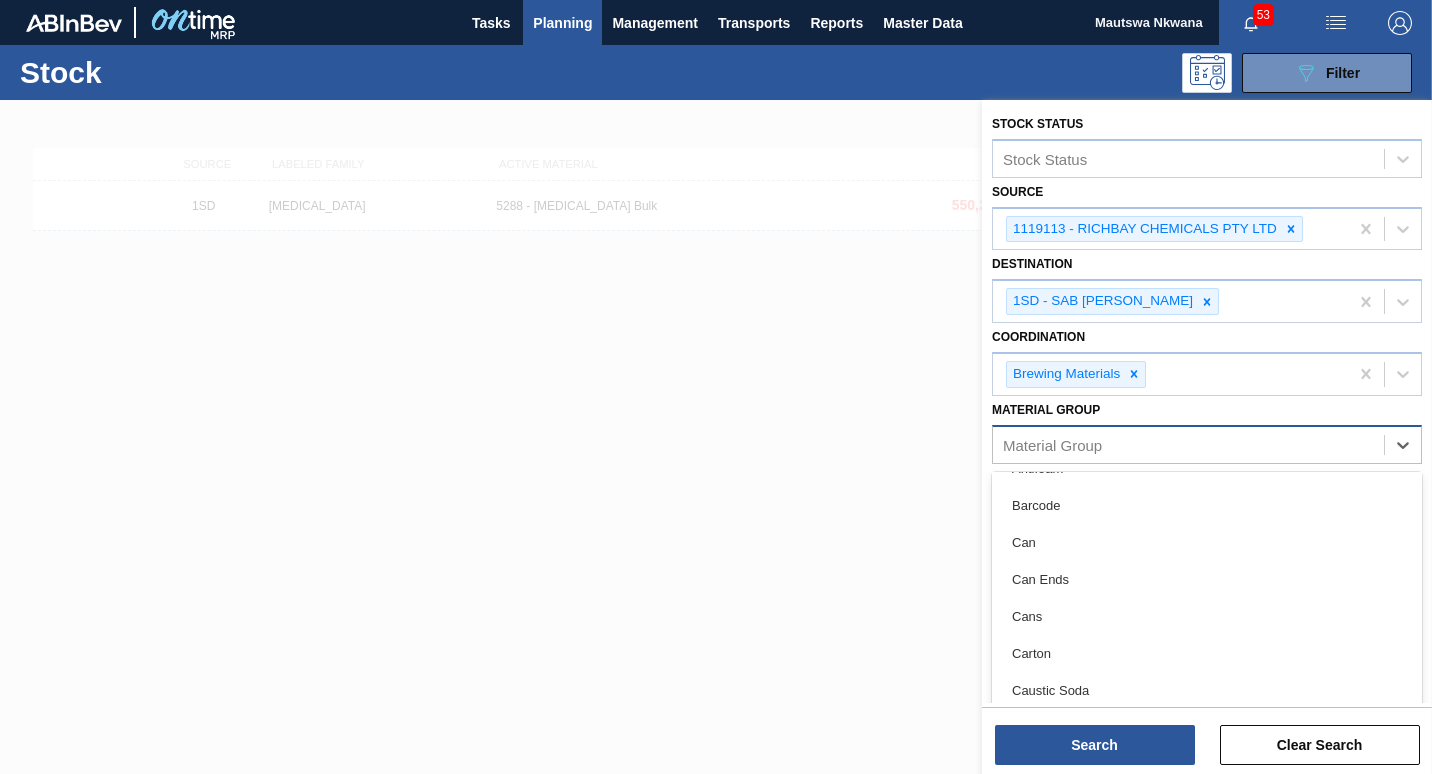 click on "Material Group" at bounding box center [1188, 444] 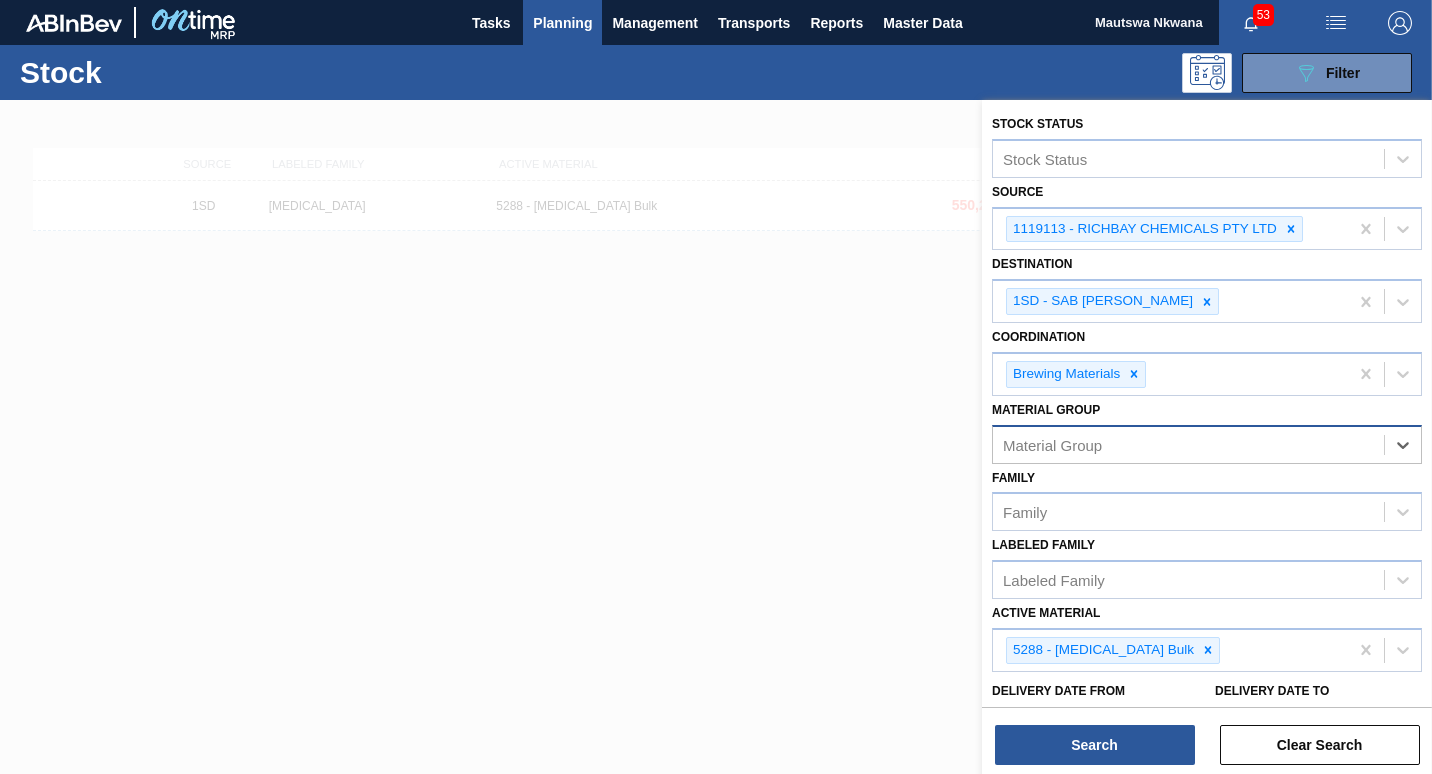 click on "Material Group" at bounding box center (1052, 444) 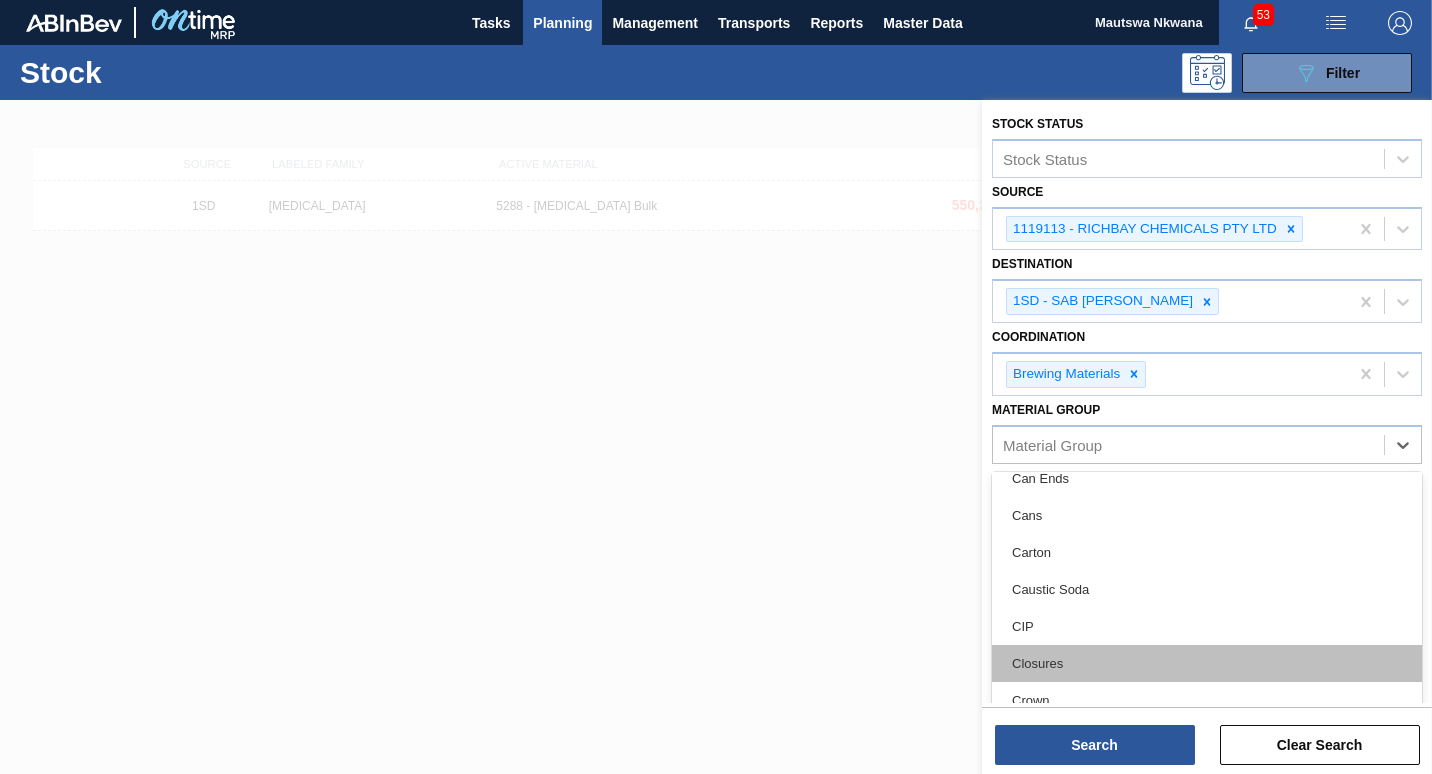 scroll, scrollTop: 200, scrollLeft: 0, axis: vertical 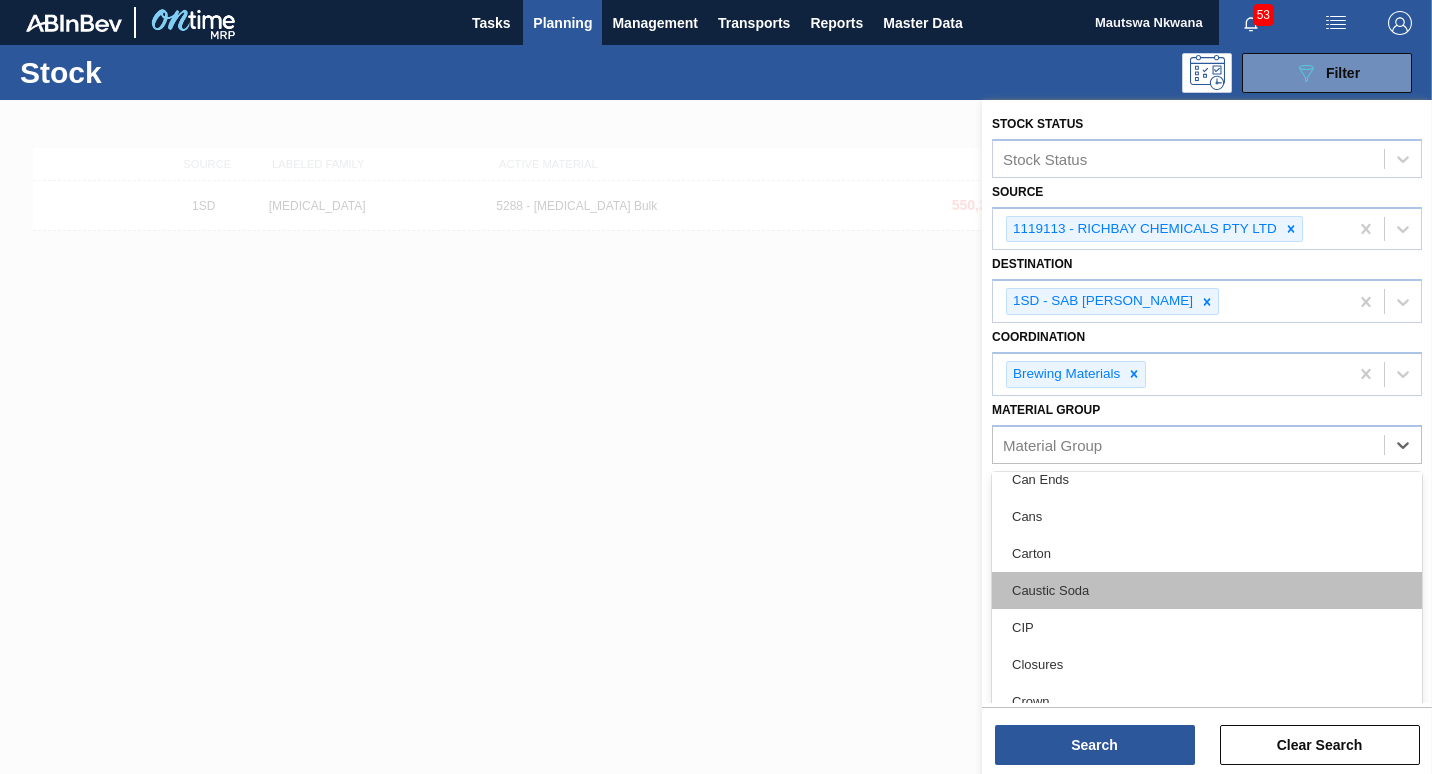 click on "Caustic Soda" at bounding box center [1207, 590] 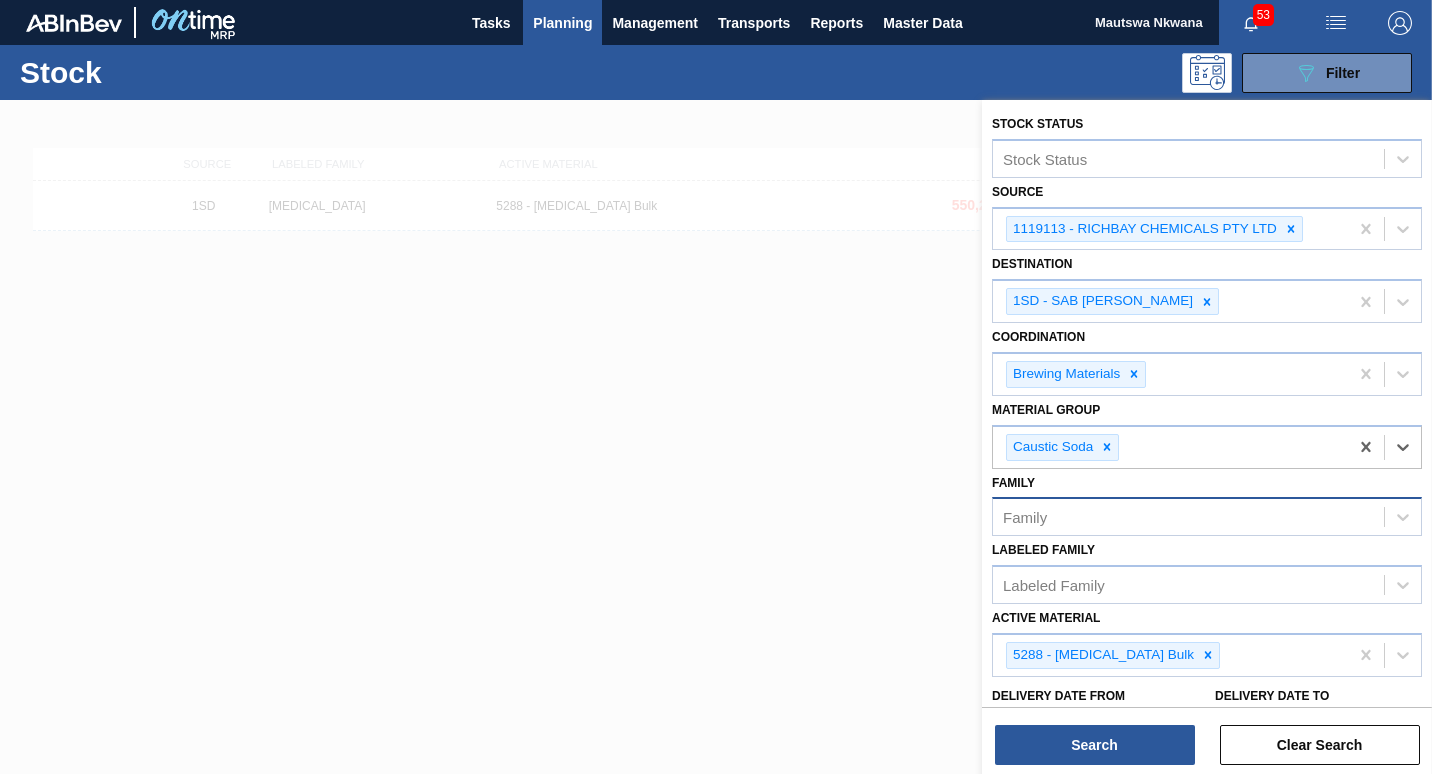 click on "Family" at bounding box center (1188, 517) 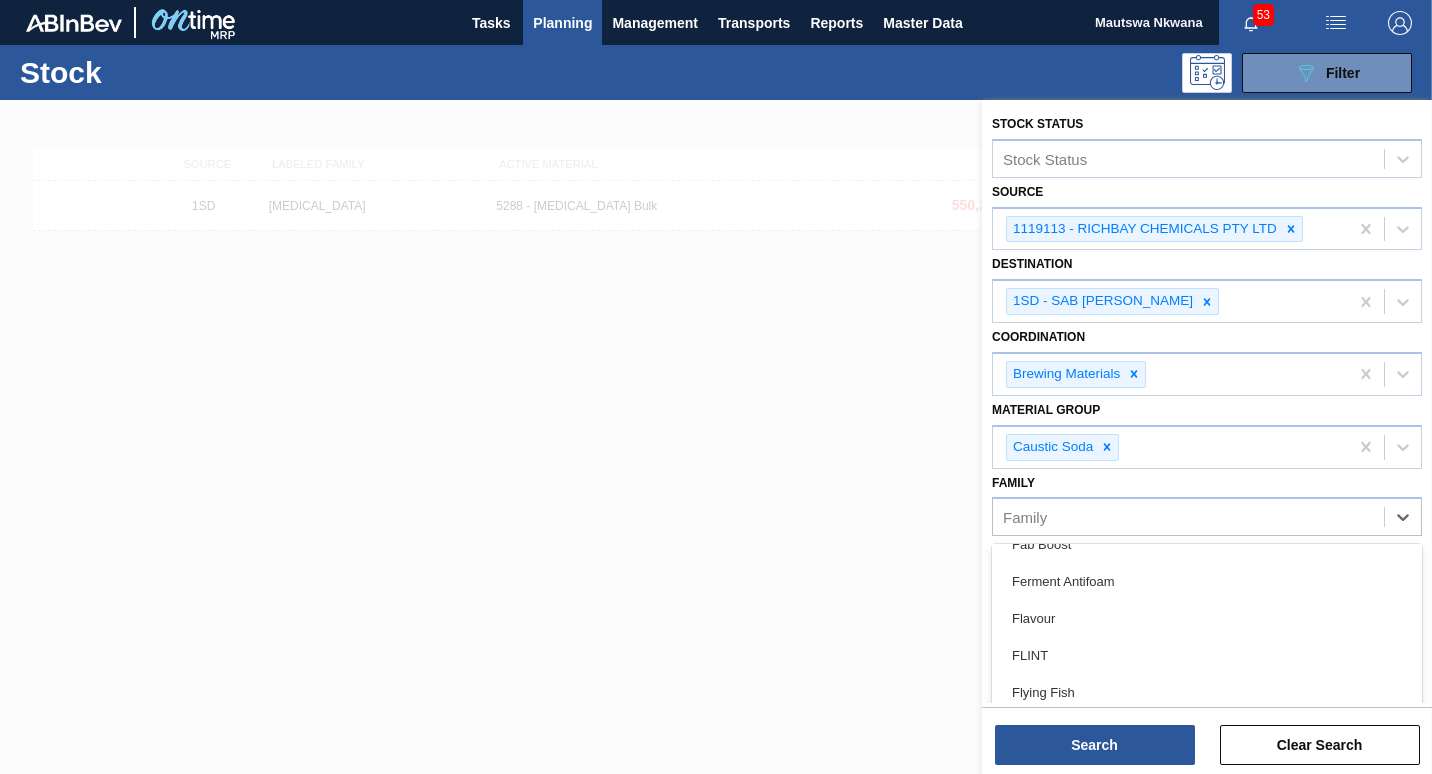 scroll, scrollTop: 3523, scrollLeft: 0, axis: vertical 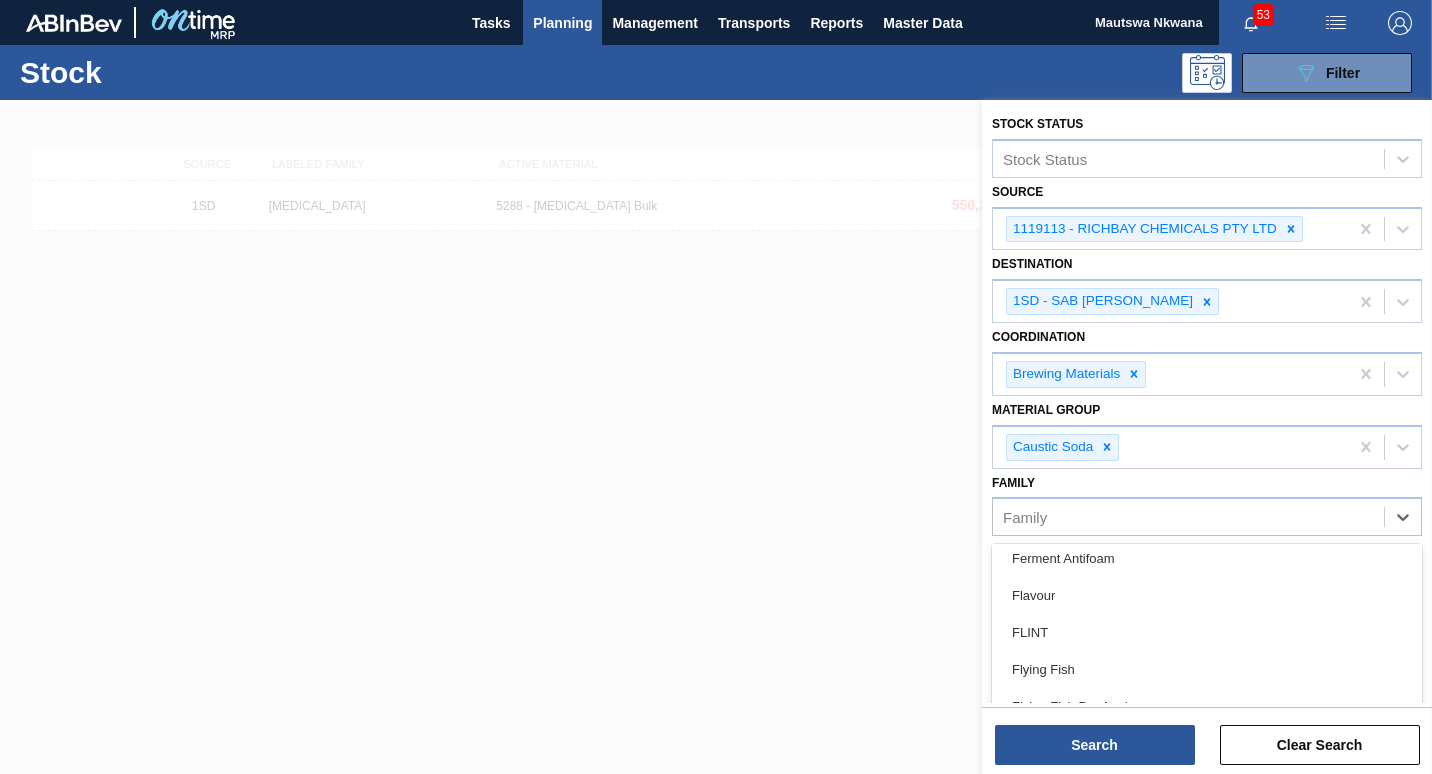 click at bounding box center [716, 487] 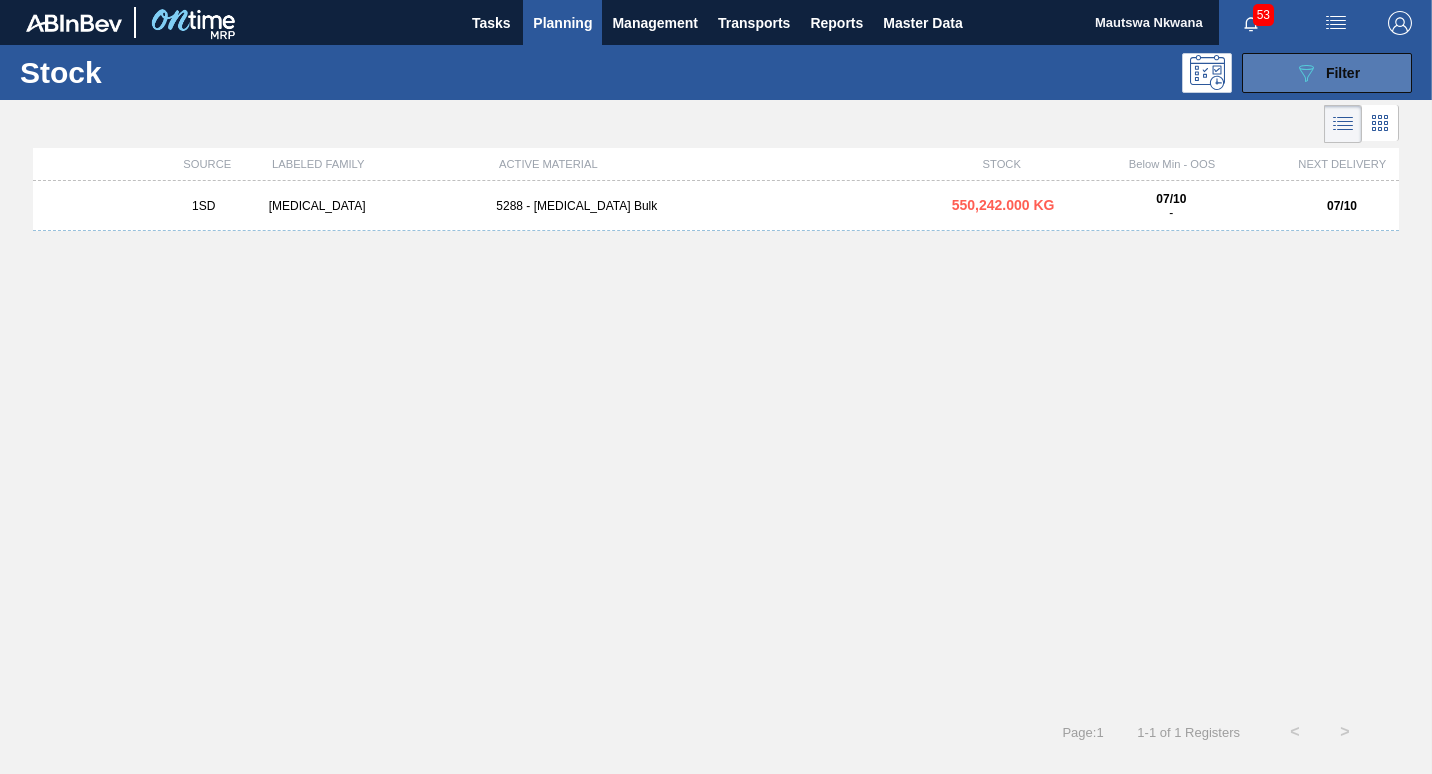 click on "089F7B8B-B2A5-4AFE-B5C0-19BA573D28AC Filter" at bounding box center [1327, 73] 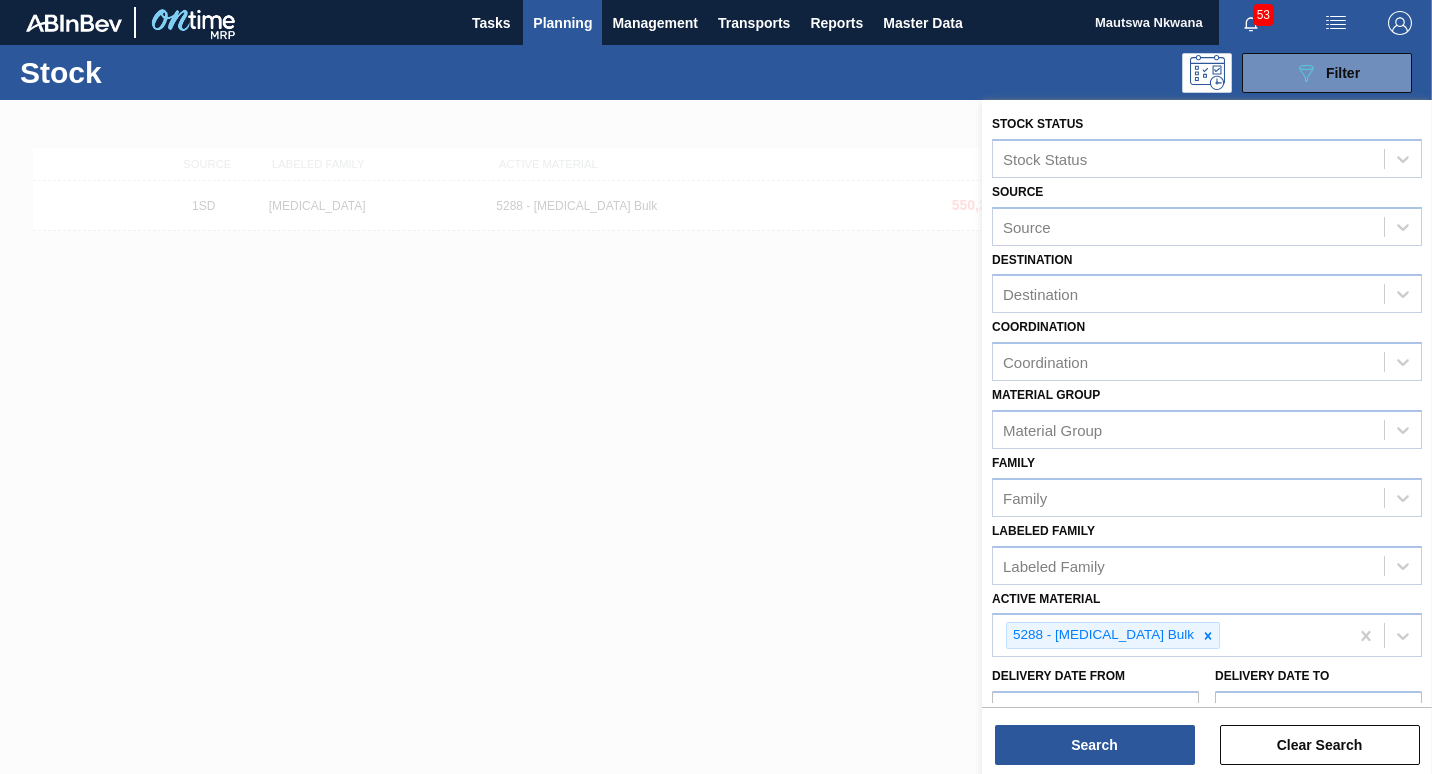 click on "Planning" at bounding box center (562, 23) 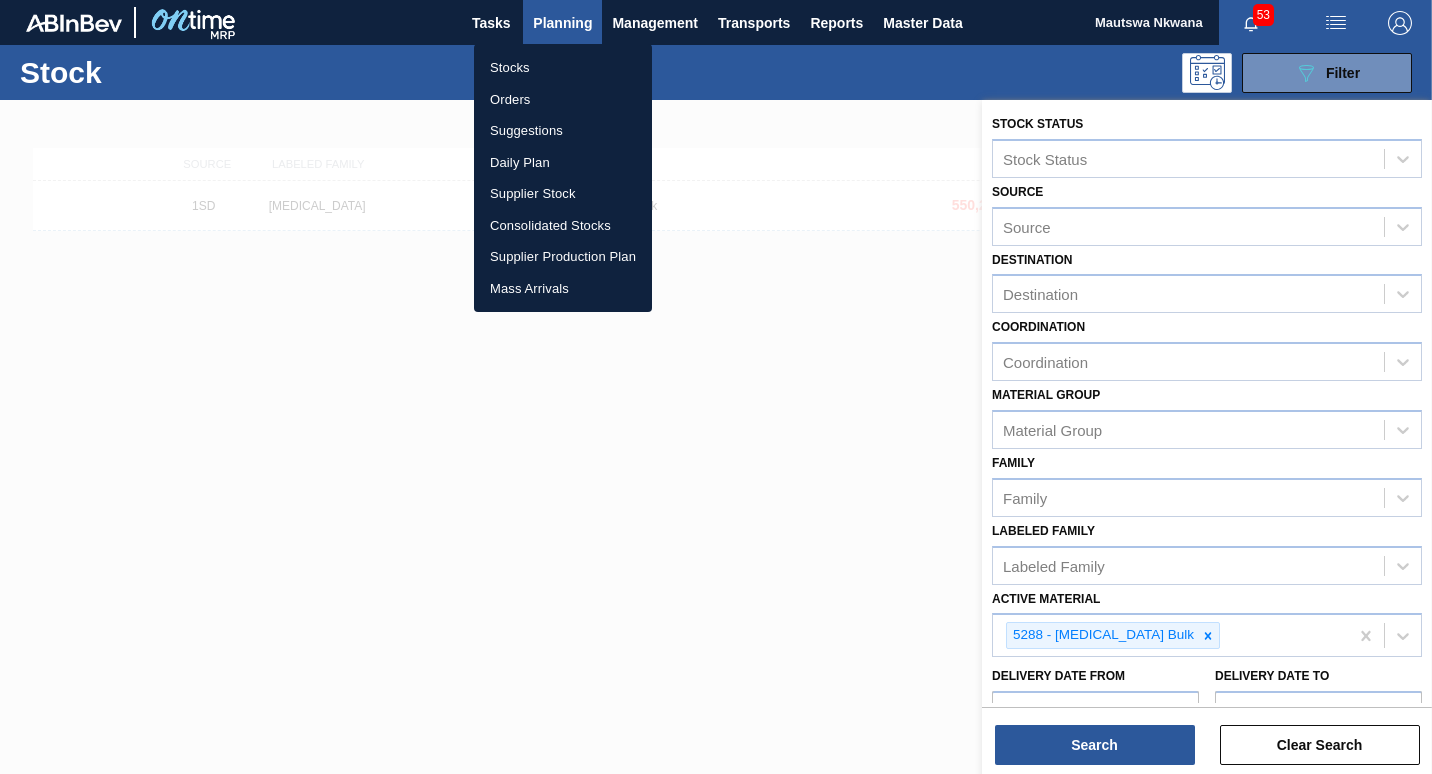click on "Stocks" at bounding box center [563, 68] 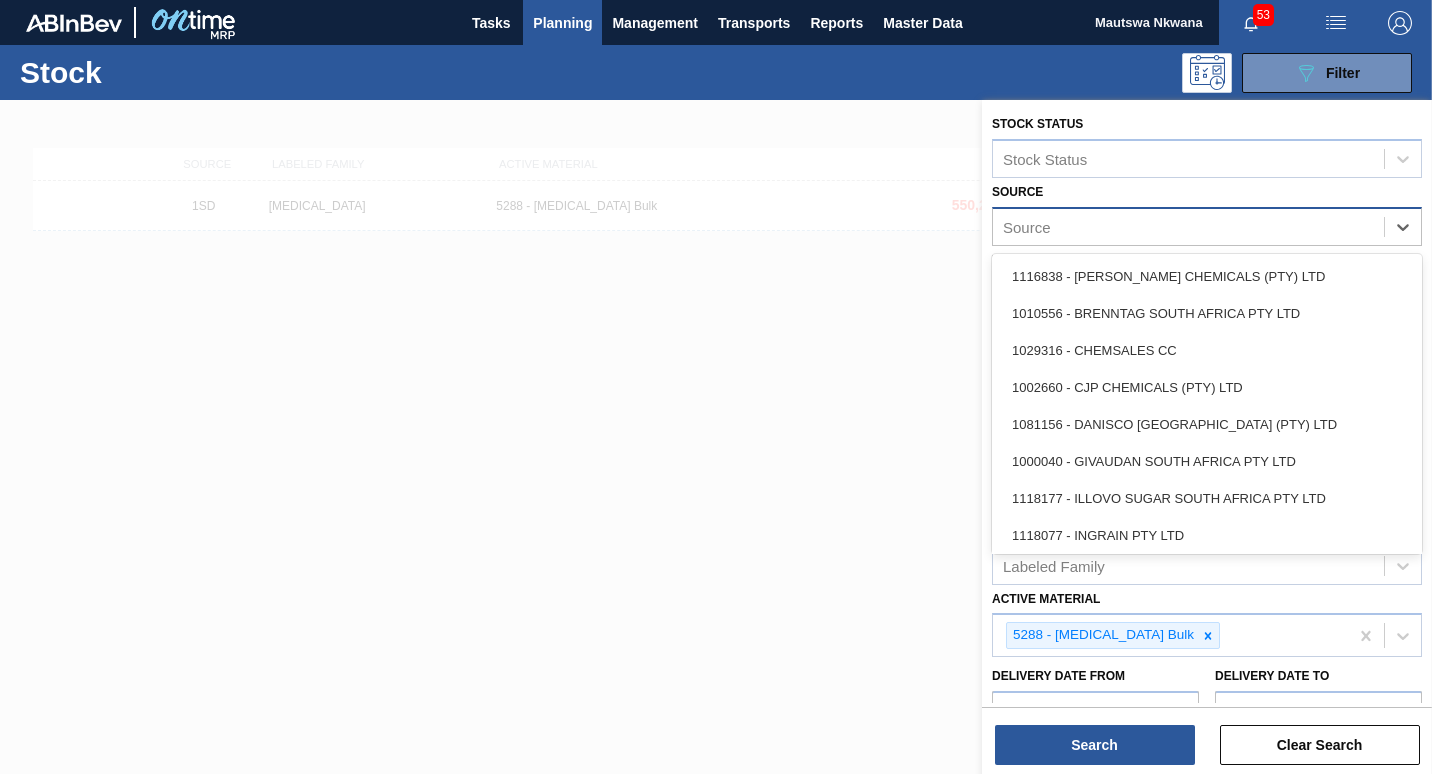 click on "Source" at bounding box center [1188, 226] 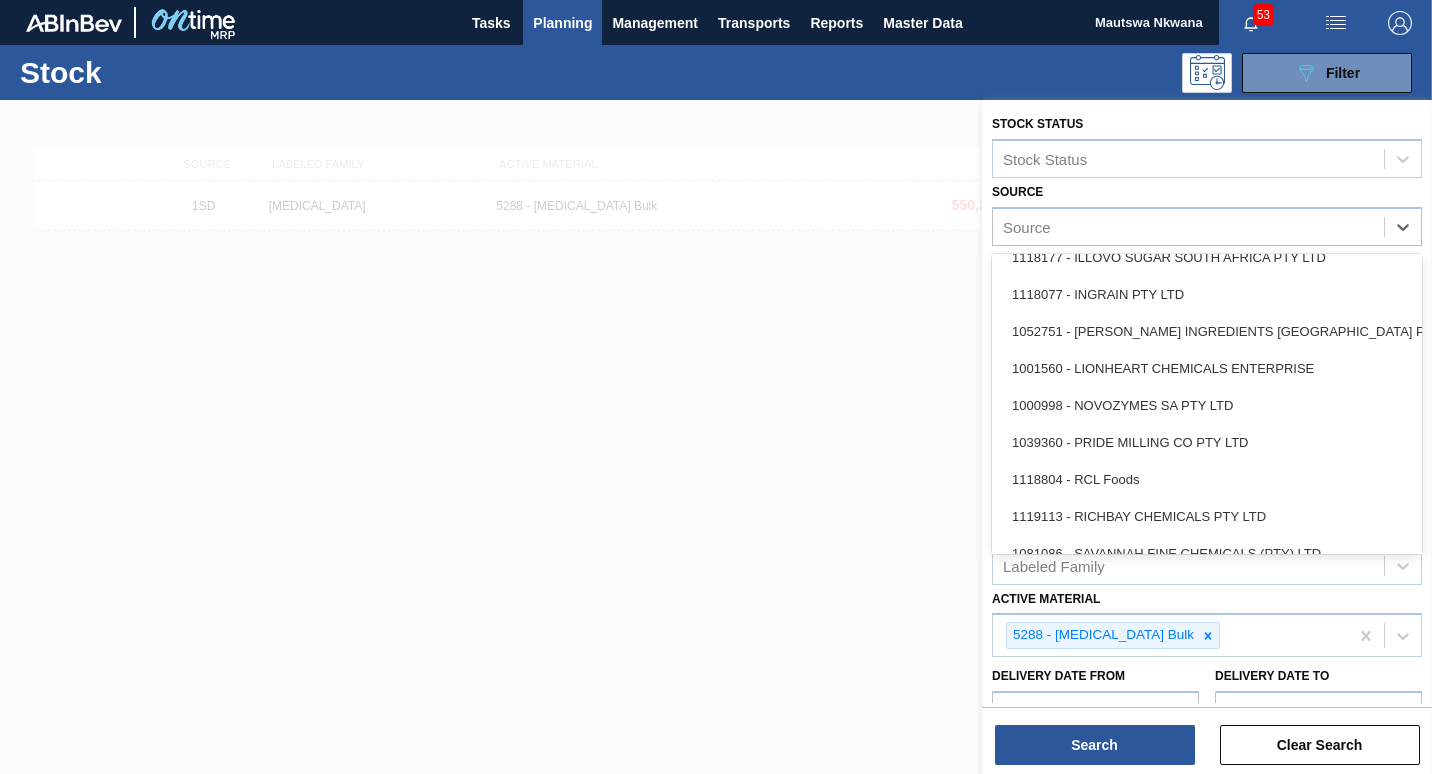 scroll, scrollTop: 300, scrollLeft: 0, axis: vertical 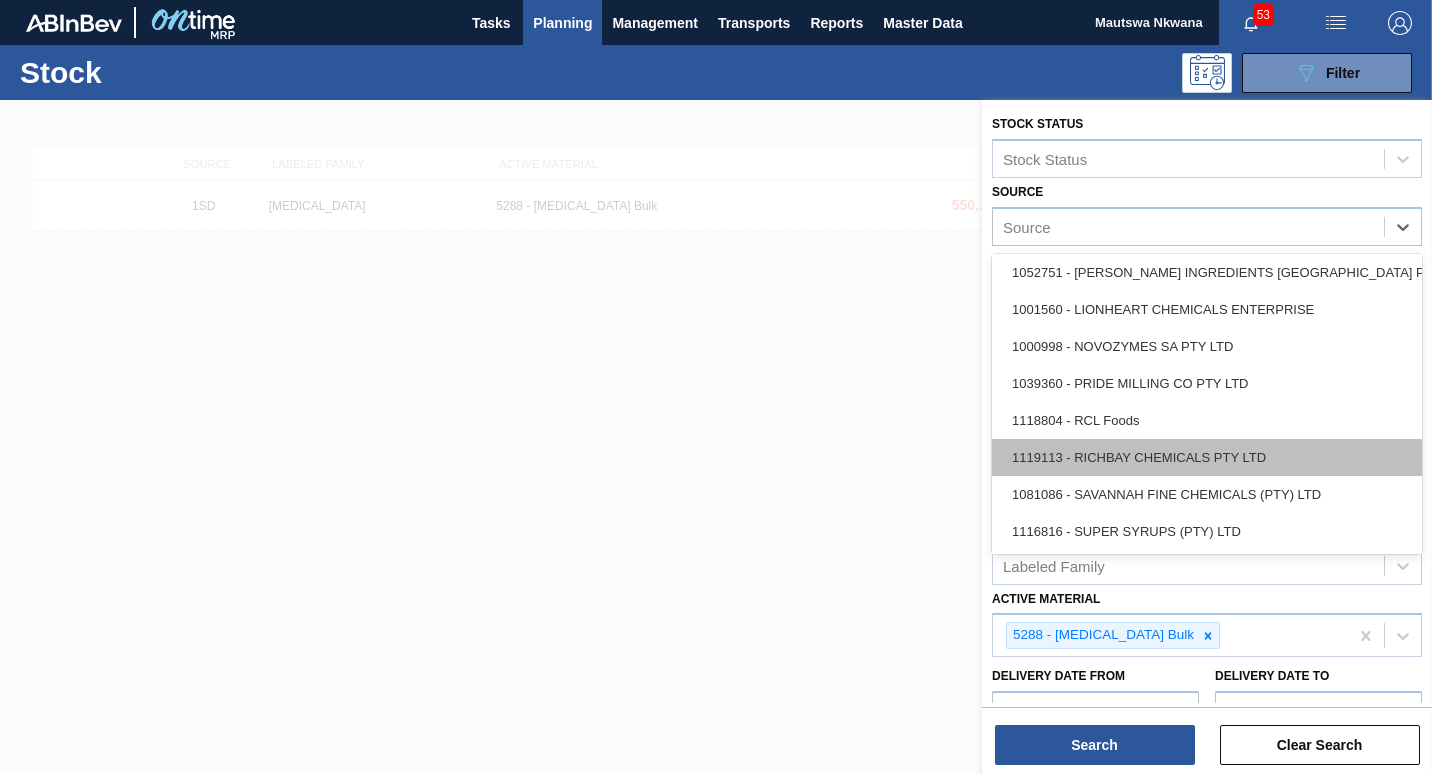 click on "1119113 - RICHBAY CHEMICALS PTY LTD" at bounding box center (1207, 457) 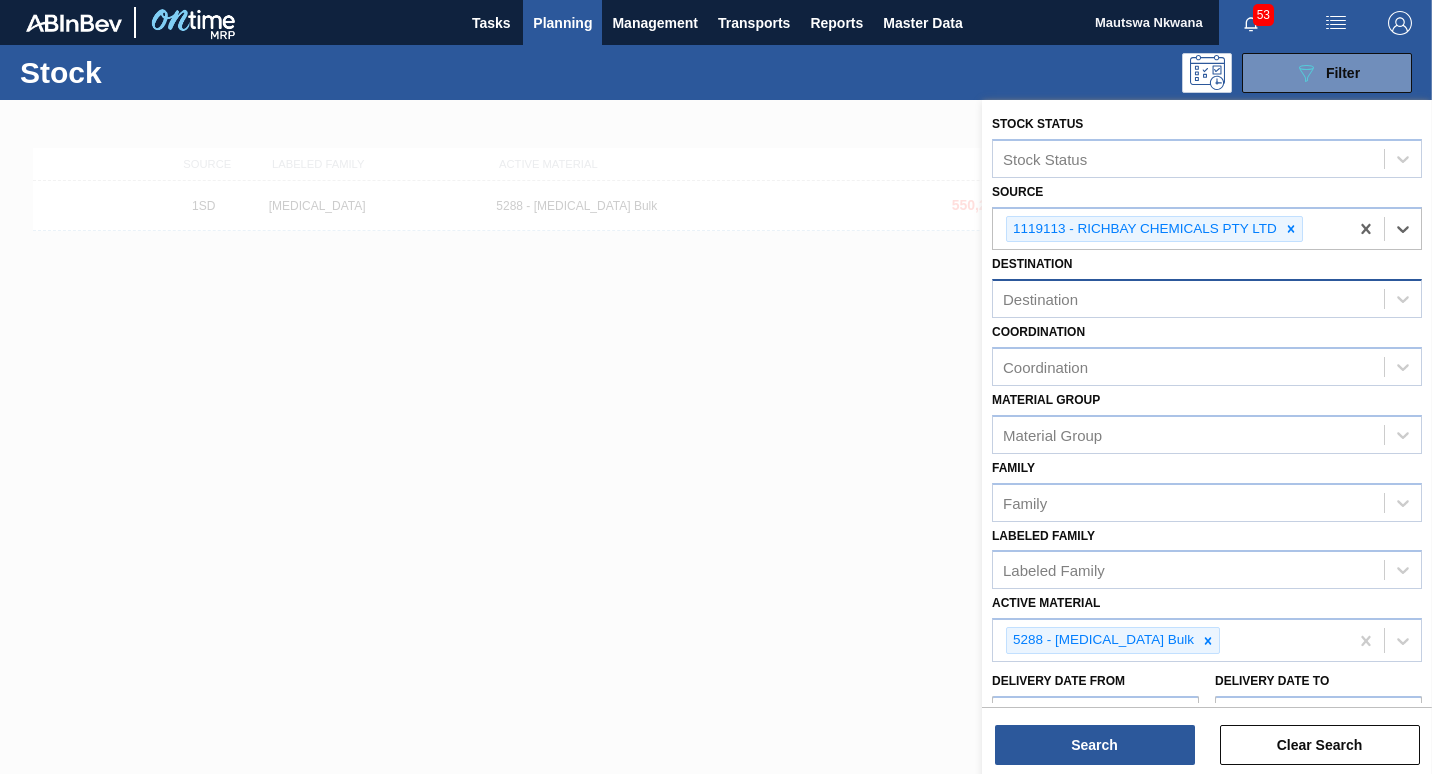 click on "Destination" at bounding box center [1040, 299] 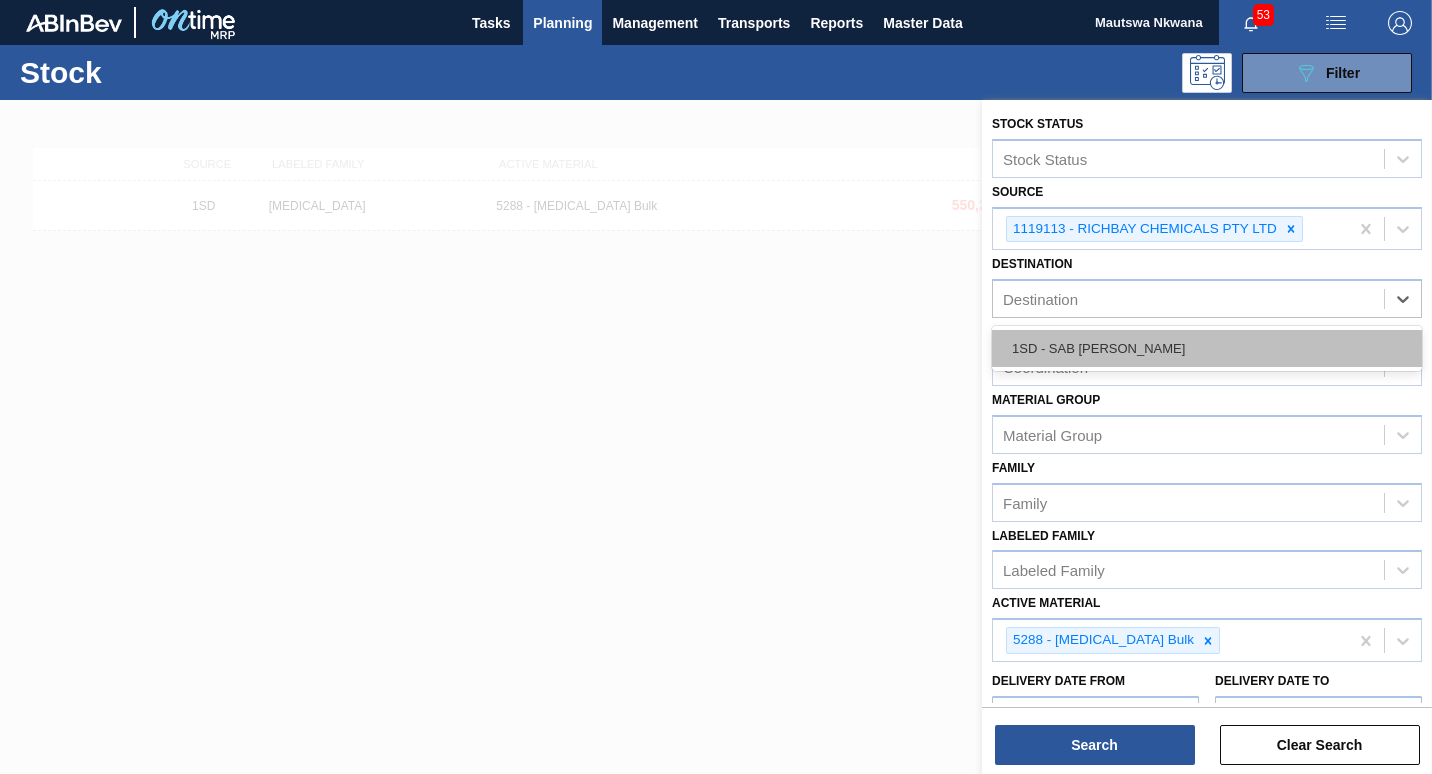 click on "1SD - SAB Rosslyn Brewery" at bounding box center [1207, 348] 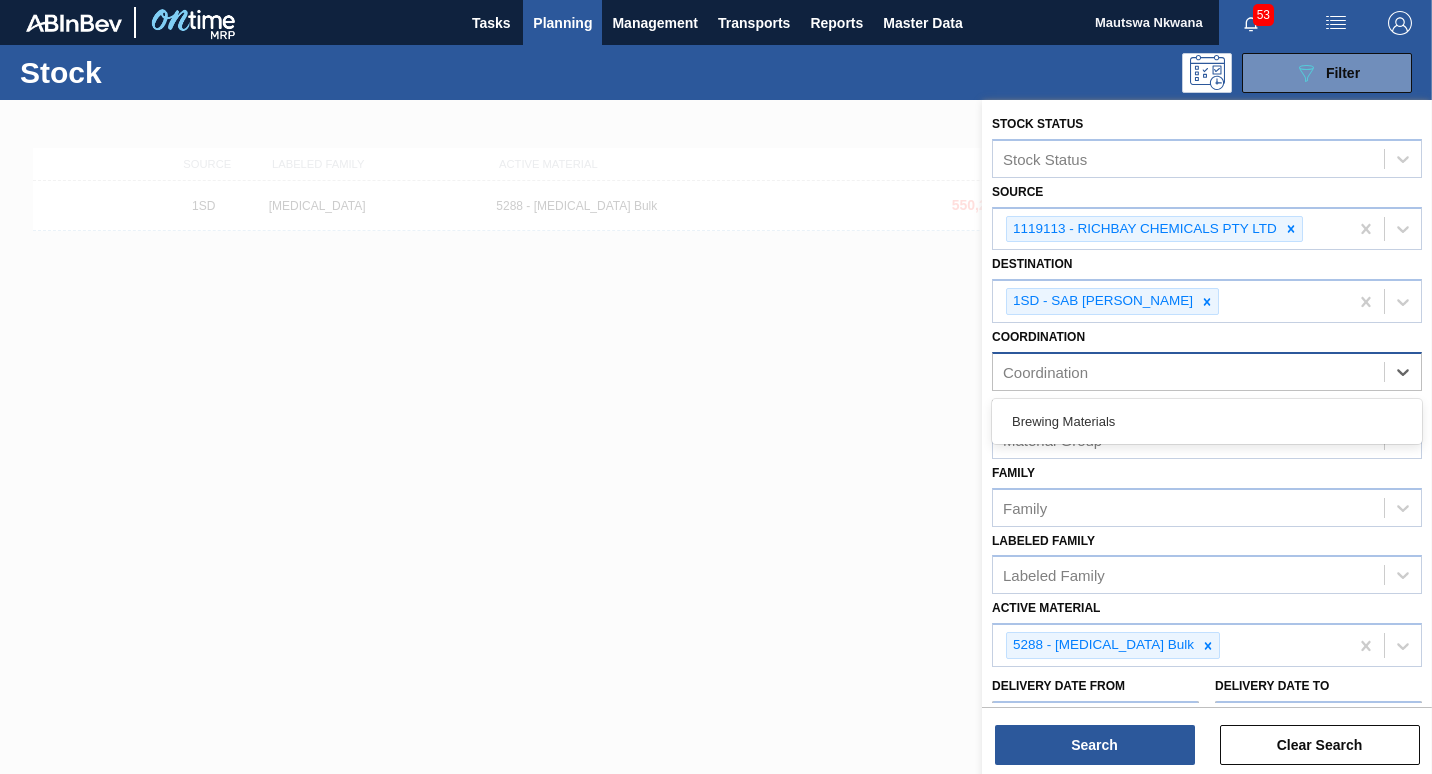 click on "Coordination" at bounding box center [1045, 371] 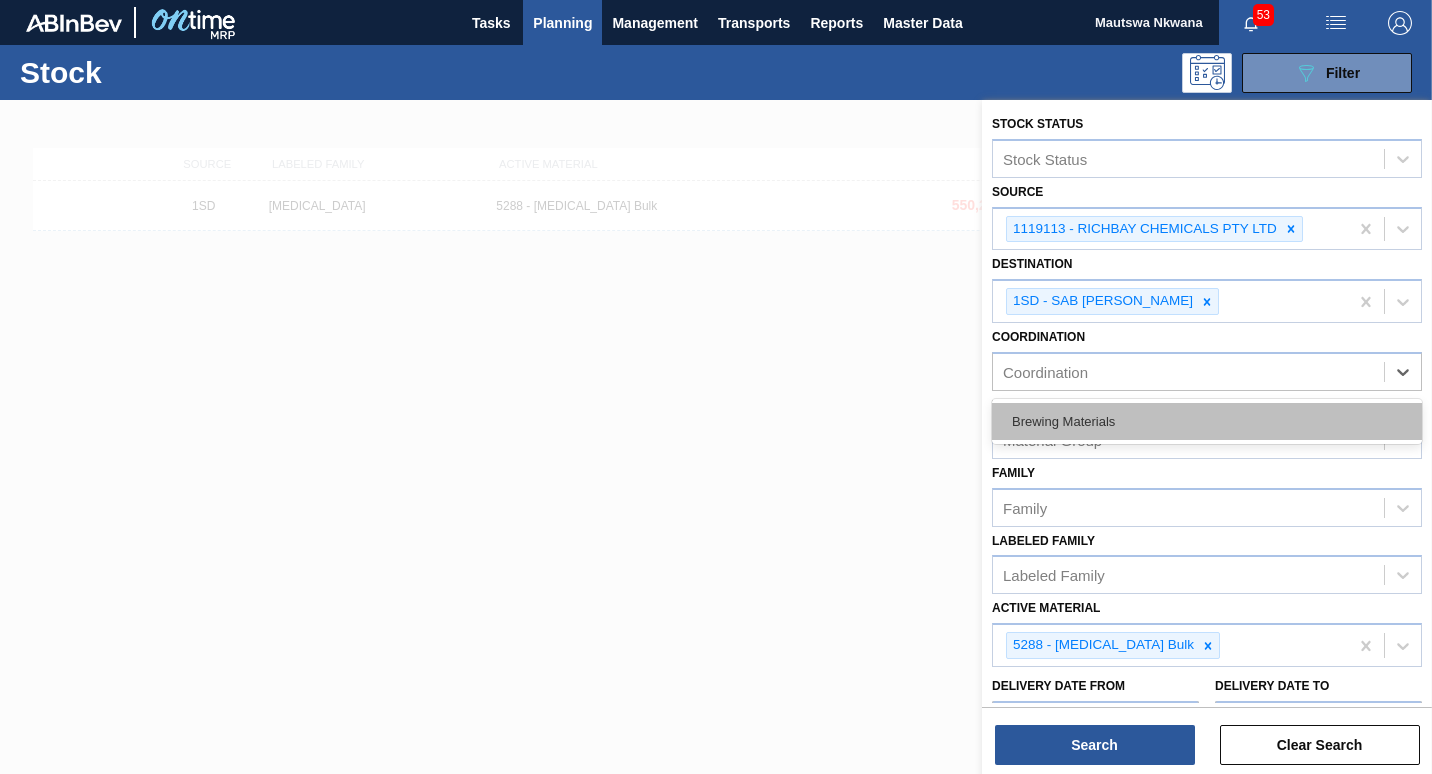 click on "Brewing Materials" at bounding box center [1207, 421] 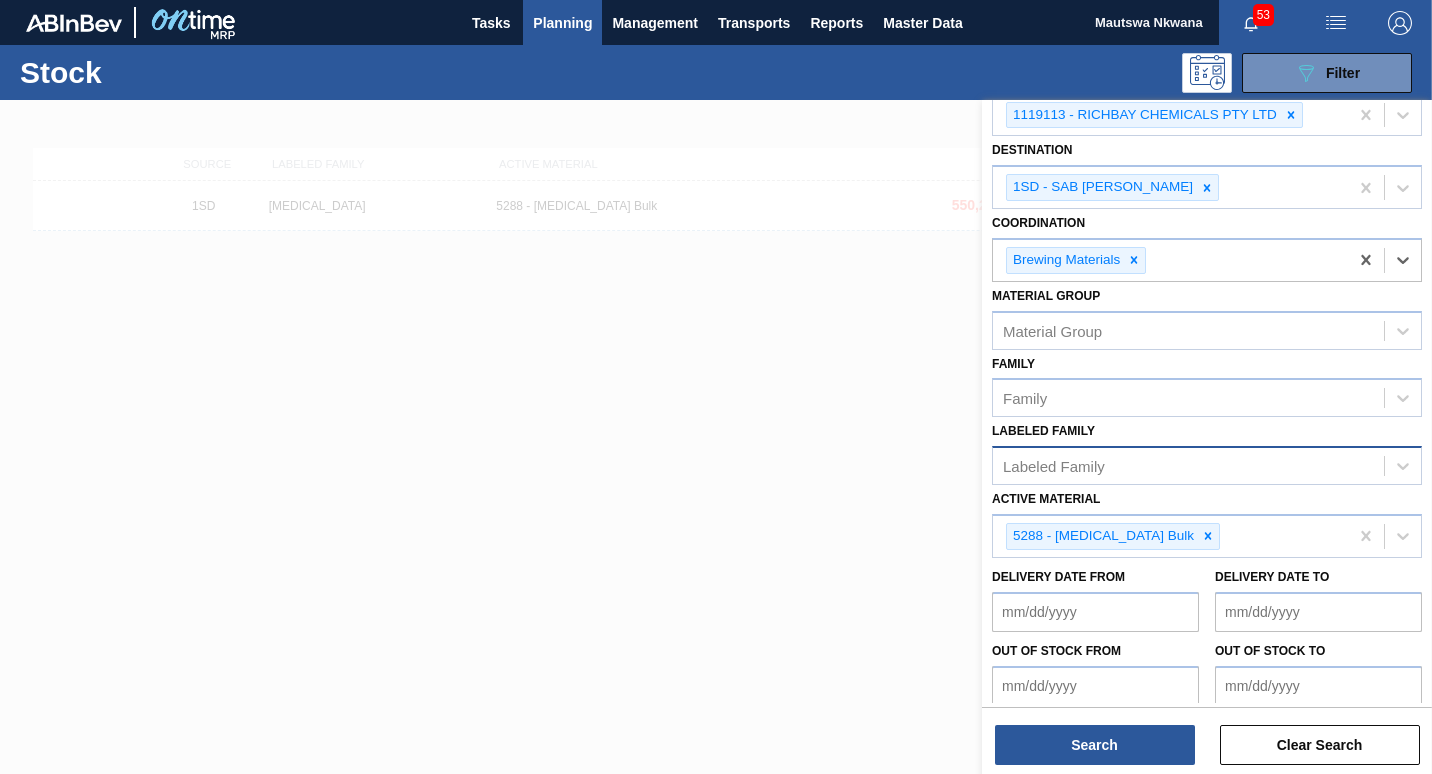 scroll, scrollTop: 200, scrollLeft: 0, axis: vertical 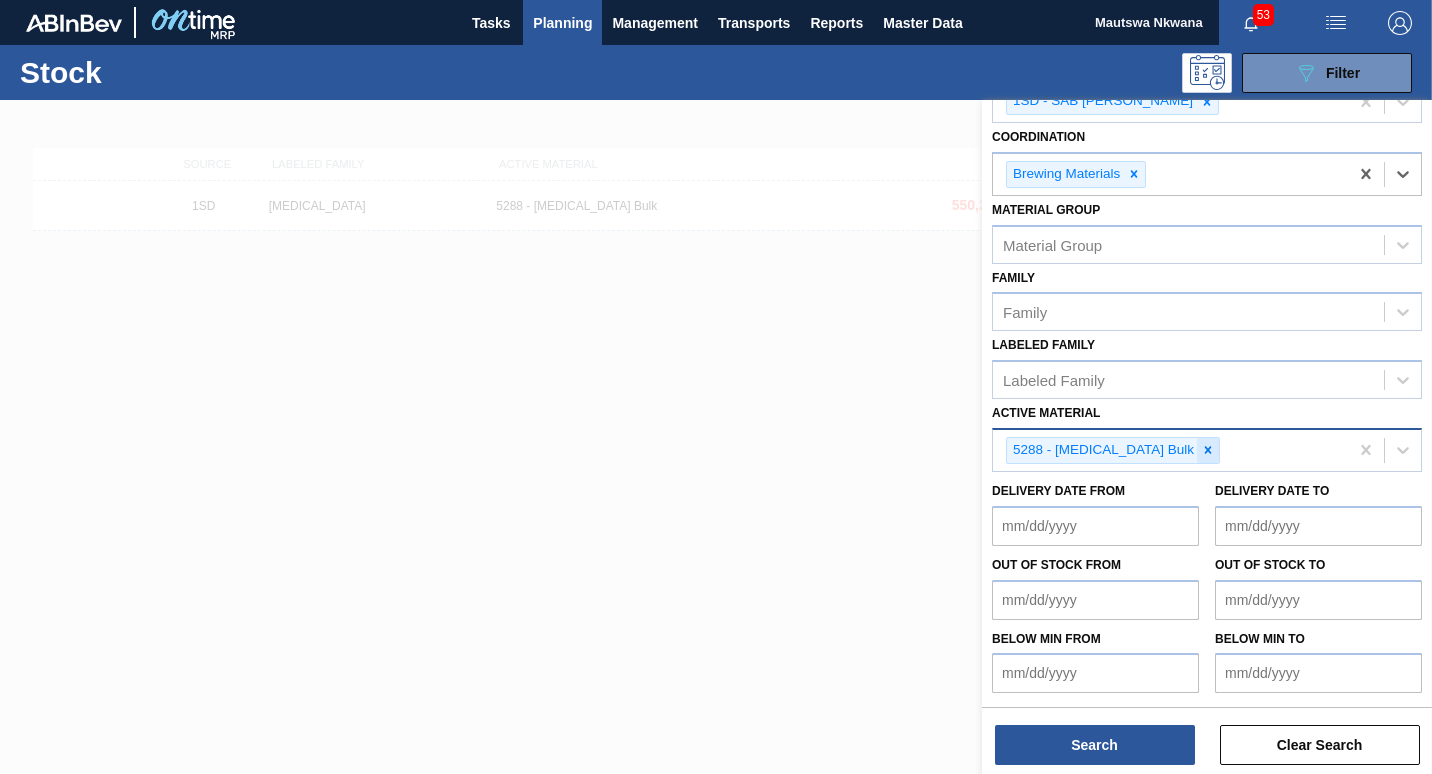 click 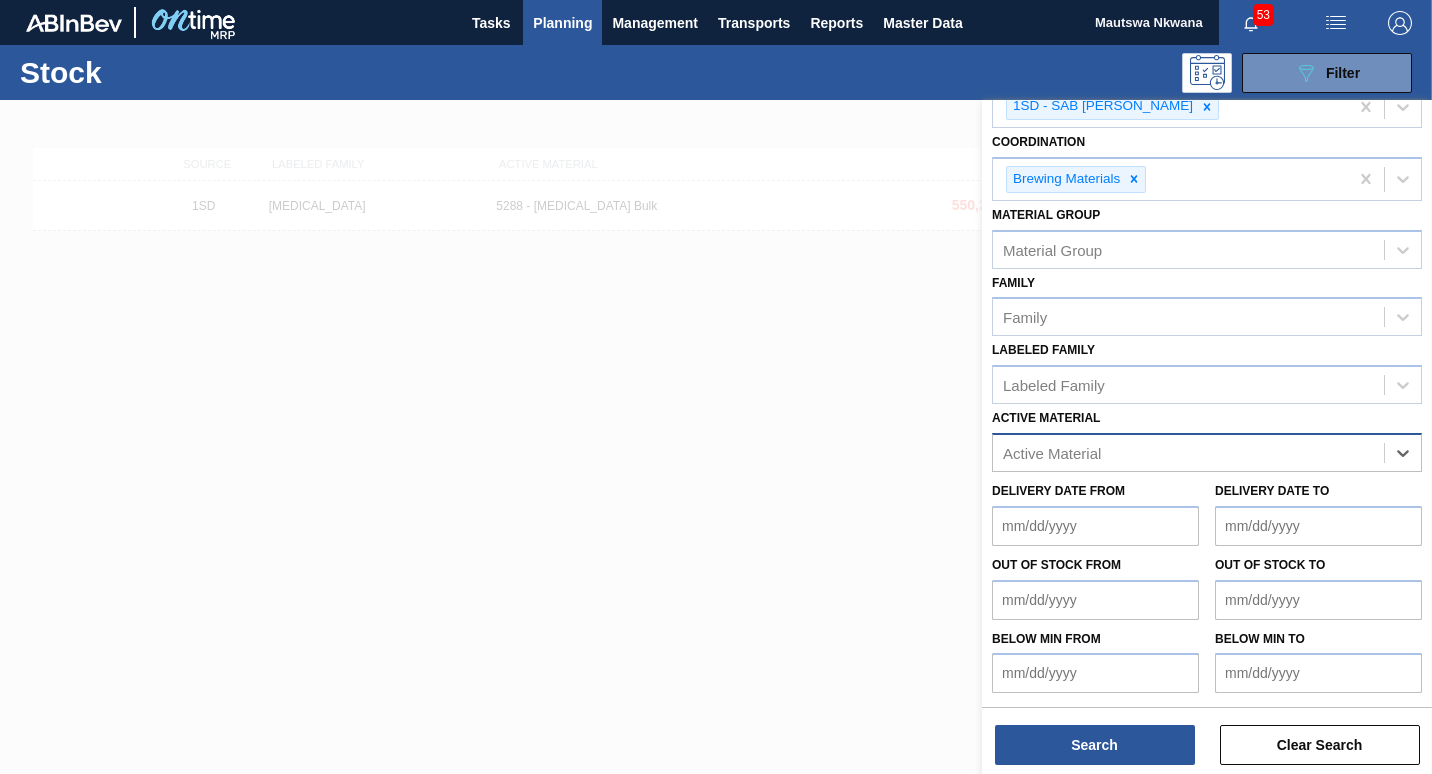 click on "Active Material" at bounding box center (1052, 453) 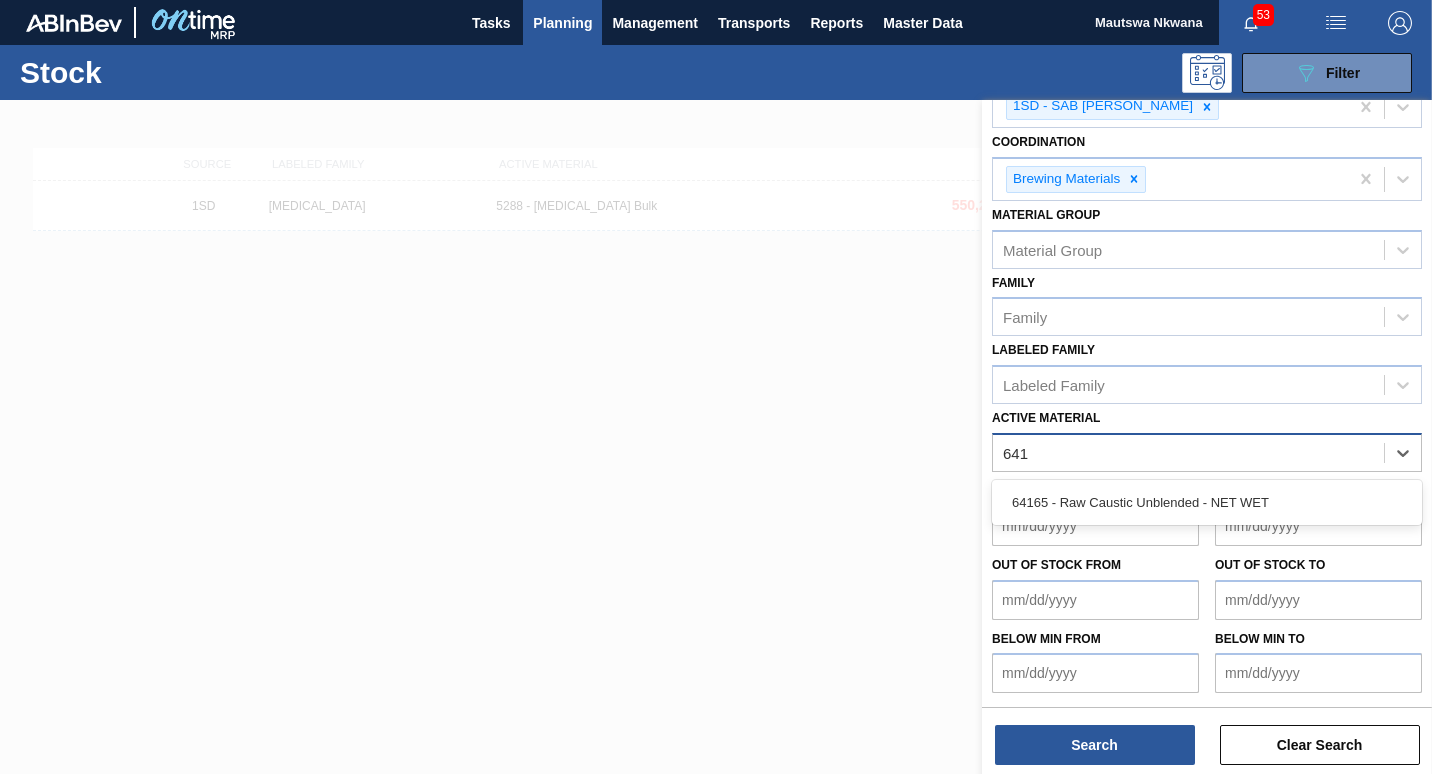 scroll, scrollTop: 195, scrollLeft: 0, axis: vertical 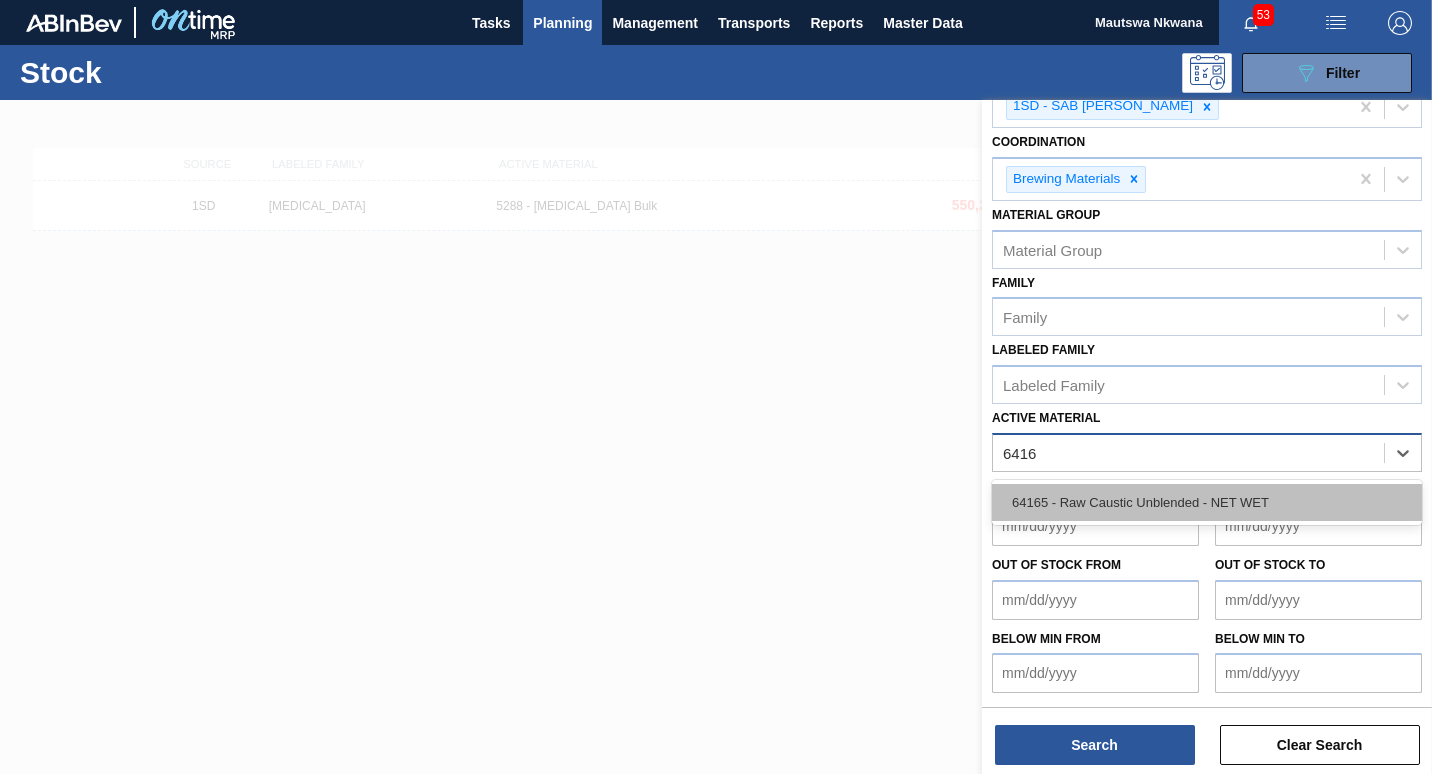 click on "64165 - Raw Caustic Unblended - NET WET" at bounding box center (1207, 502) 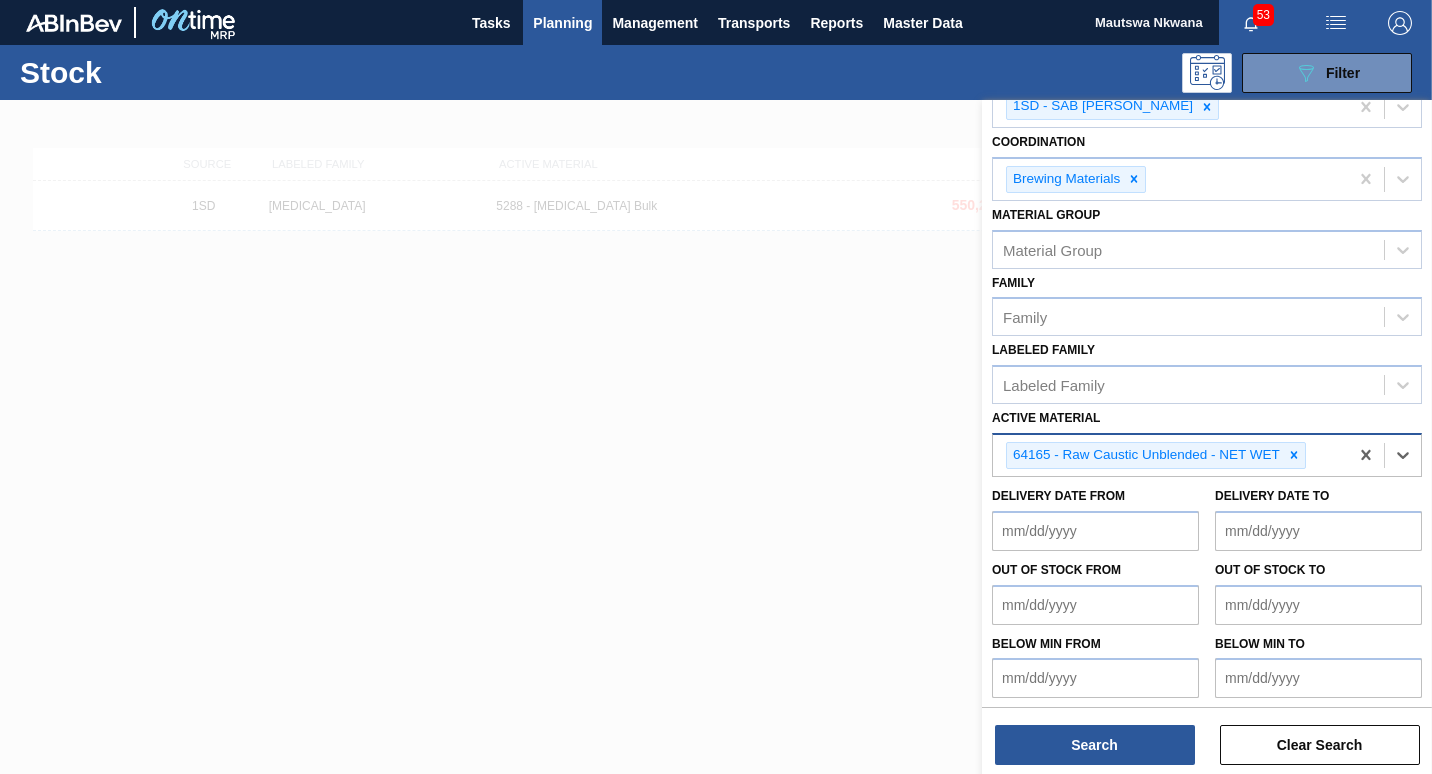 scroll, scrollTop: 200, scrollLeft: 0, axis: vertical 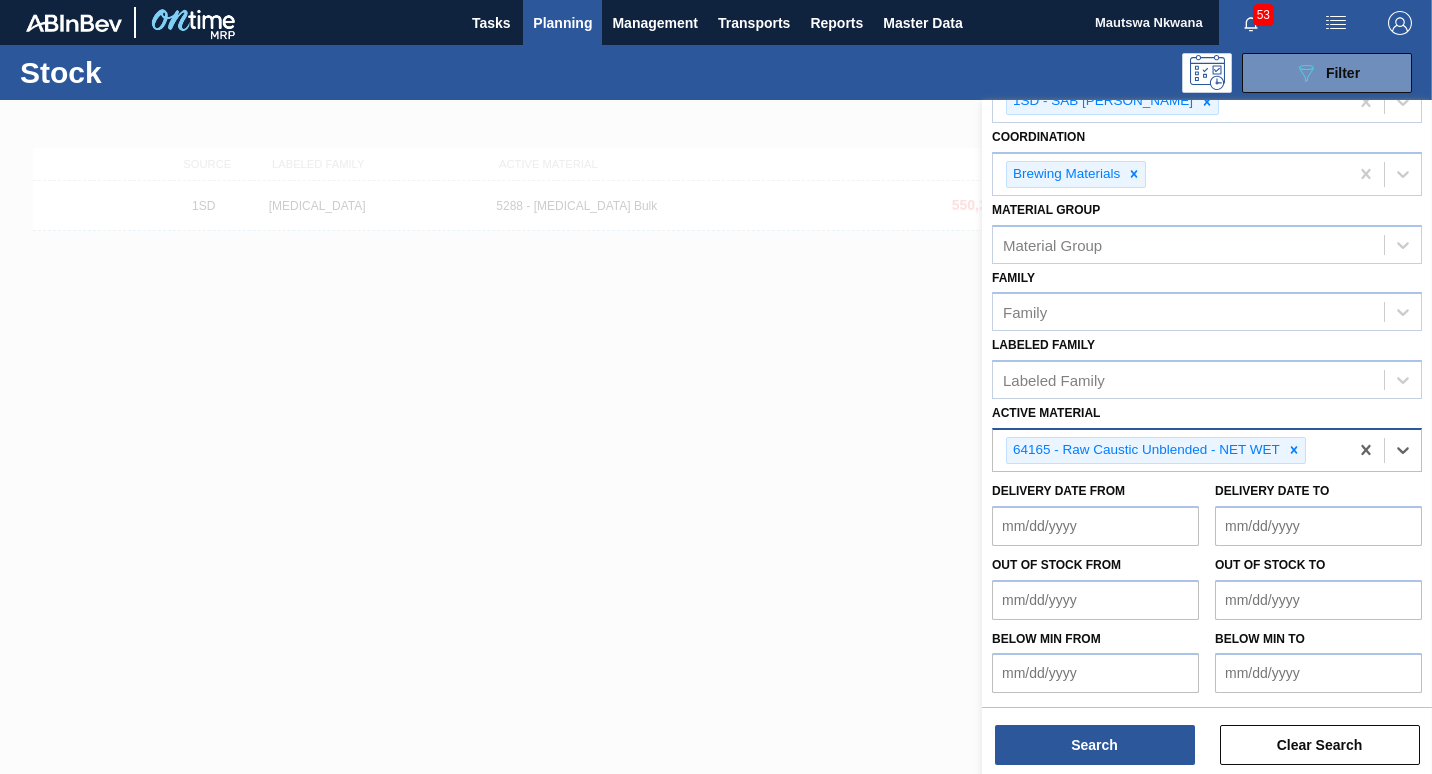 click on "Delivery Date from" at bounding box center (1095, 526) 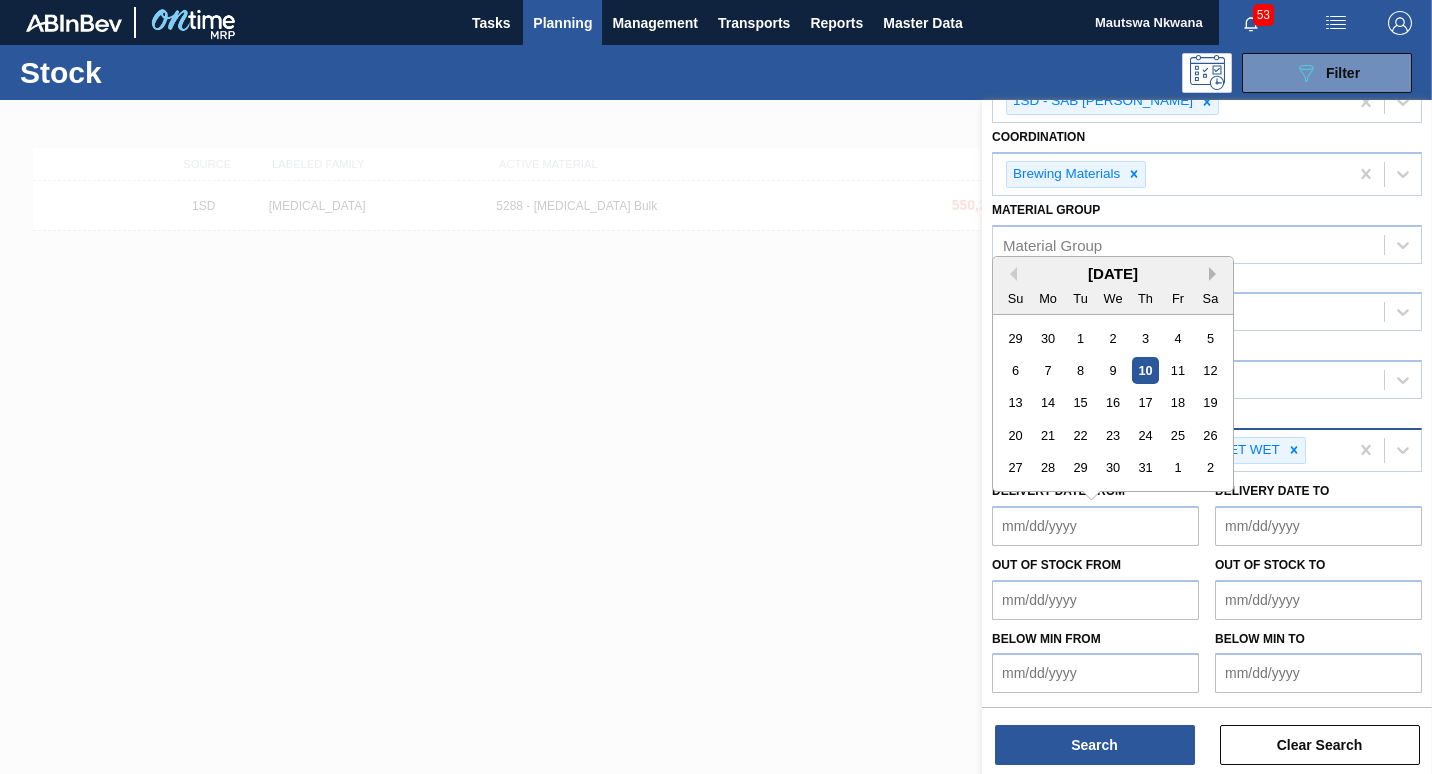 click on "Next Month" at bounding box center (1216, 274) 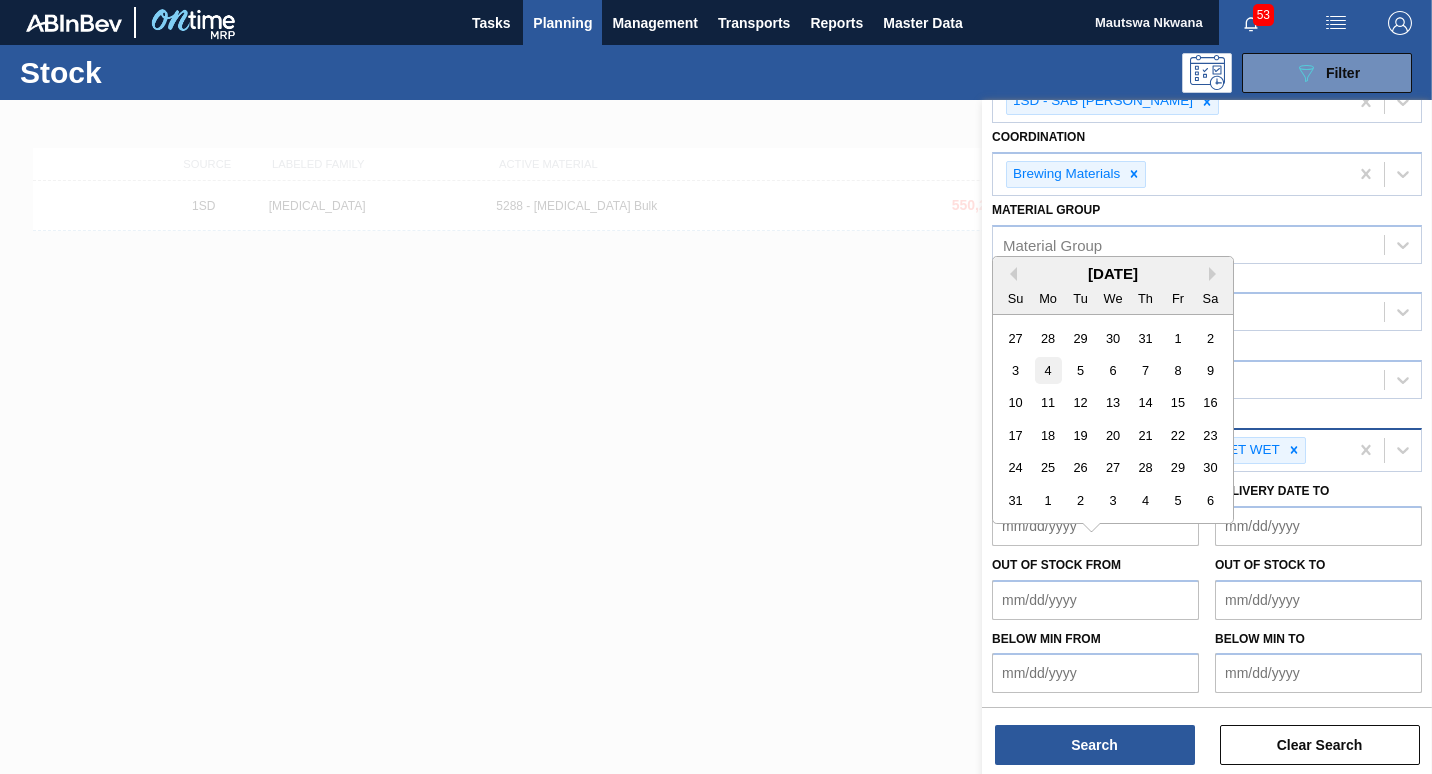 click on "4" at bounding box center [1048, 370] 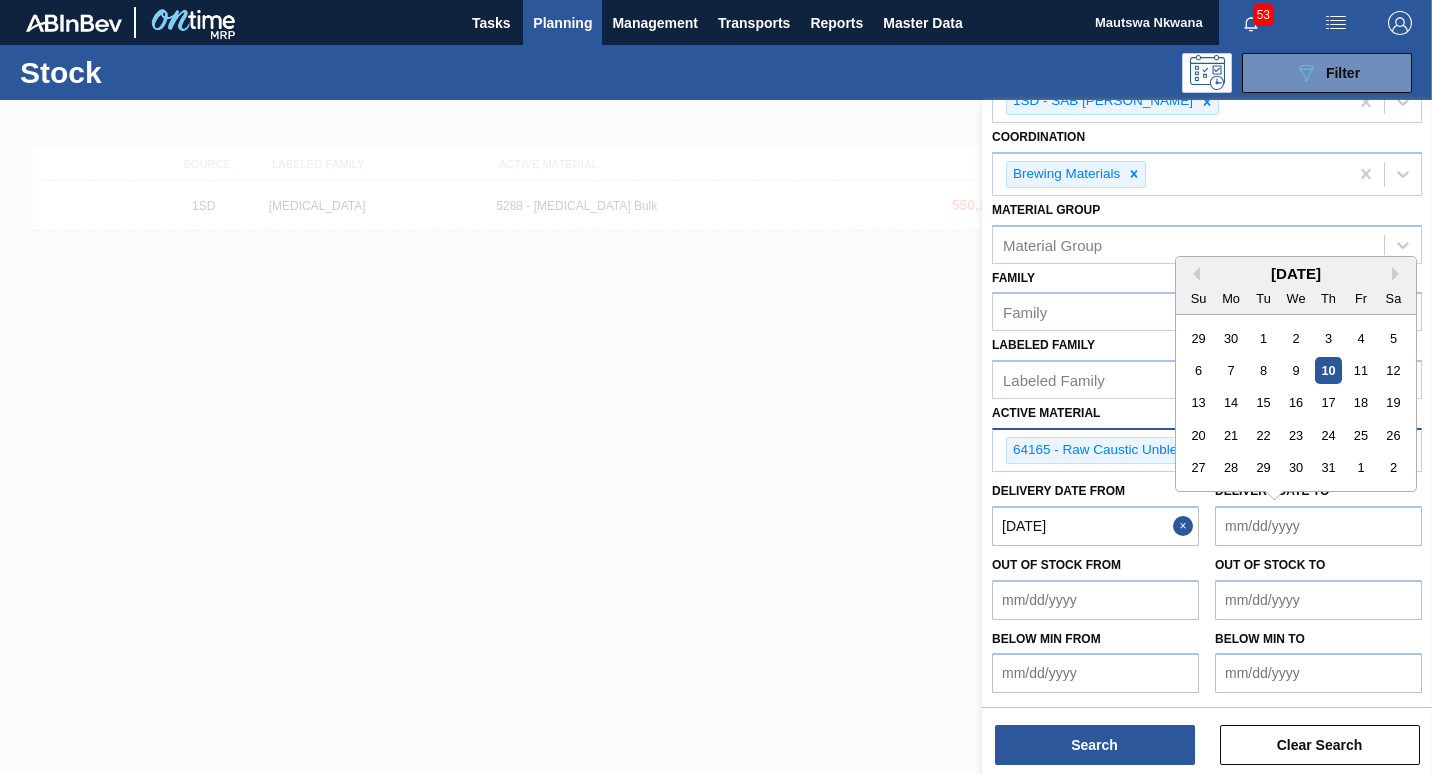 click on "Delivery Date to" at bounding box center [1318, 526] 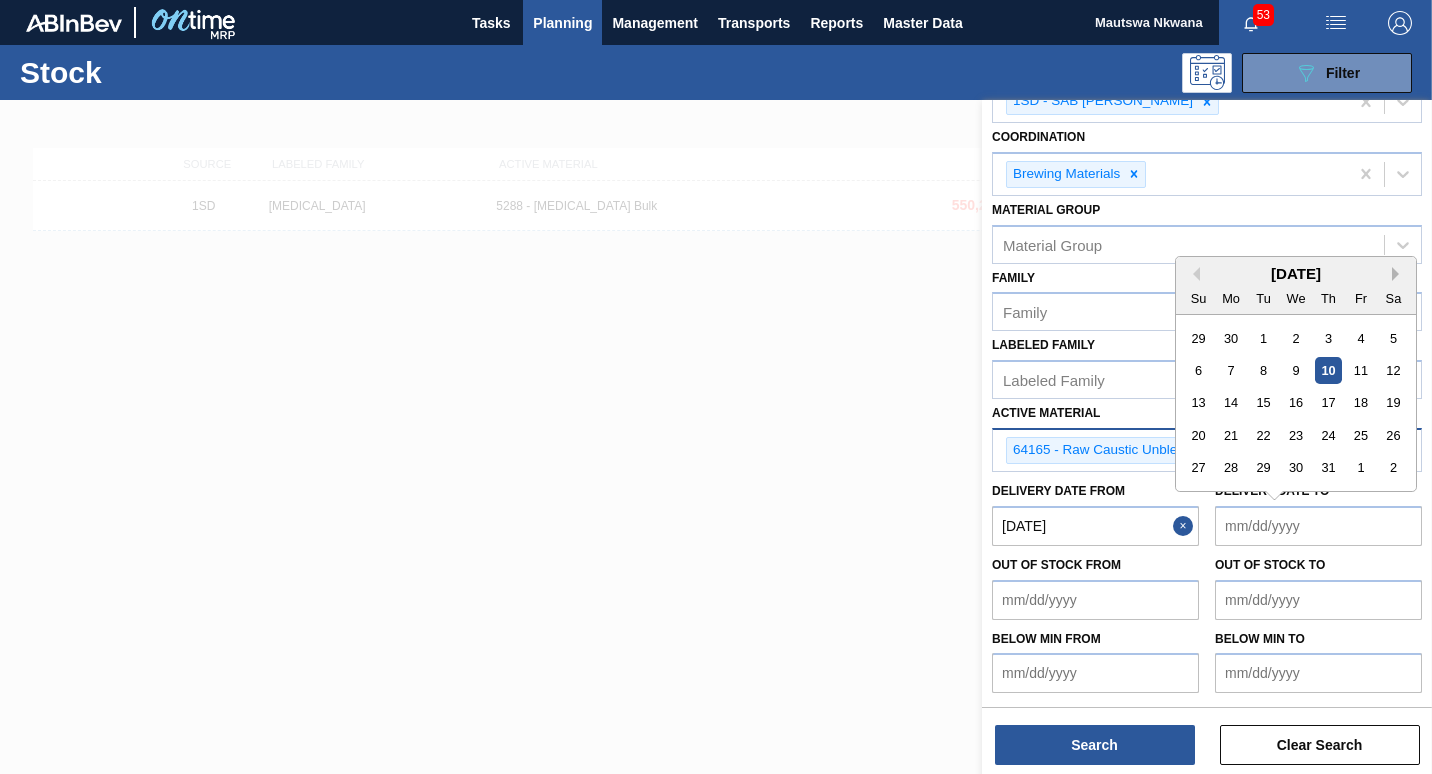 click on "Next Month" at bounding box center [1399, 274] 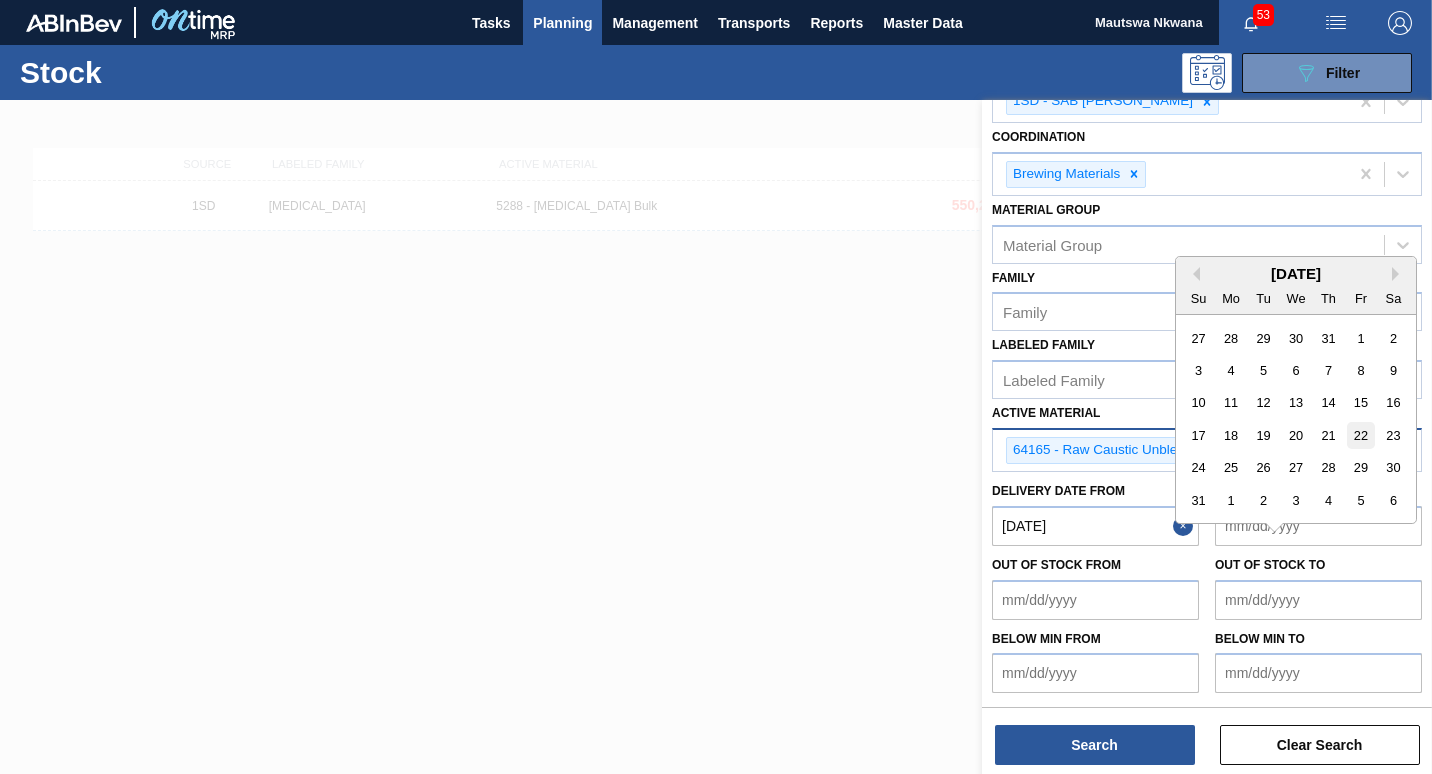 click on "22" at bounding box center (1360, 435) 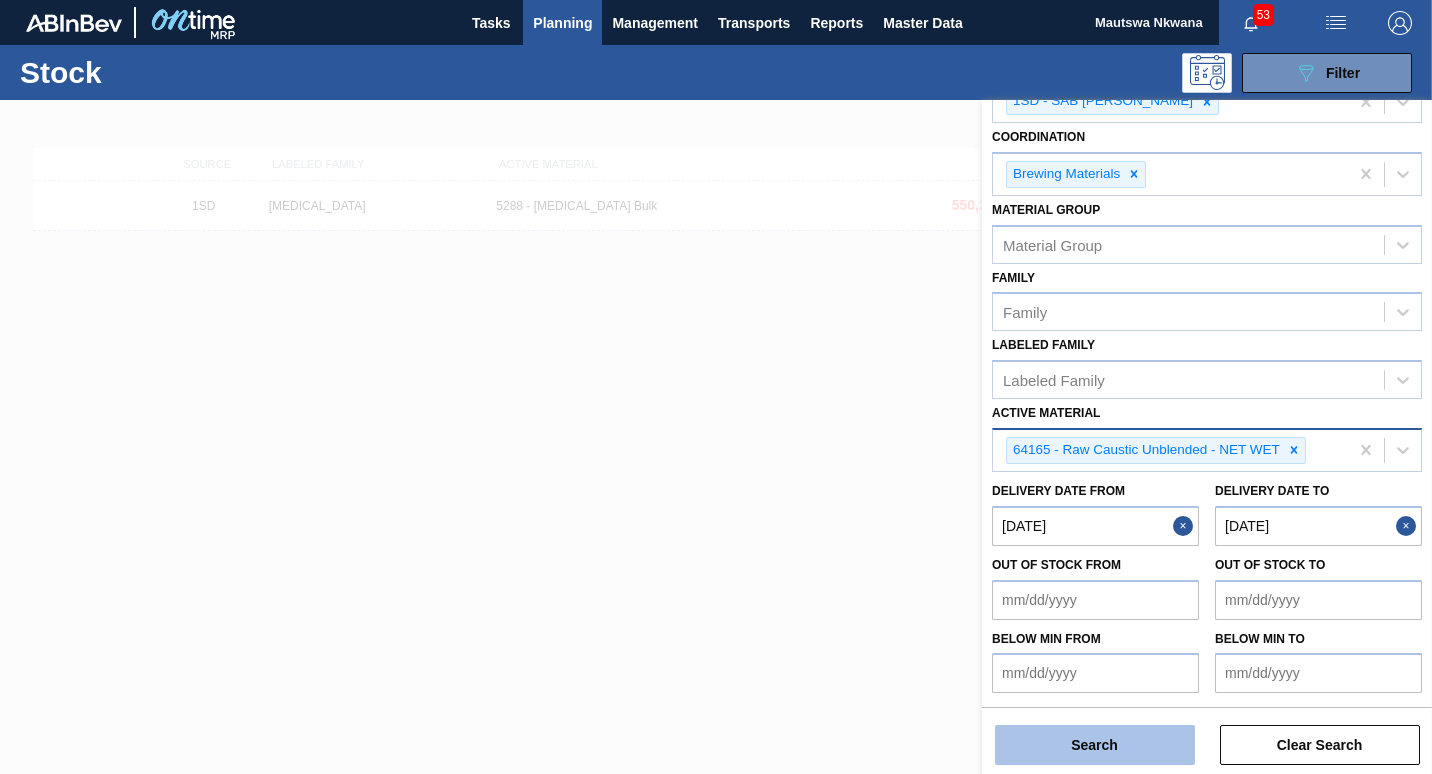 click on "Search" at bounding box center (1095, 745) 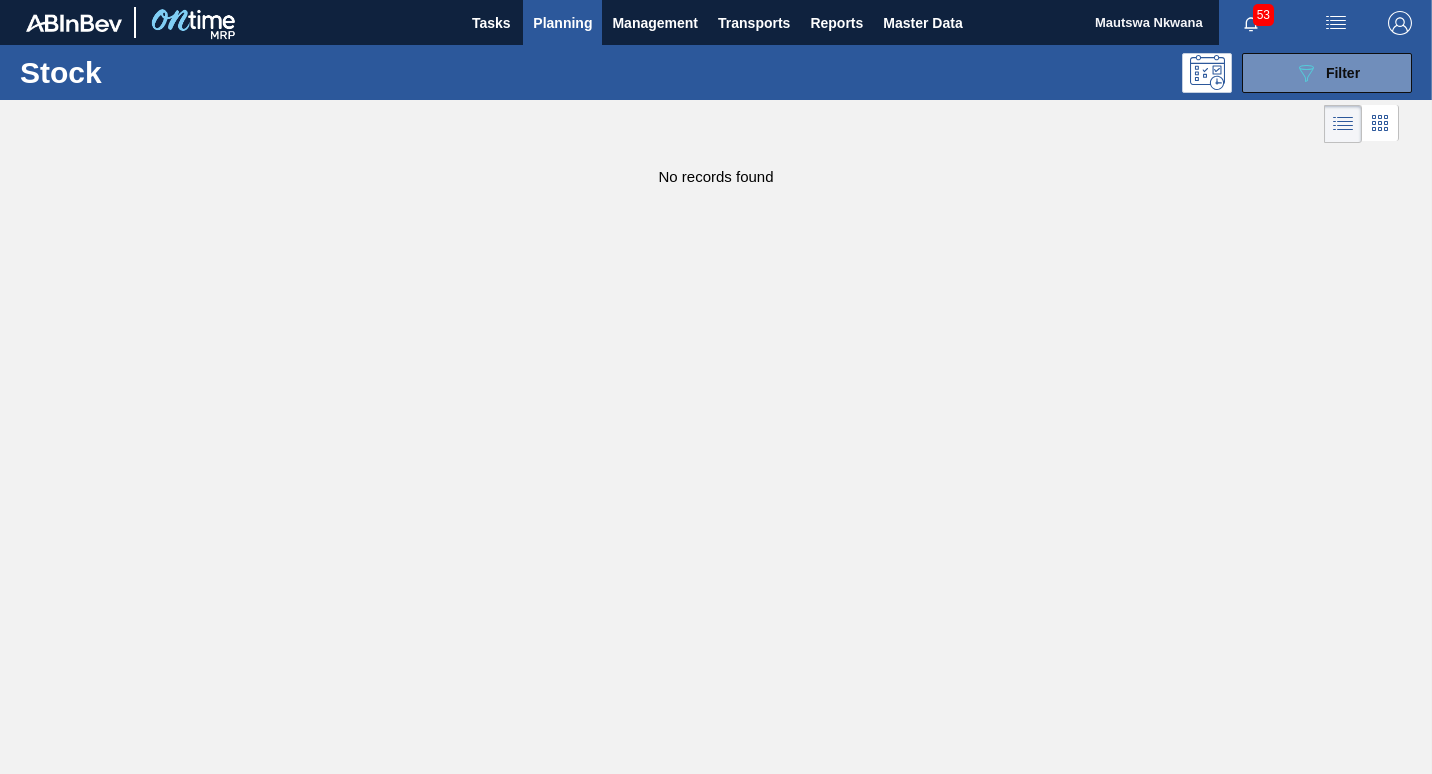 click on "53" at bounding box center [1263, 15] 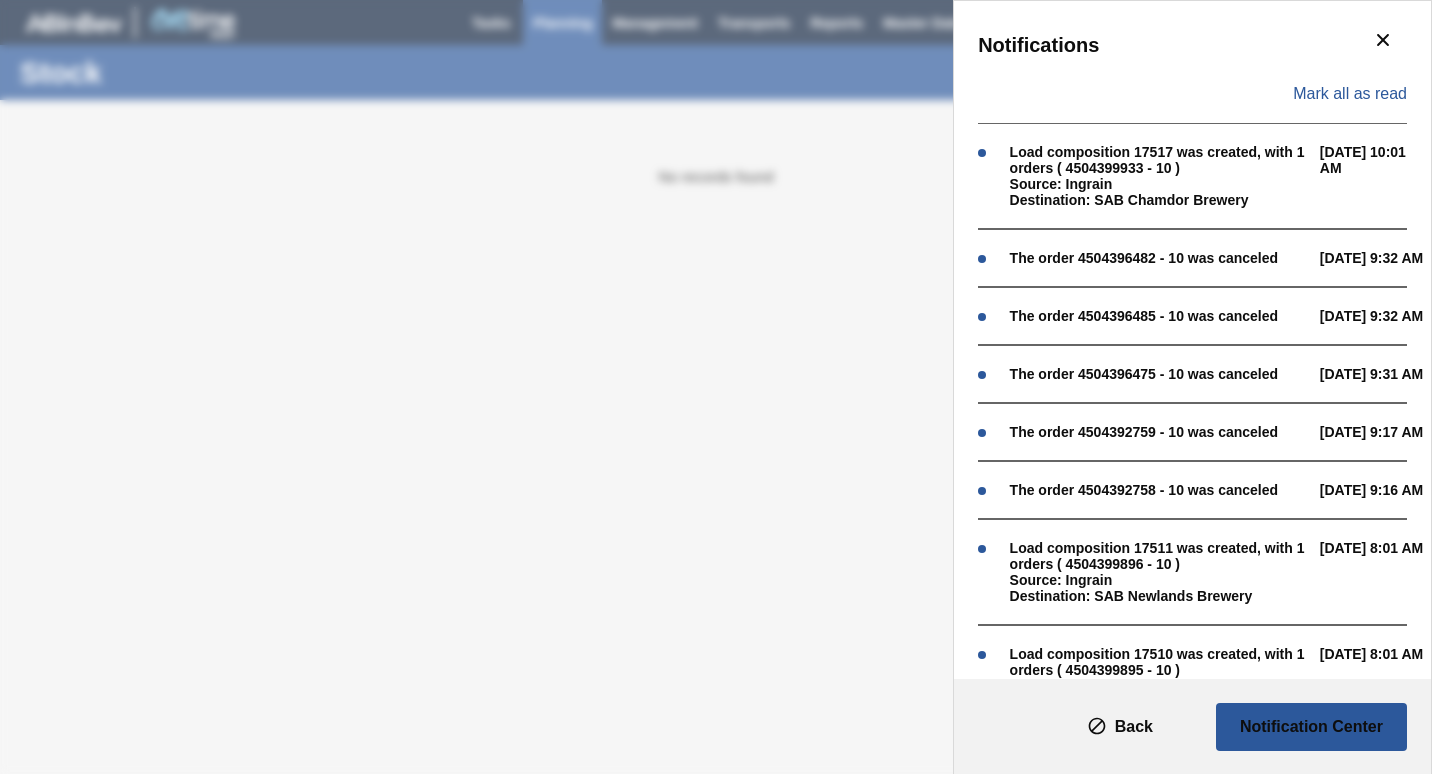 click on "Notifications
Mark all as read Load composition 17517 was created, with 1 orders ( 4504399933 - 10  )  Source: Ingrain   Destination: SAB Chamdor Brewery  07/10 10:01 AM The order 4504396482 - 10 was canceled 07/10 9:32 AM The order 4504396485 - 10 was canceled 07/10 9:32 AM The order 4504396475 - 10 was canceled 07/10 9:31 AM The order 4504392759 - 10 was canceled 07/10 9:17 AM The order 4504392758 - 10 was canceled 07/10 9:16 AM Load composition 17511 was created, with 1 orders ( 4504399896 - 10  )  Source: Ingrain   Destination: SAB Newlands Brewery  07/10 8:01 AM Load composition 17510 was created, with 1 orders ( 4504399895 - 10  )  Source: Ingrain   Destination: SAB Newlands Brewery  07/10 8:01 AM The order 4504382529 - 10 was canceled 07/10 7:44 AM Load composition 17505 was created, with 1 orders ( 4504399635 - 10  )  Source: DANISCO SOUTH AFRICA (PTY) LTD  07/09 1:09 PM" at bounding box center [716, 387] 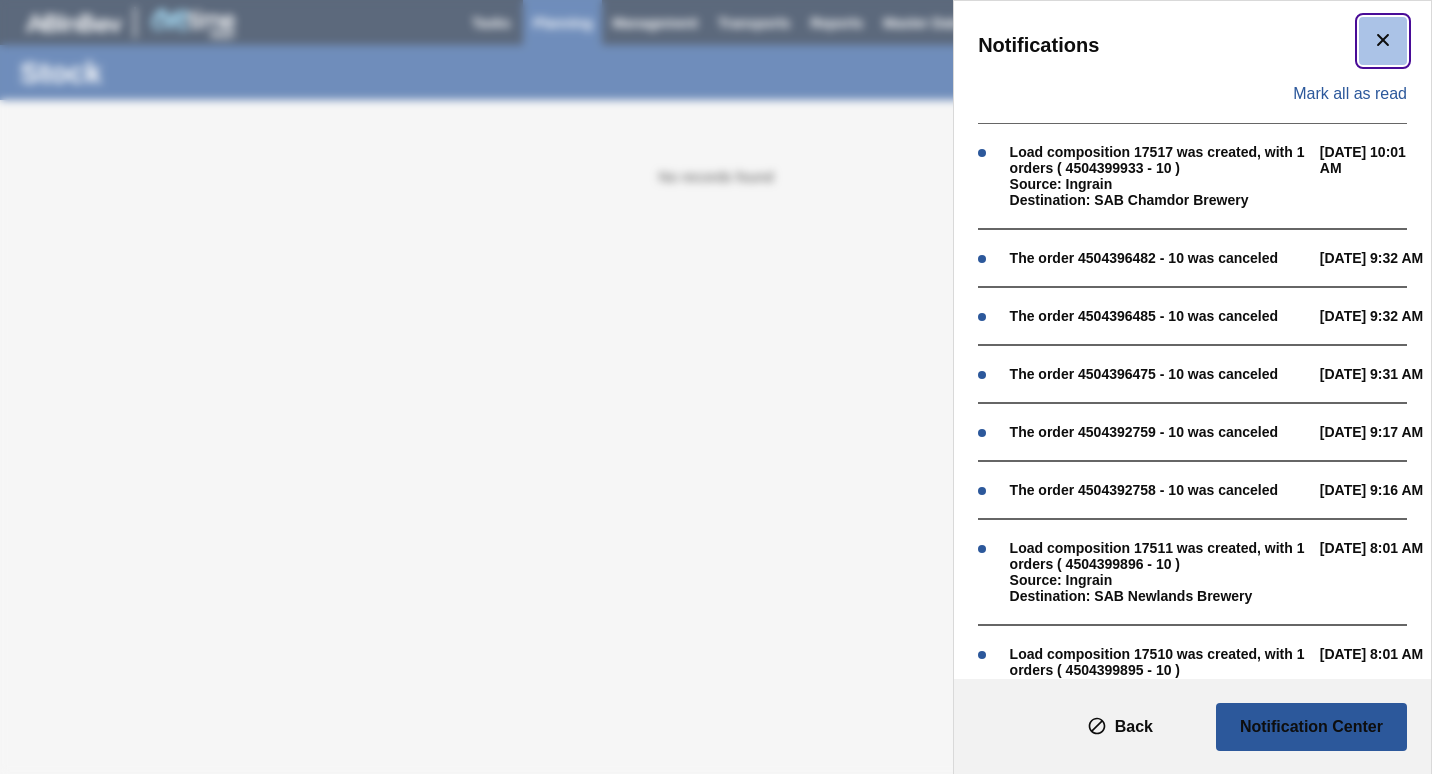 click 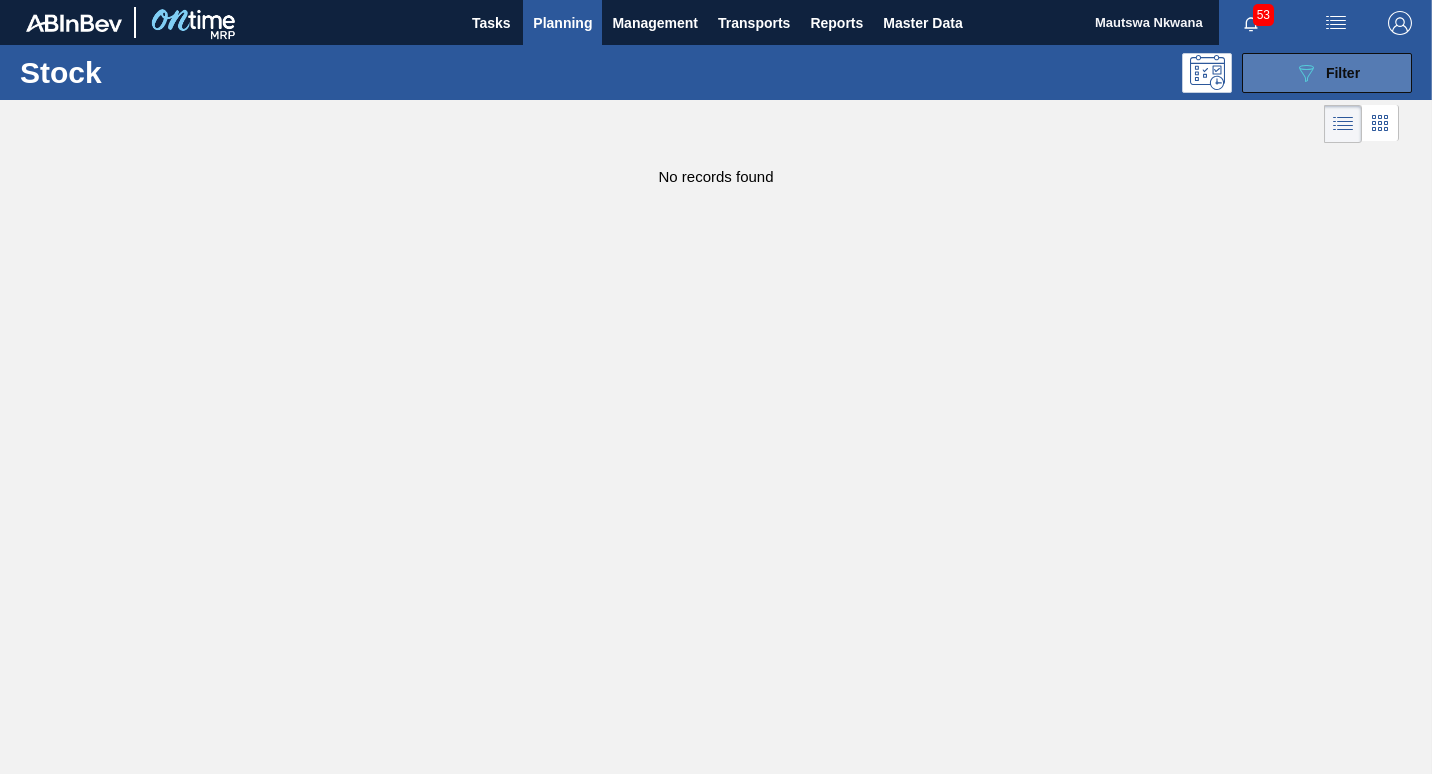 click on "089F7B8B-B2A5-4AFE-B5C0-19BA573D28AC Filter" at bounding box center [1327, 73] 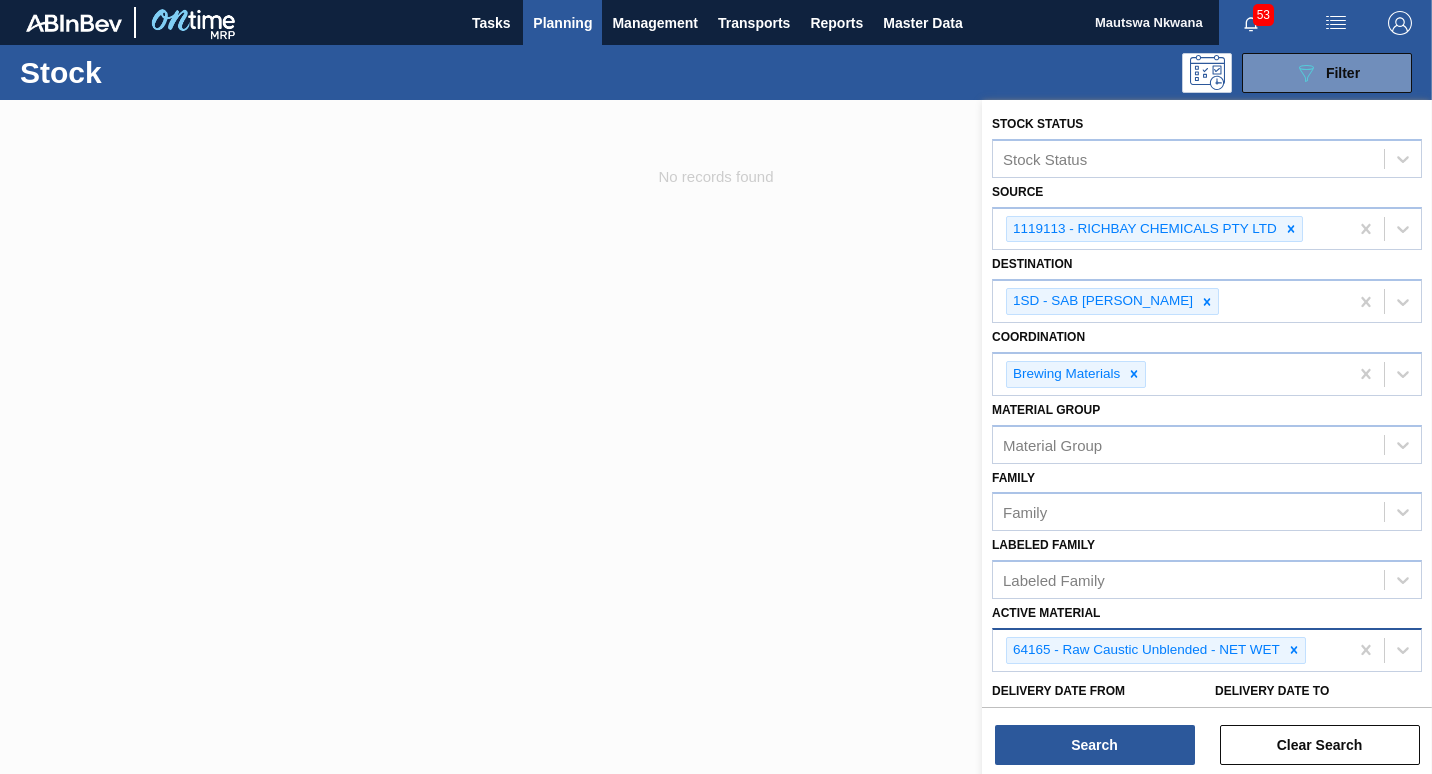 scroll, scrollTop: 200, scrollLeft: 0, axis: vertical 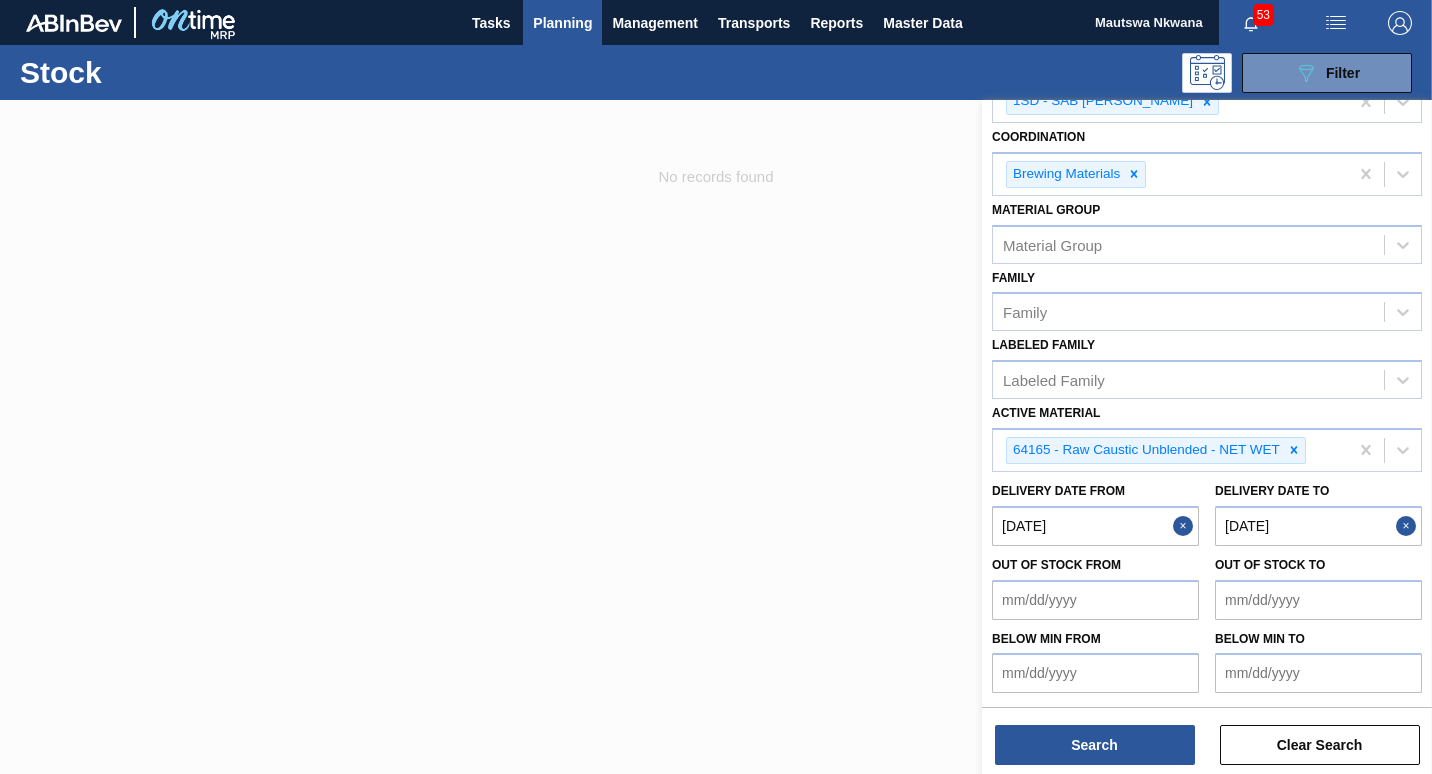 click at bounding box center (716, 487) 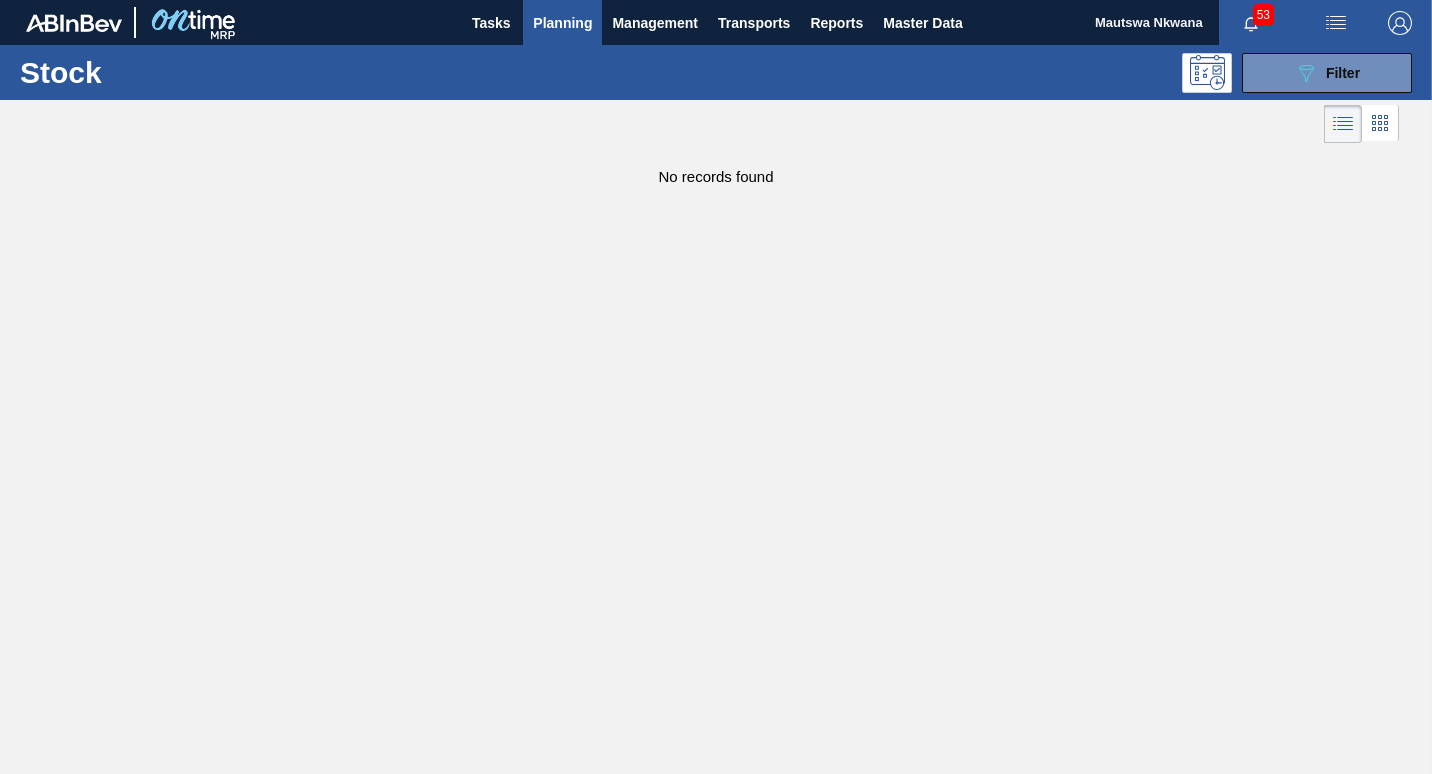 click on "Planning" at bounding box center (562, 23) 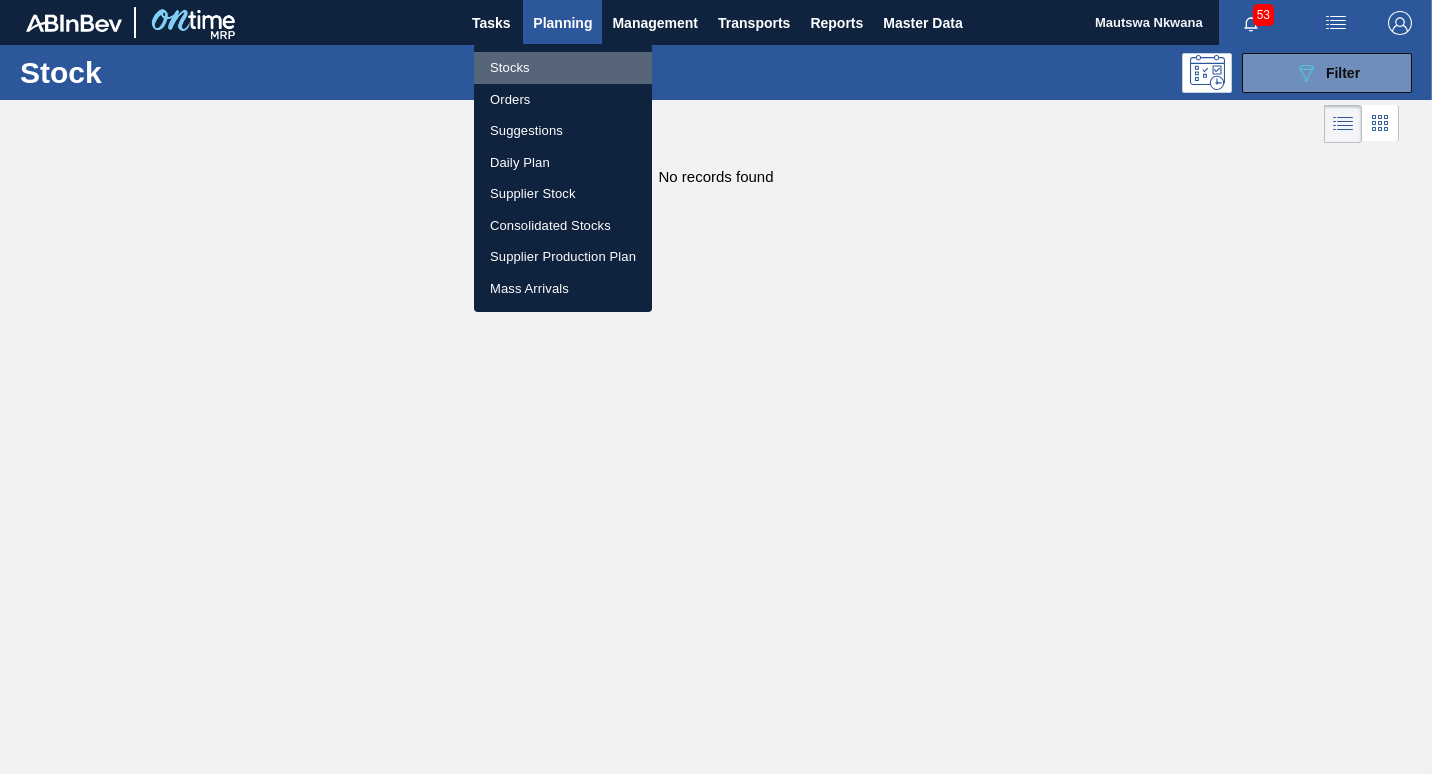 click on "Stocks" at bounding box center (563, 68) 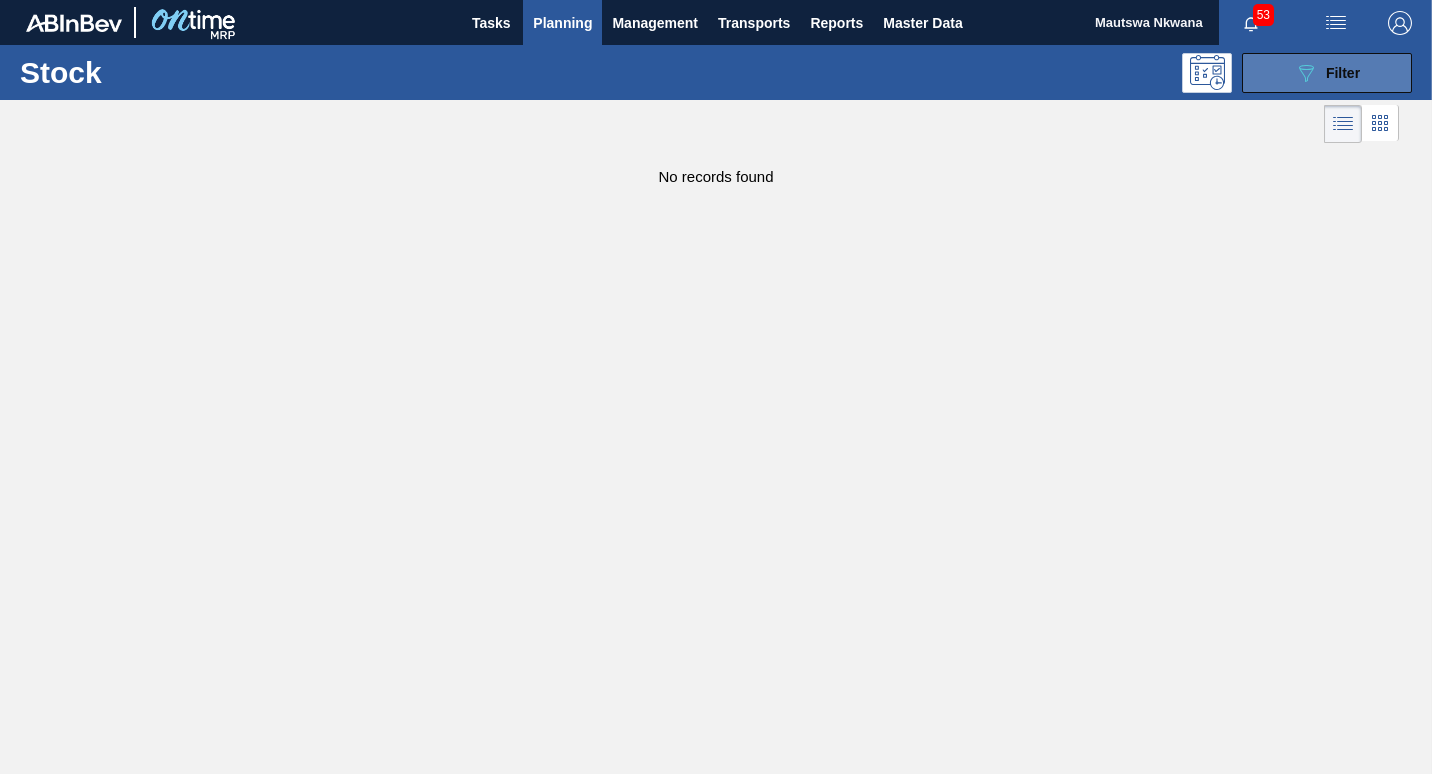 click on "Filter" at bounding box center (1343, 73) 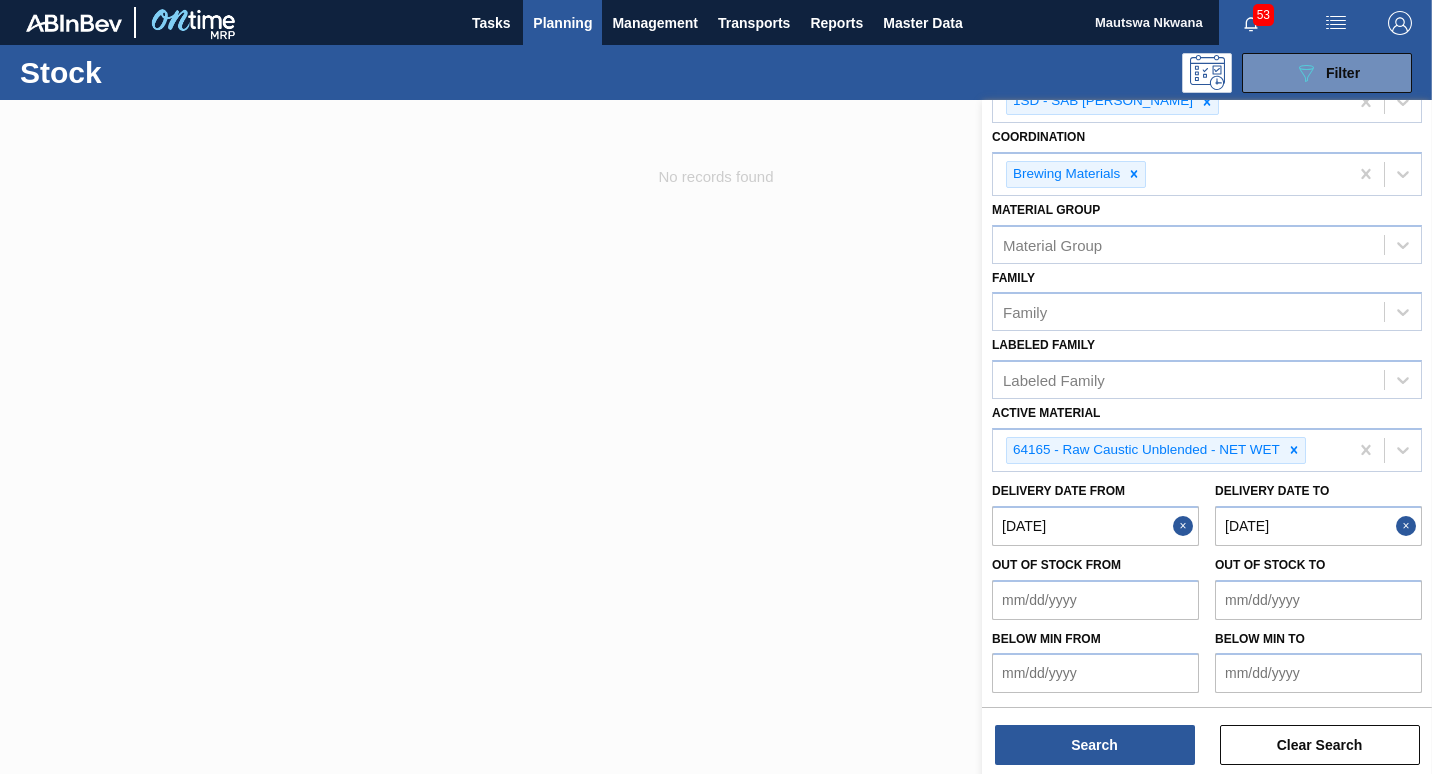 scroll, scrollTop: 0, scrollLeft: 0, axis: both 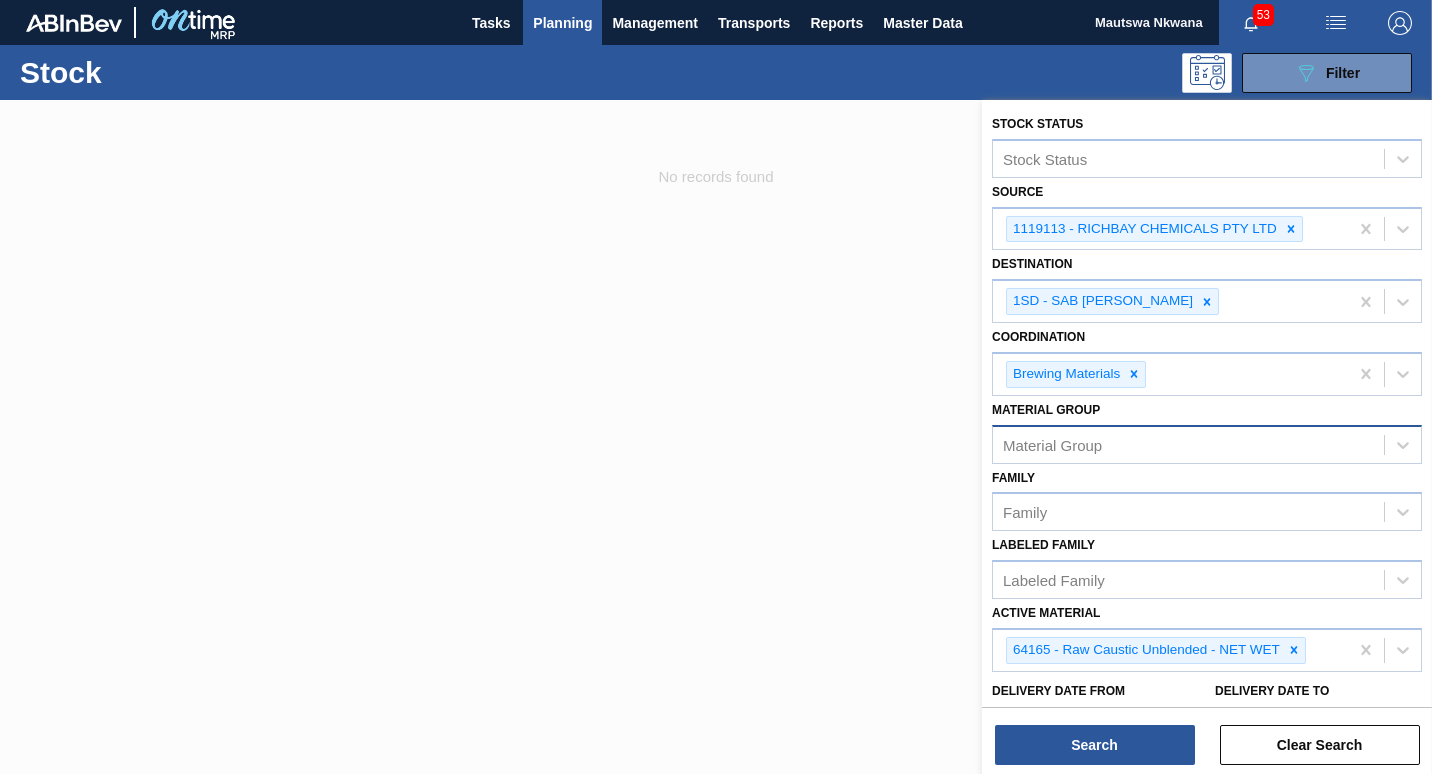 click on "Material Group" at bounding box center (1052, 444) 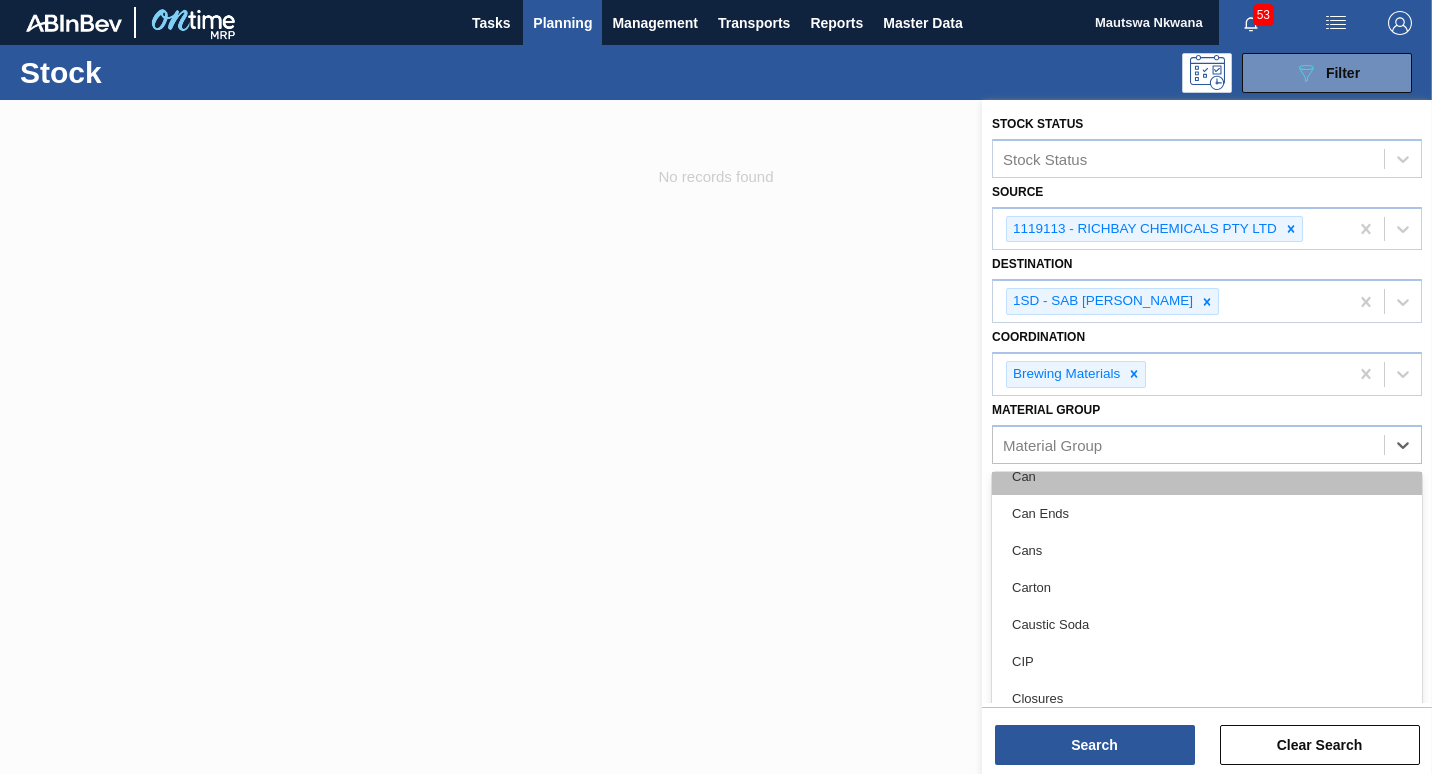 scroll, scrollTop: 300, scrollLeft: 0, axis: vertical 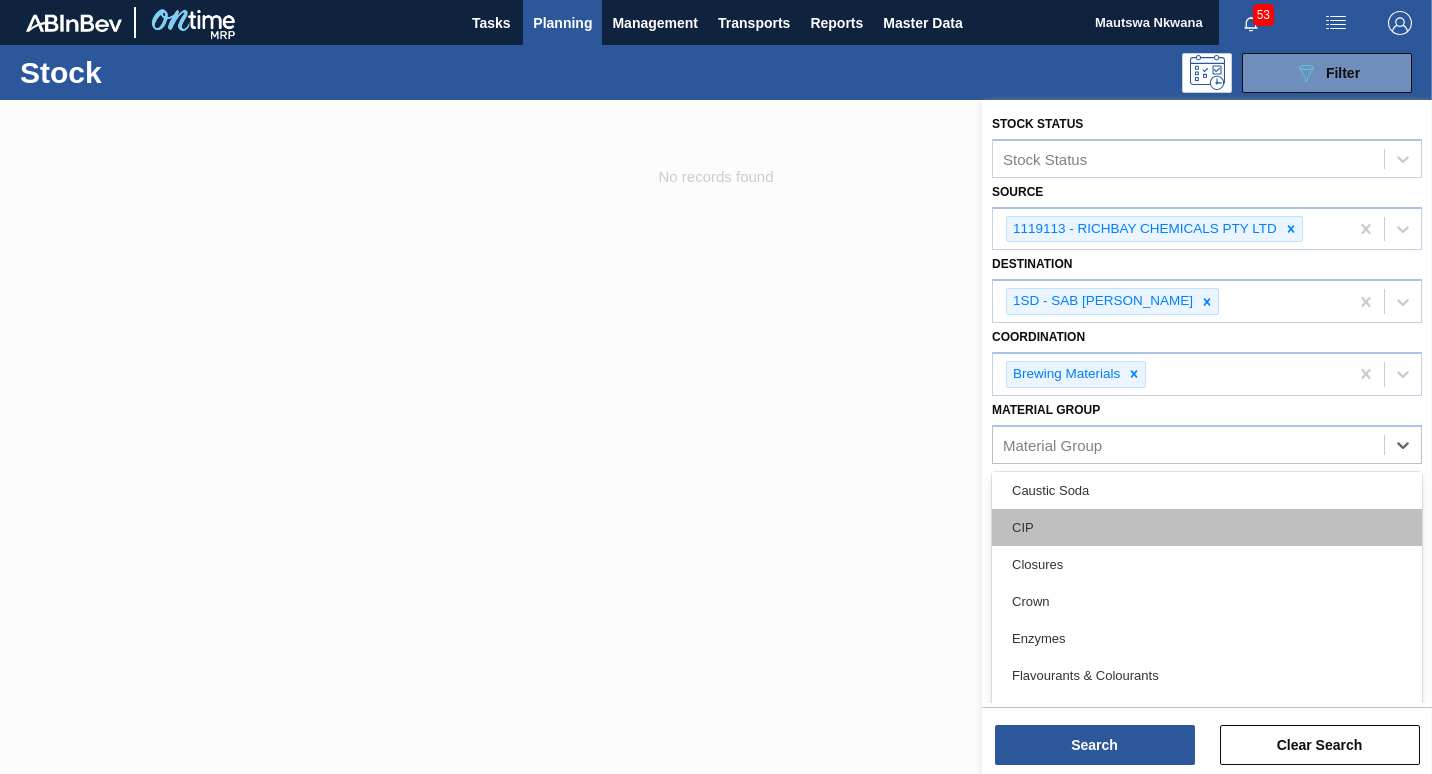 click on "CIP" at bounding box center [1207, 527] 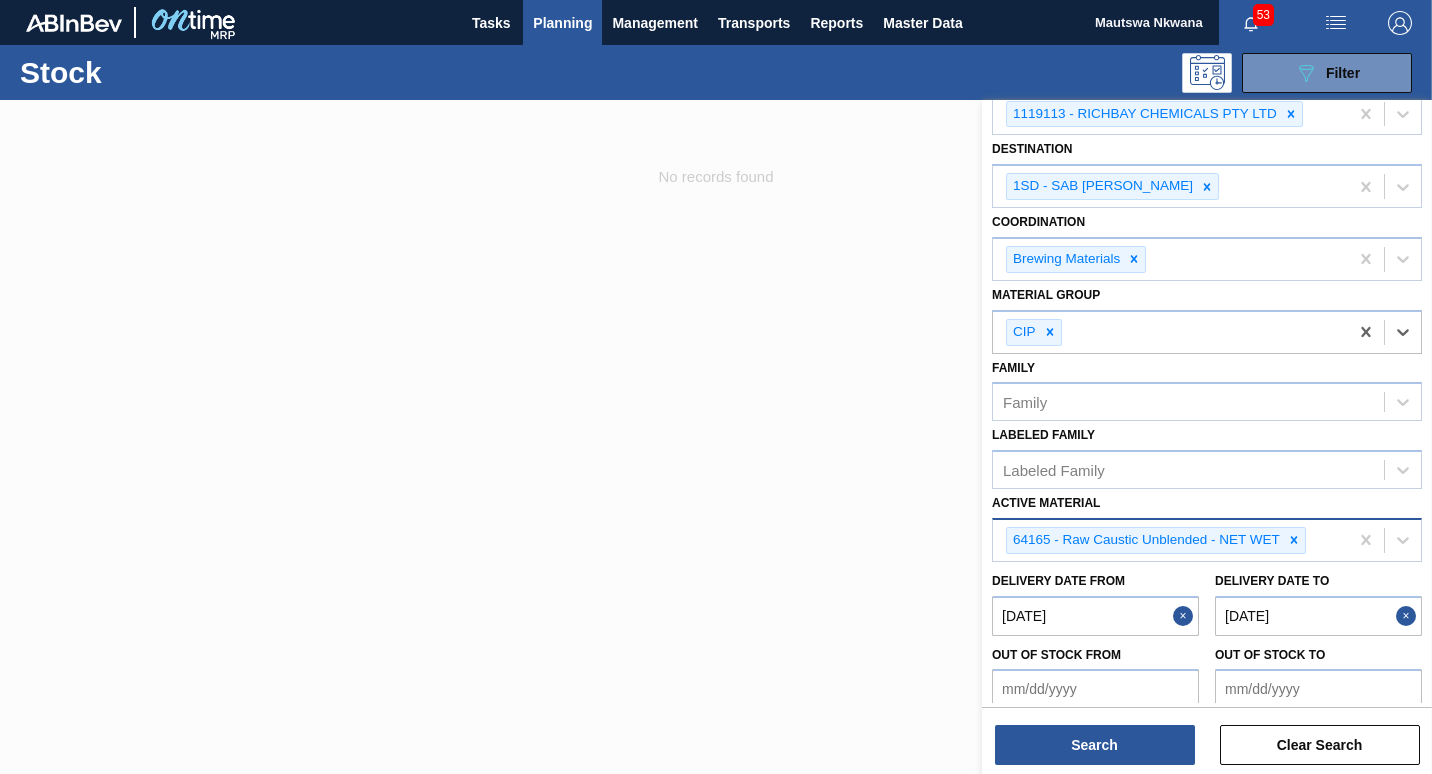 scroll, scrollTop: 205, scrollLeft: 0, axis: vertical 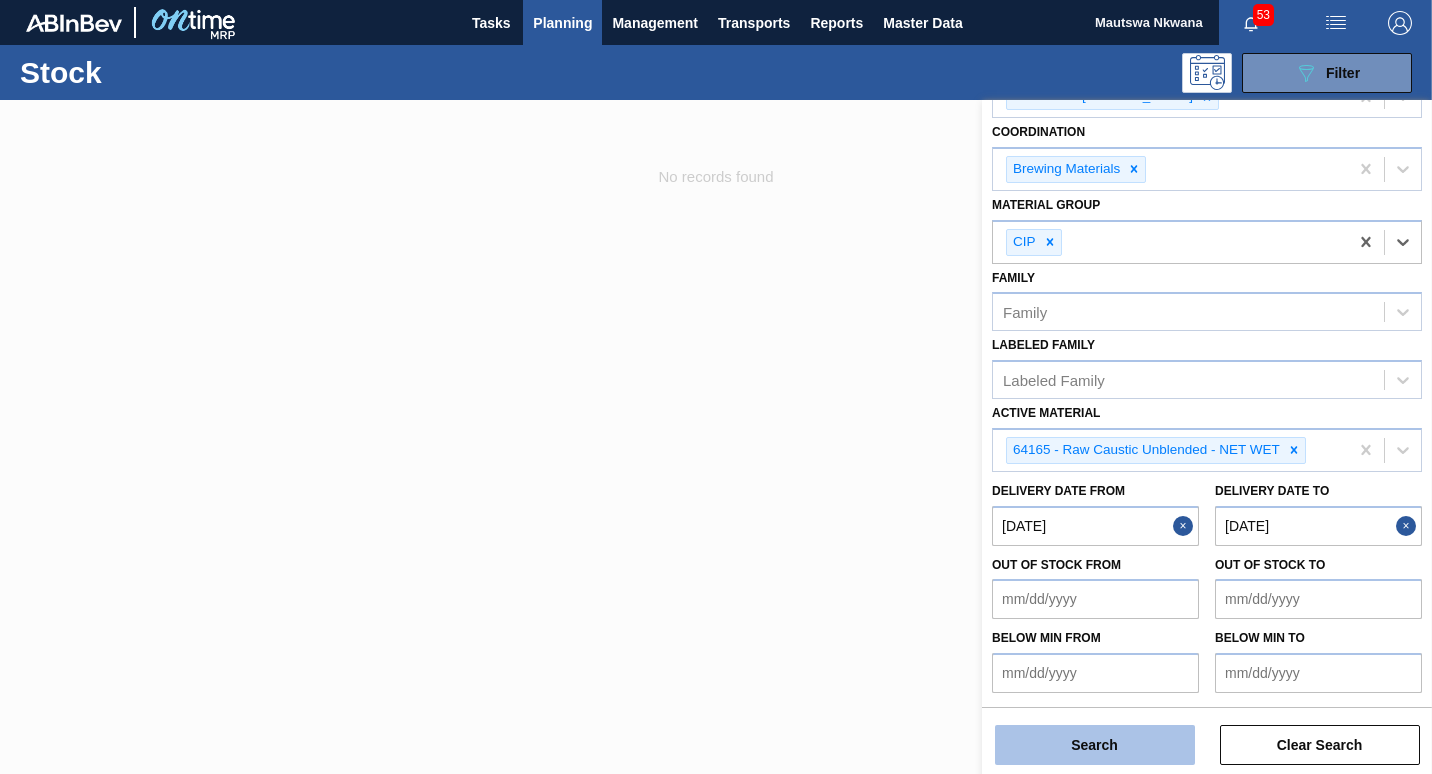 click on "Search" at bounding box center (1095, 745) 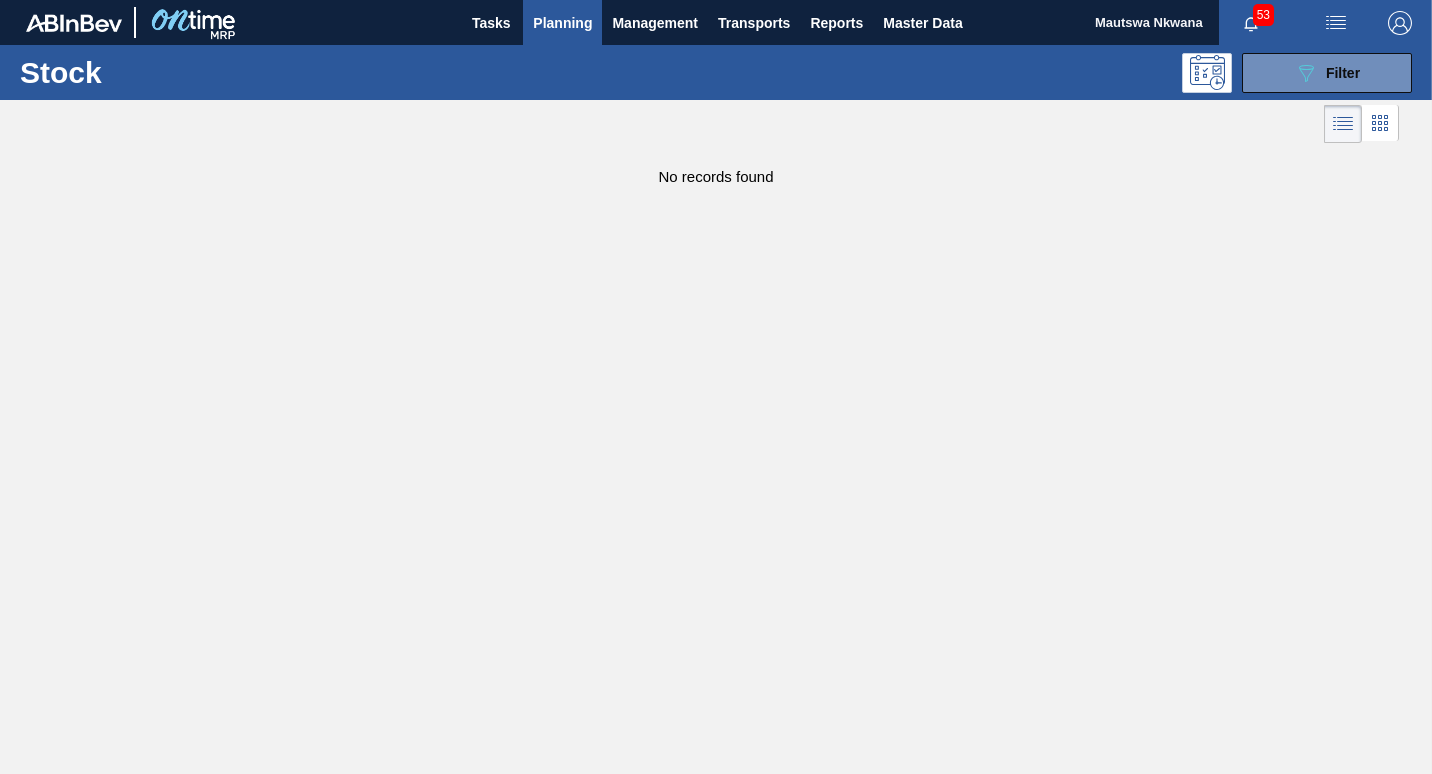 click on "Planning" at bounding box center [562, 23] 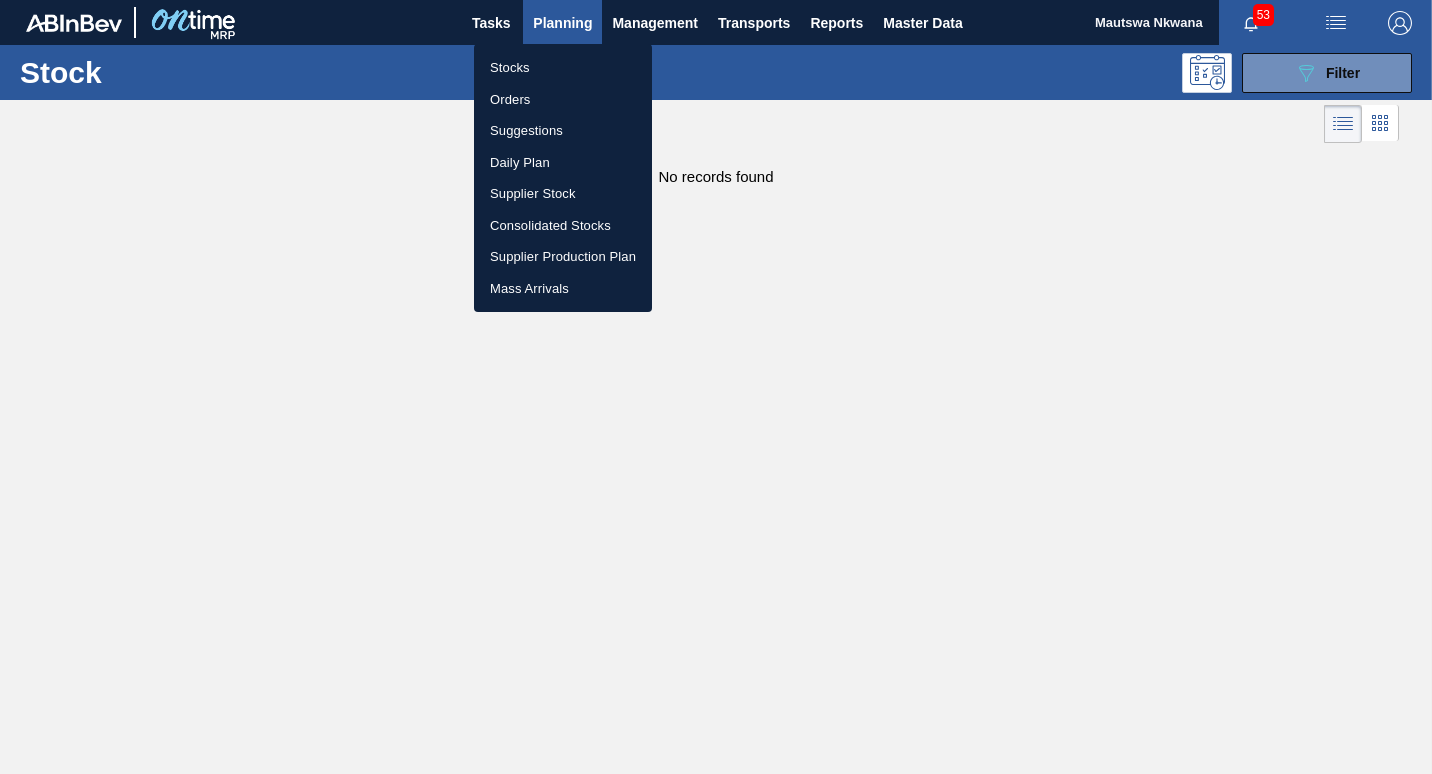 click on "Daily Plan" at bounding box center [563, 163] 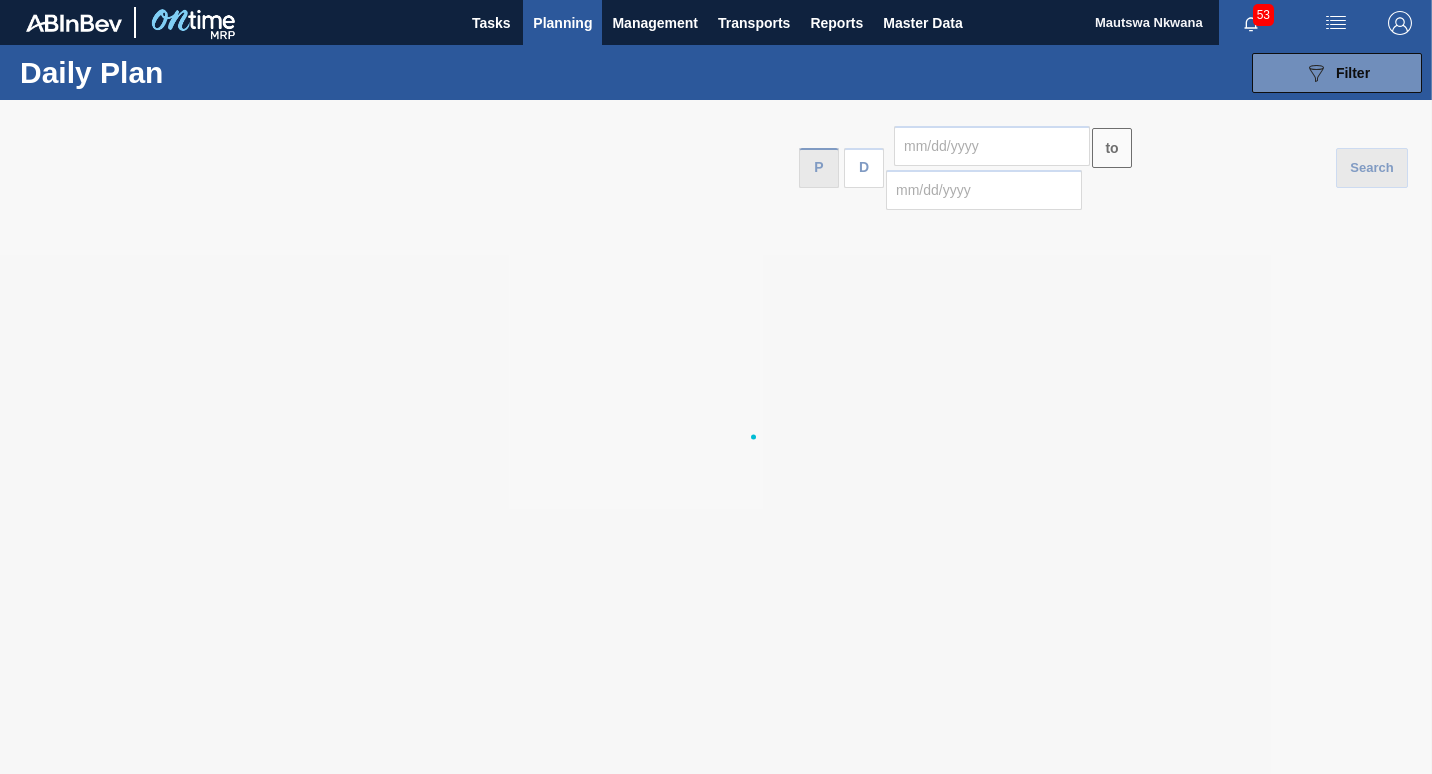 type on "07/10/2025" 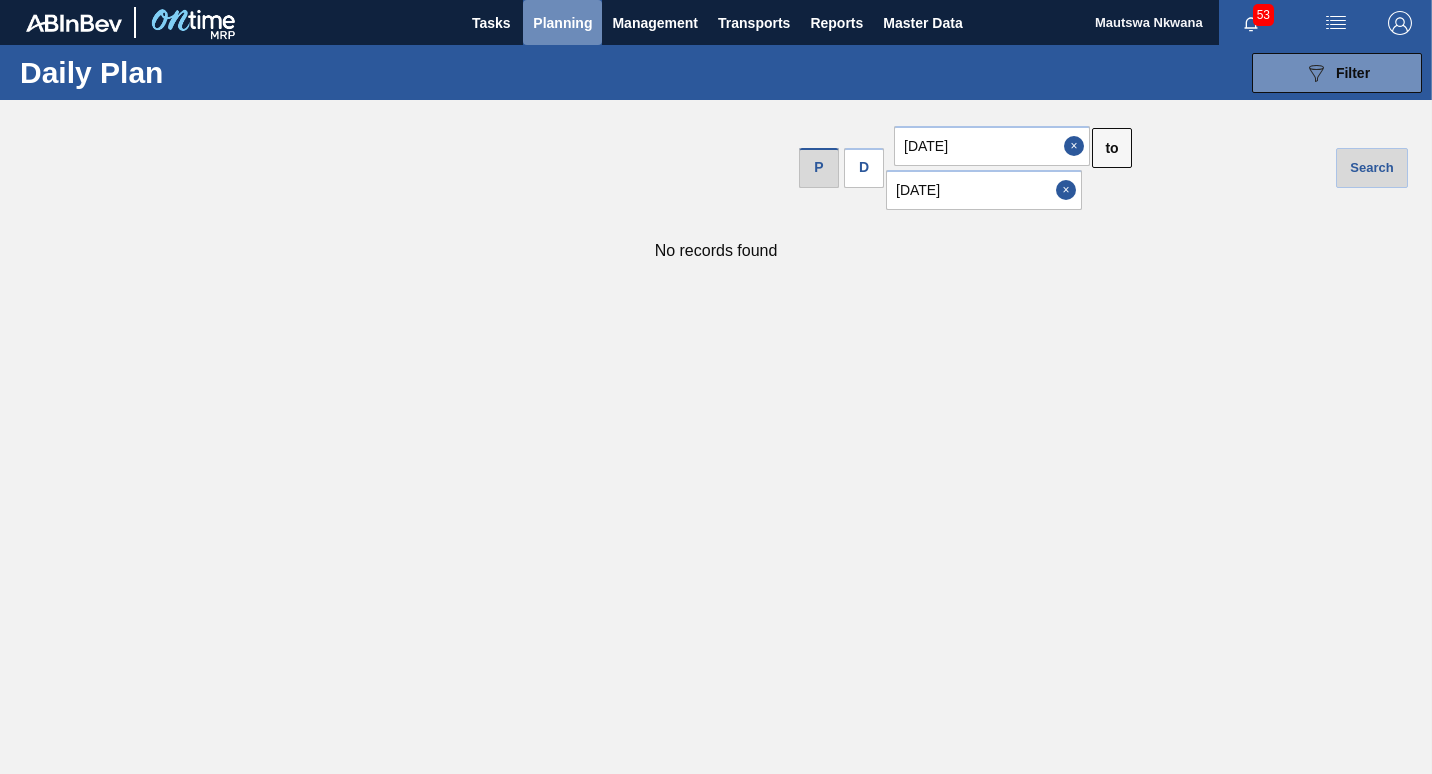 click on "Planning" at bounding box center [562, 23] 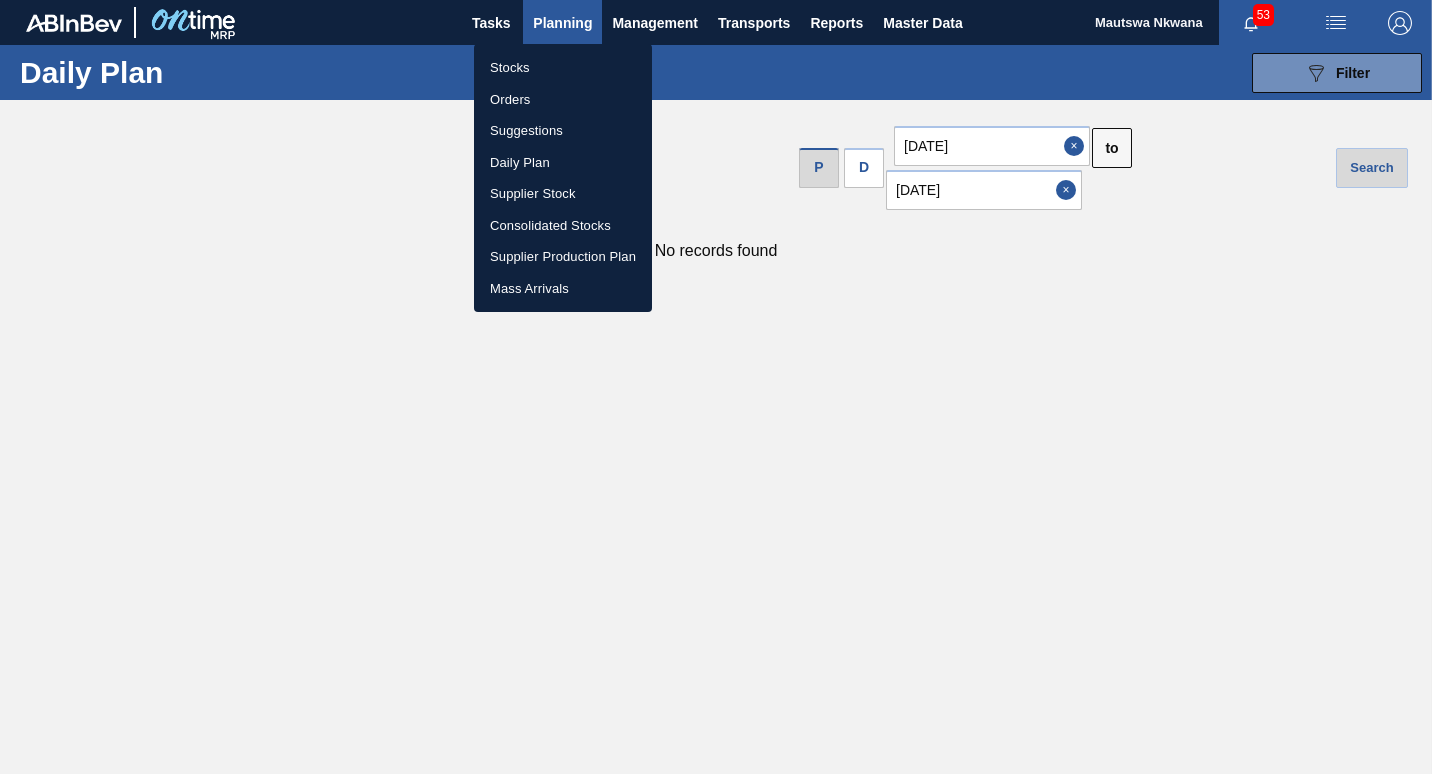 click at bounding box center [716, 387] 